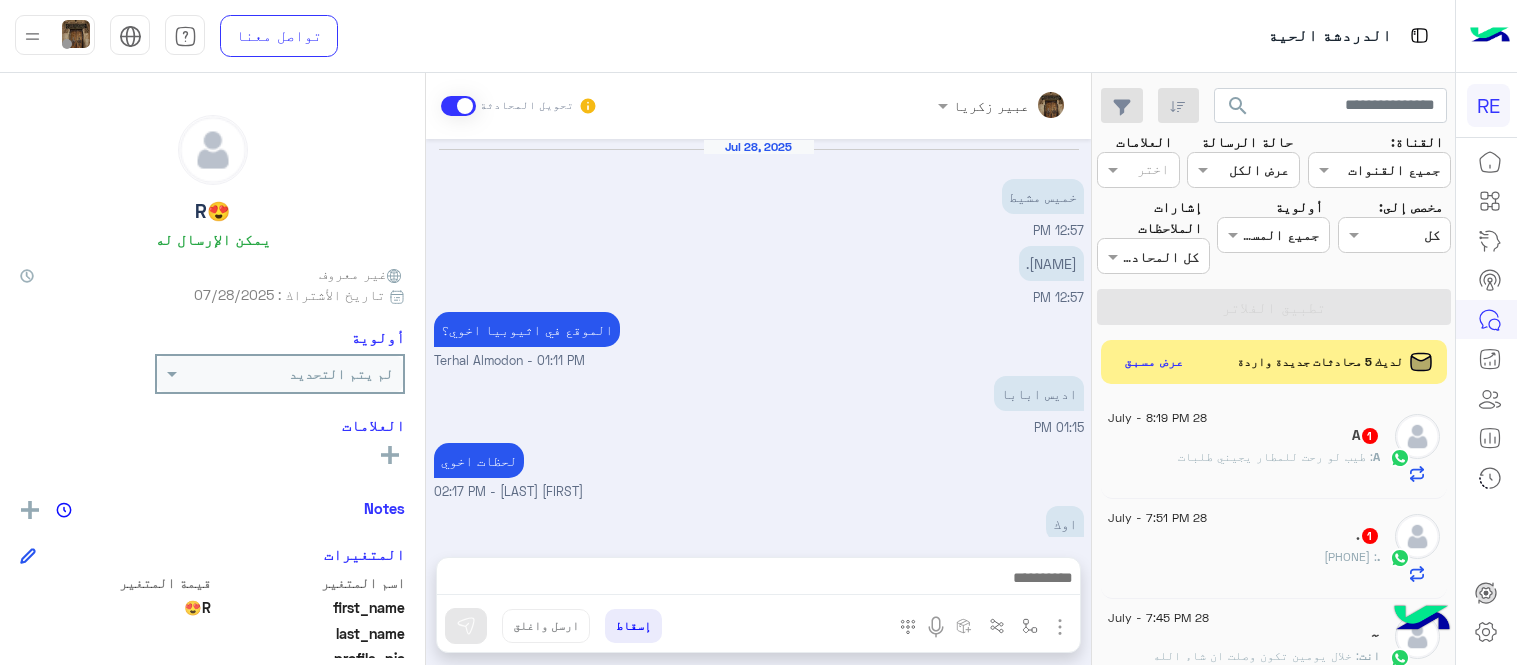scroll, scrollTop: 0, scrollLeft: 0, axis: both 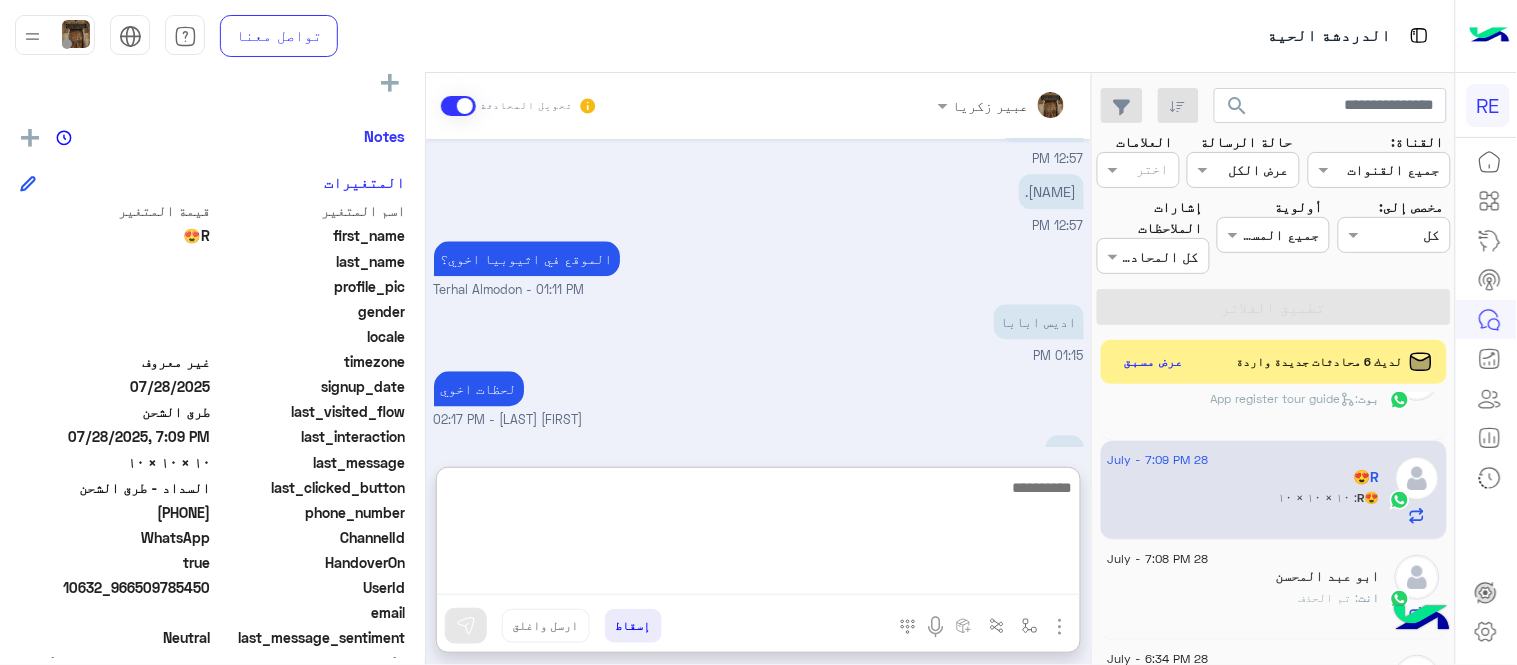 click at bounding box center [758, 535] 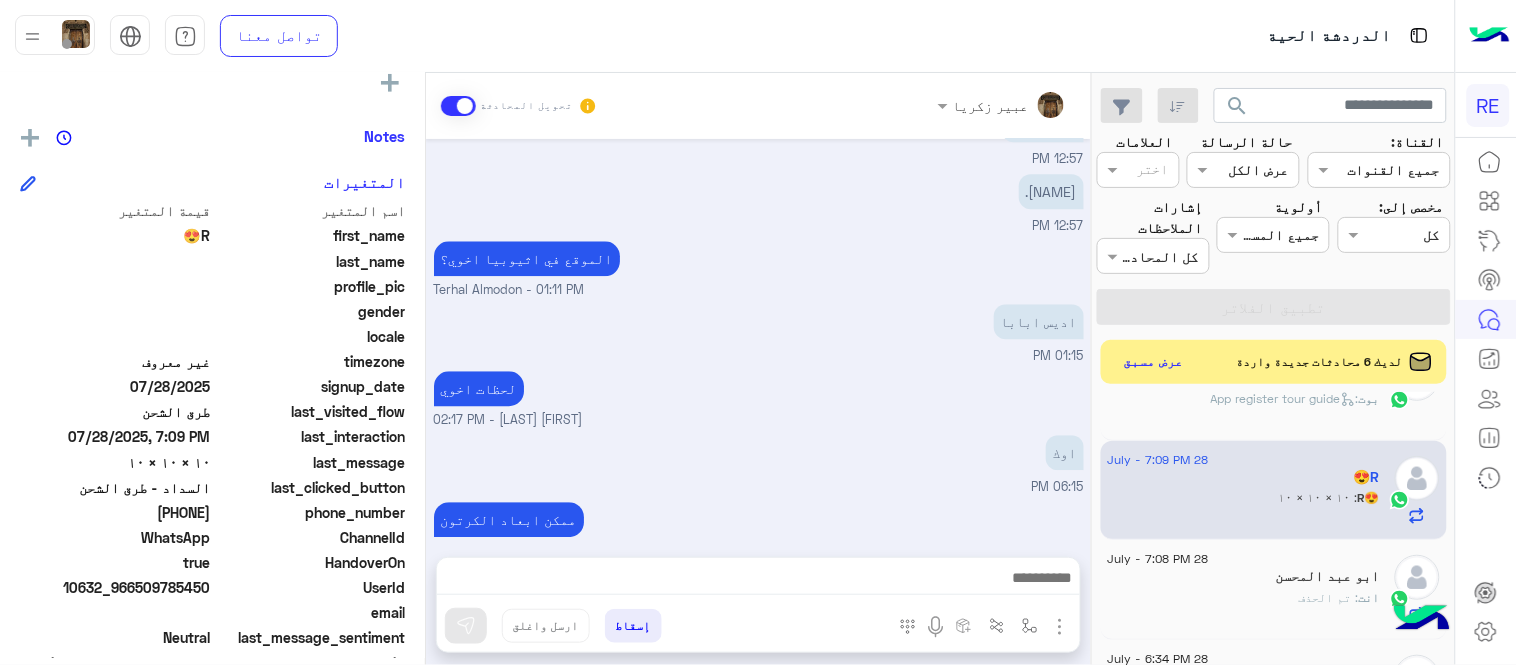 click on "اوك   06:15 PM" at bounding box center (759, 463) 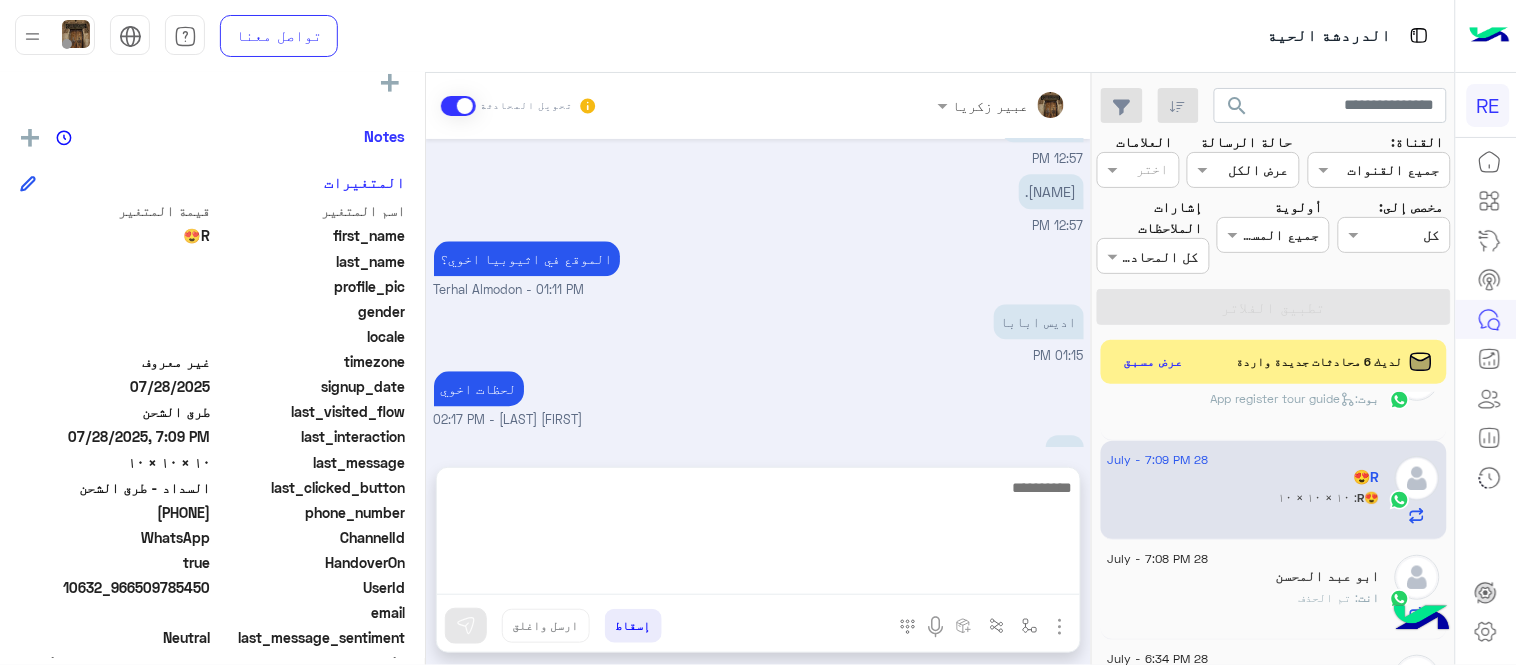 click at bounding box center (758, 535) 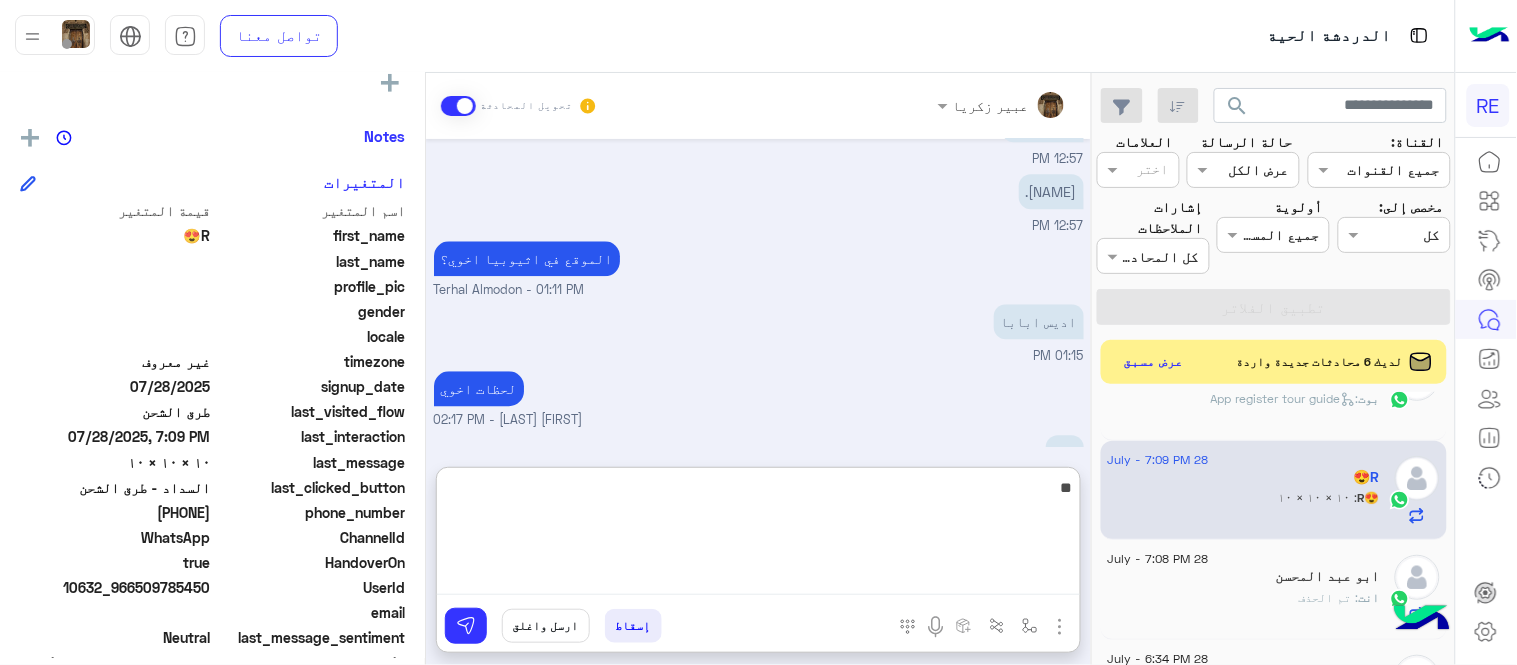type on "*" 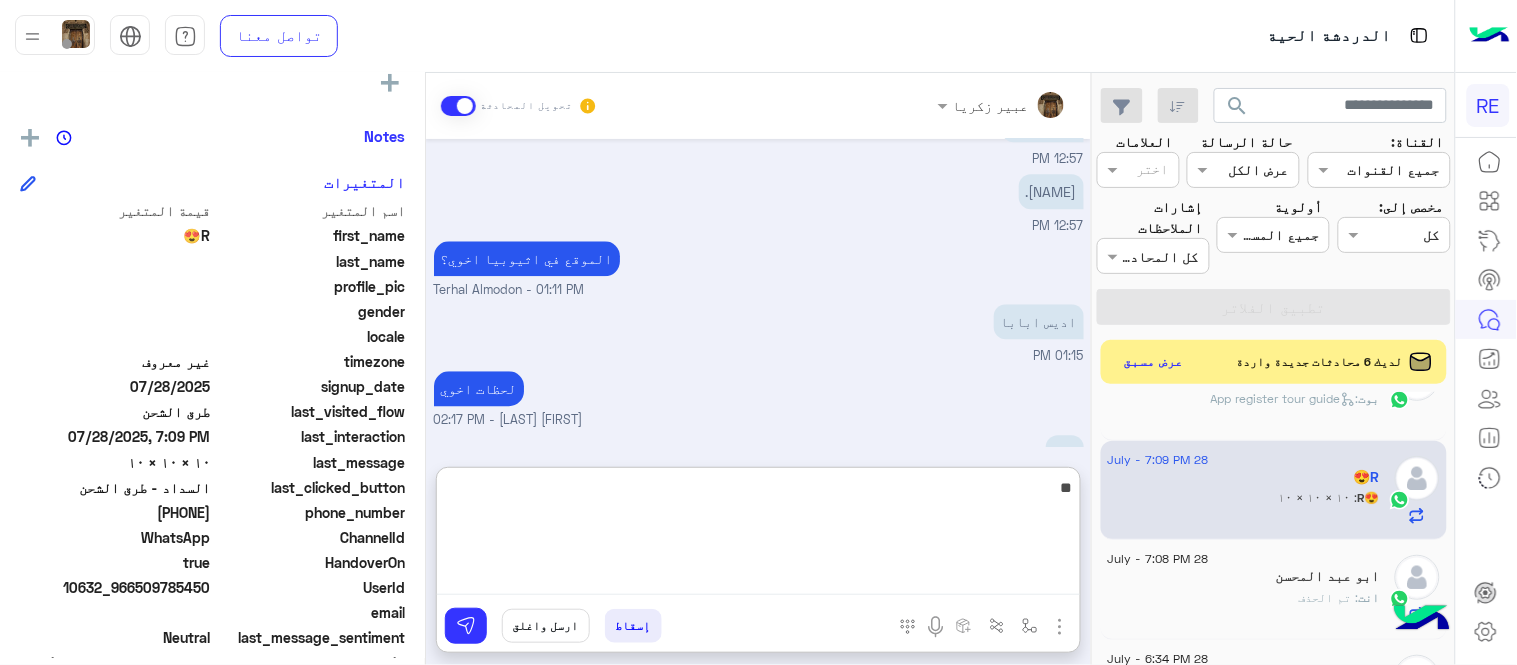 type on "*" 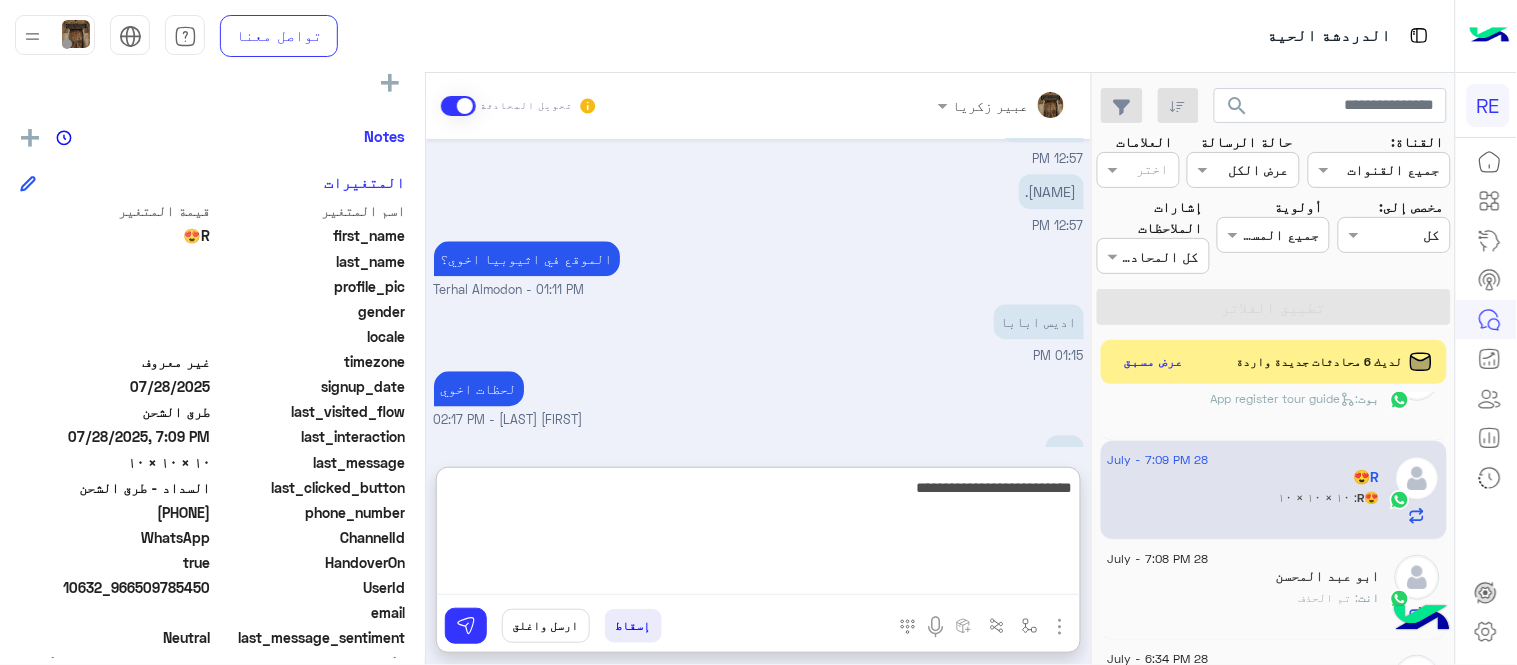 type on "**********" 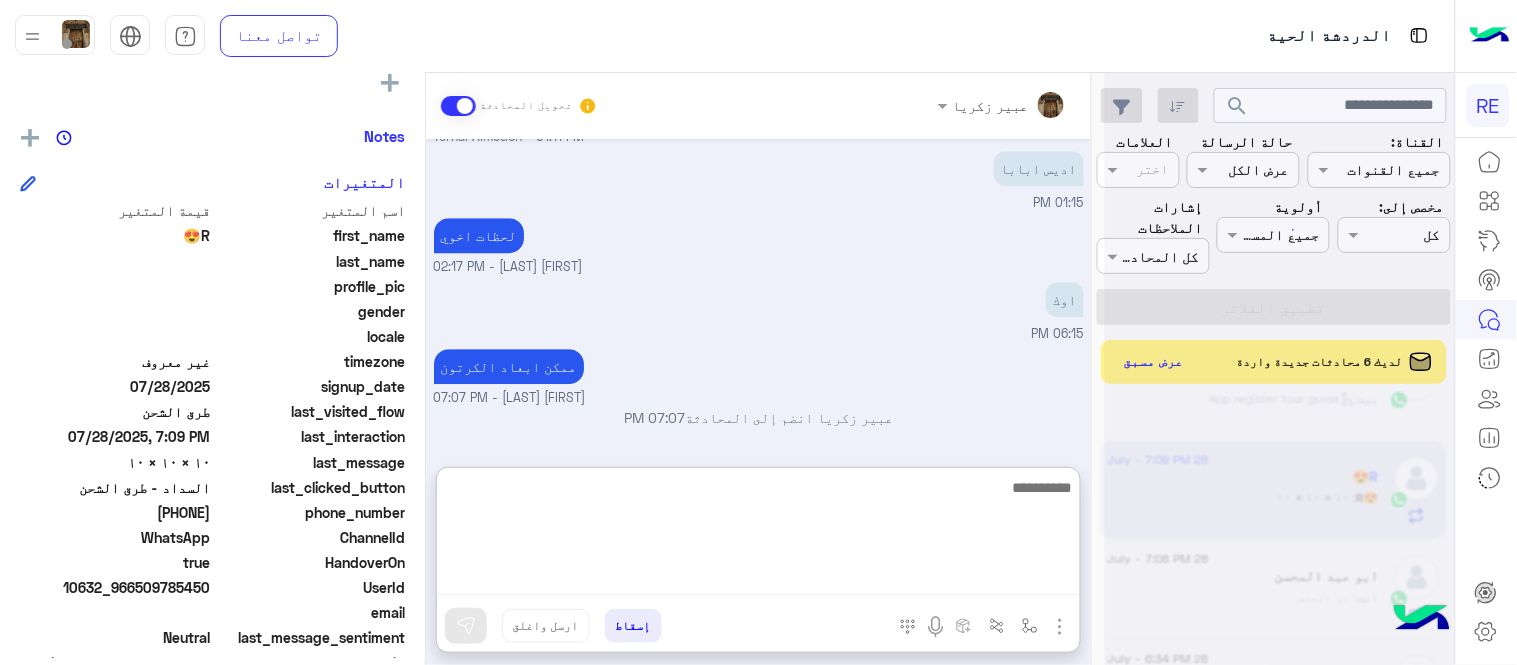 scroll, scrollTop: 3328, scrollLeft: 0, axis: vertical 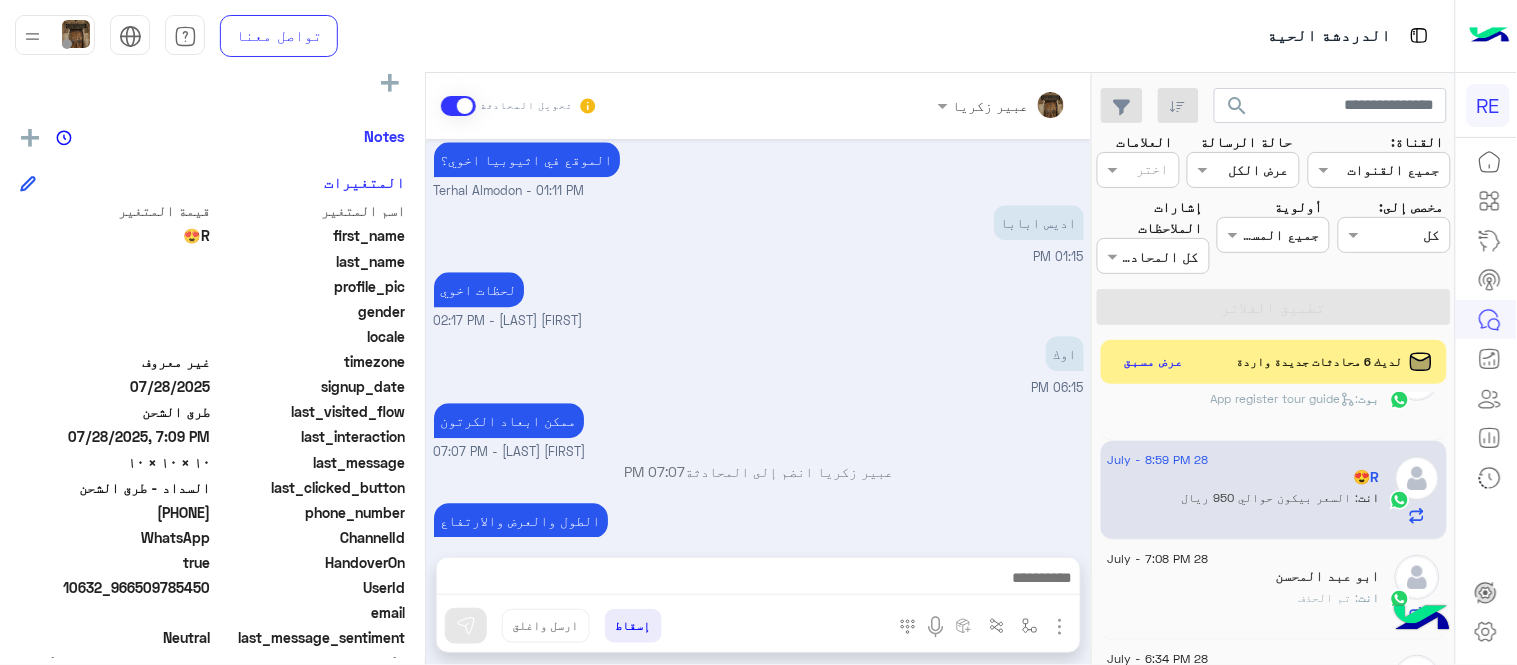 click on "Jul 28, 2025   طلب توصيل طرد    12:06 PM  أهلاً بك في خدمة توصيل الطرود مع رحلة! 👋
لطلب توصيل طردك، ابدأ بتسجيل الدخول لحسابك أو إنشاء حساب جديد إذا لم يكن لديك.
بعد ذلك، توجه إلى صفحة طلب التوصيل عبر هذا الرابط:
واملأ البيانات المطلوبة. في حال واجهتك أي صعوبة، لا تتردد بالتواصل معنا وسيقوم فريق الدعم بمساعدتك على الفور! 😊   https://rehlacar.com/send-package/add-request  قائمة الممنوعات     12:06 PM   قائمة الممنوعات    12:06 PM  يمكنك إلاطلاع على القائمة التالية لمعرفه الممنوعات بنقل الطرود:  النقل المبرد :    لا نقوم بتوصيل المواد الحساسة و التي تتطلب عناية بالنقل مثل ( الورود ) مواد أخرى اي خدمة اخرى ؟" at bounding box center [758, 338] 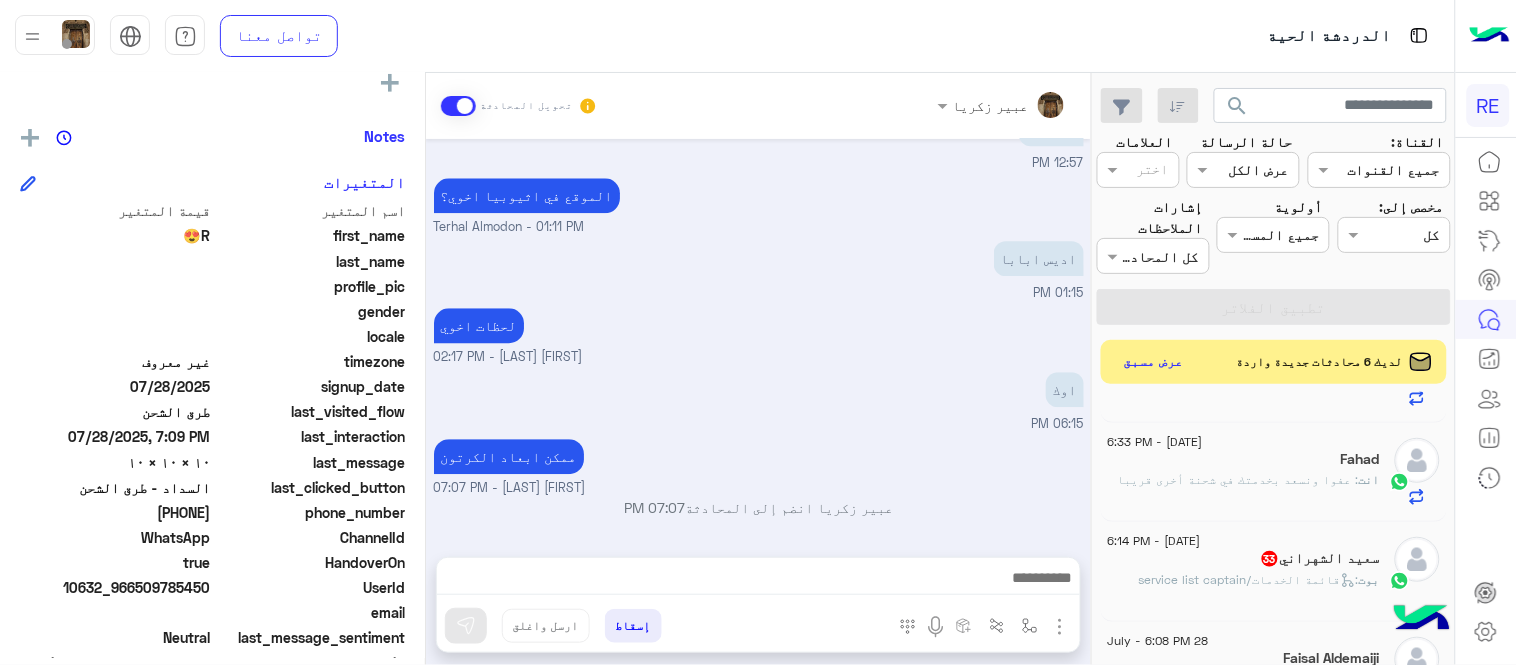 scroll, scrollTop: 697, scrollLeft: 0, axis: vertical 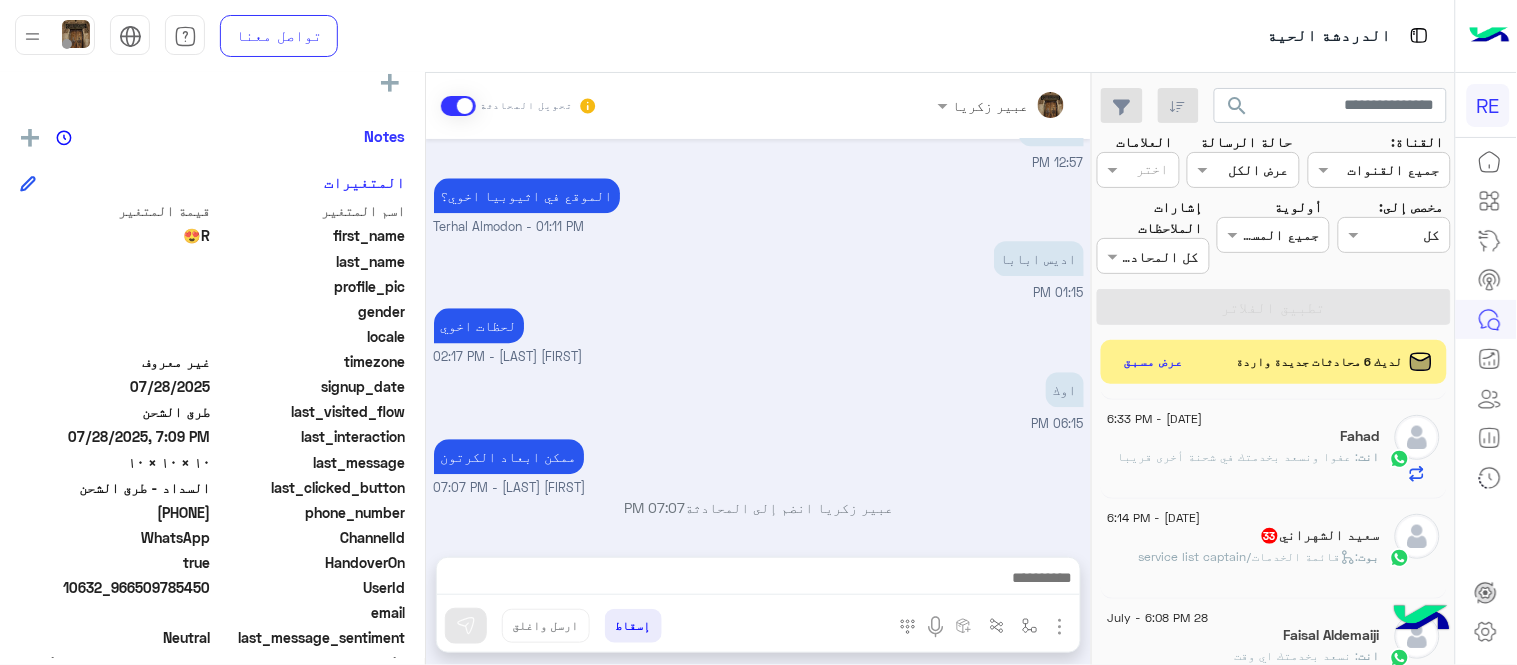 click on "[NAME] [LAST_NAME] [NUMBER]" 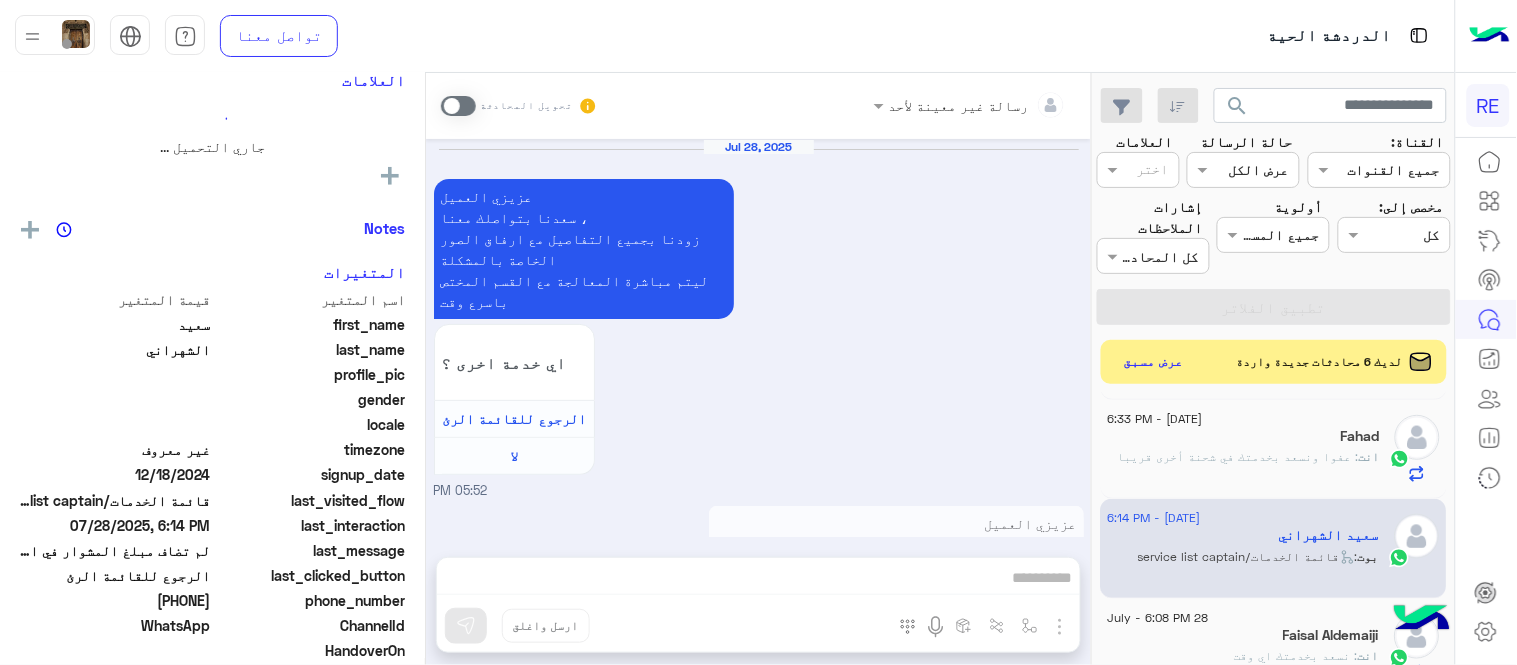 scroll, scrollTop: 676, scrollLeft: 0, axis: vertical 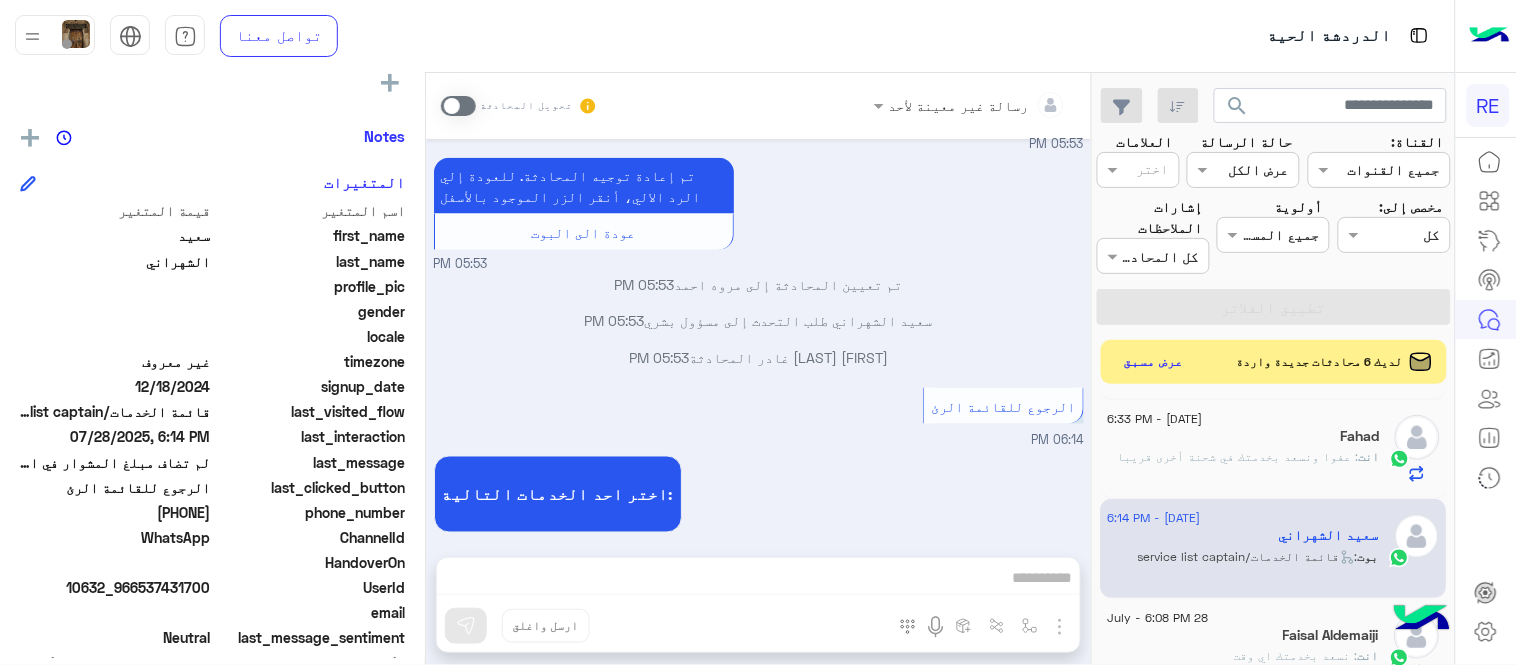 click at bounding box center (458, 106) 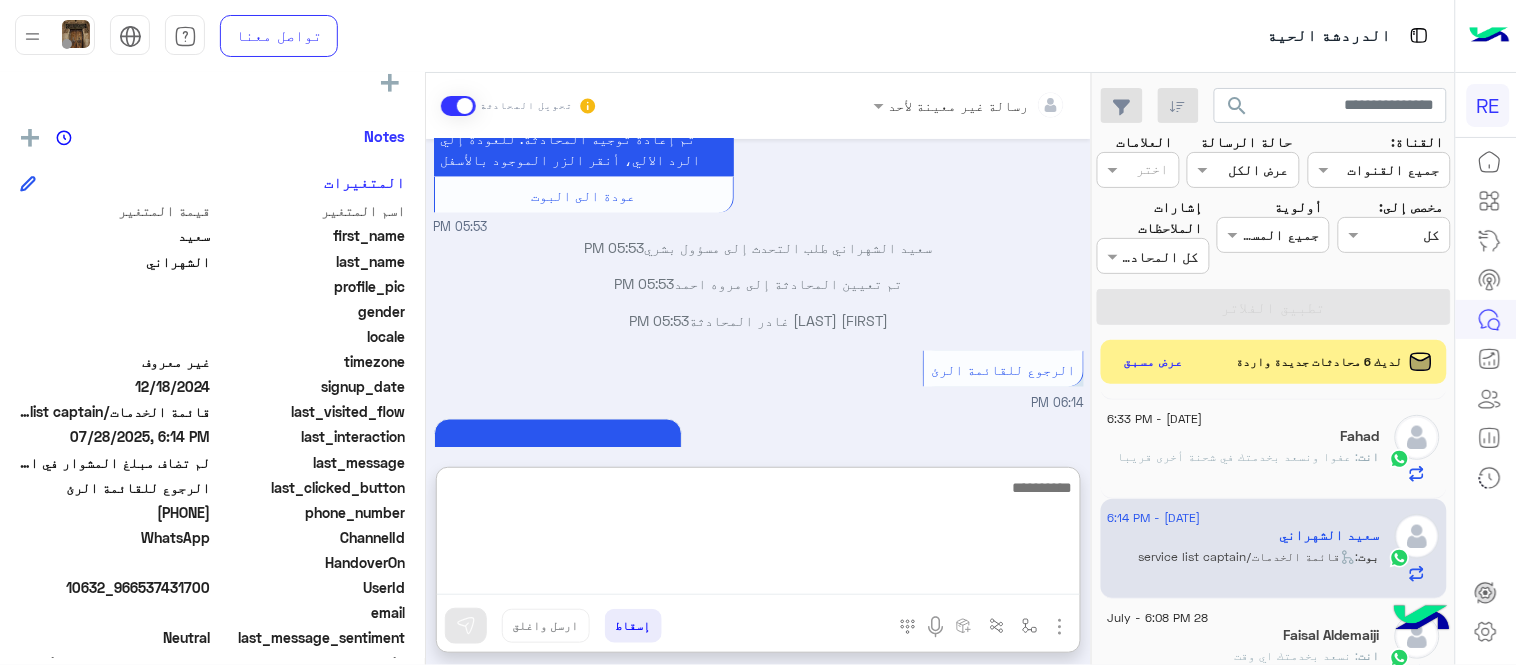 click at bounding box center [758, 535] 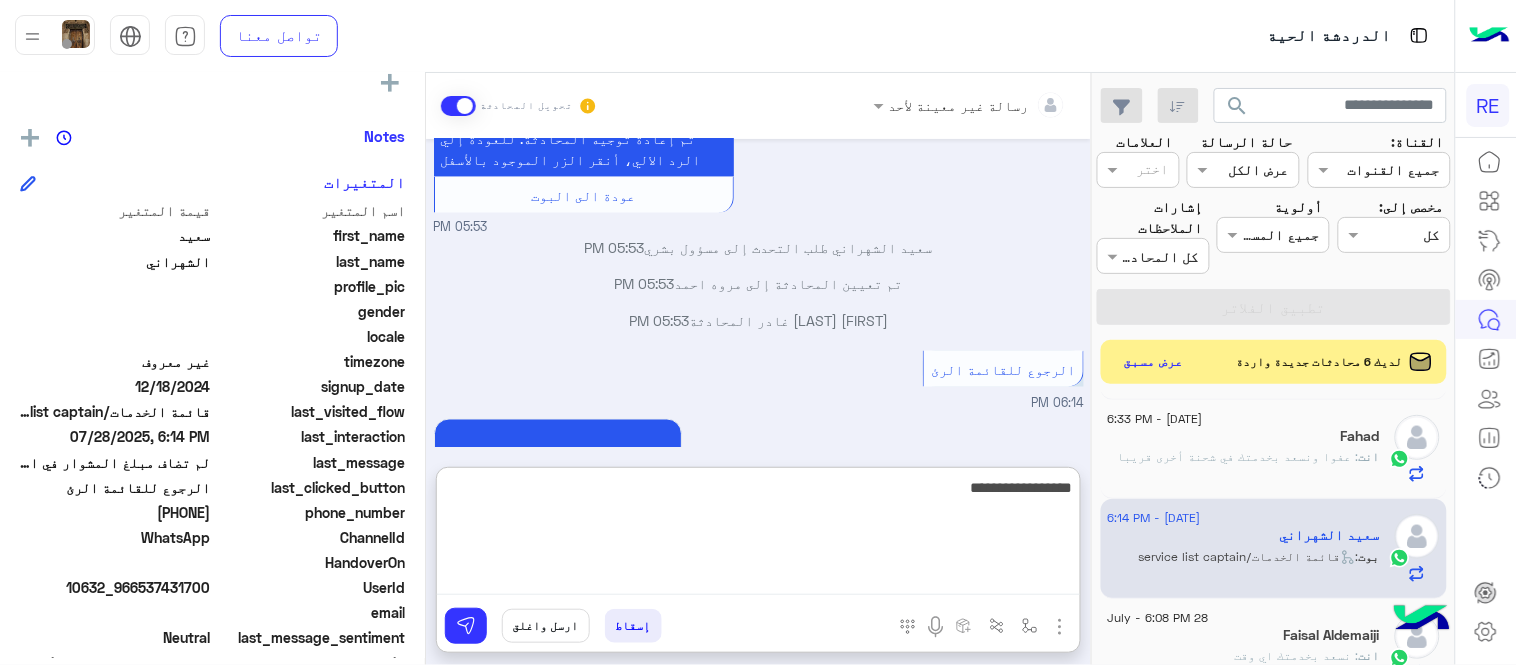 type on "**********" 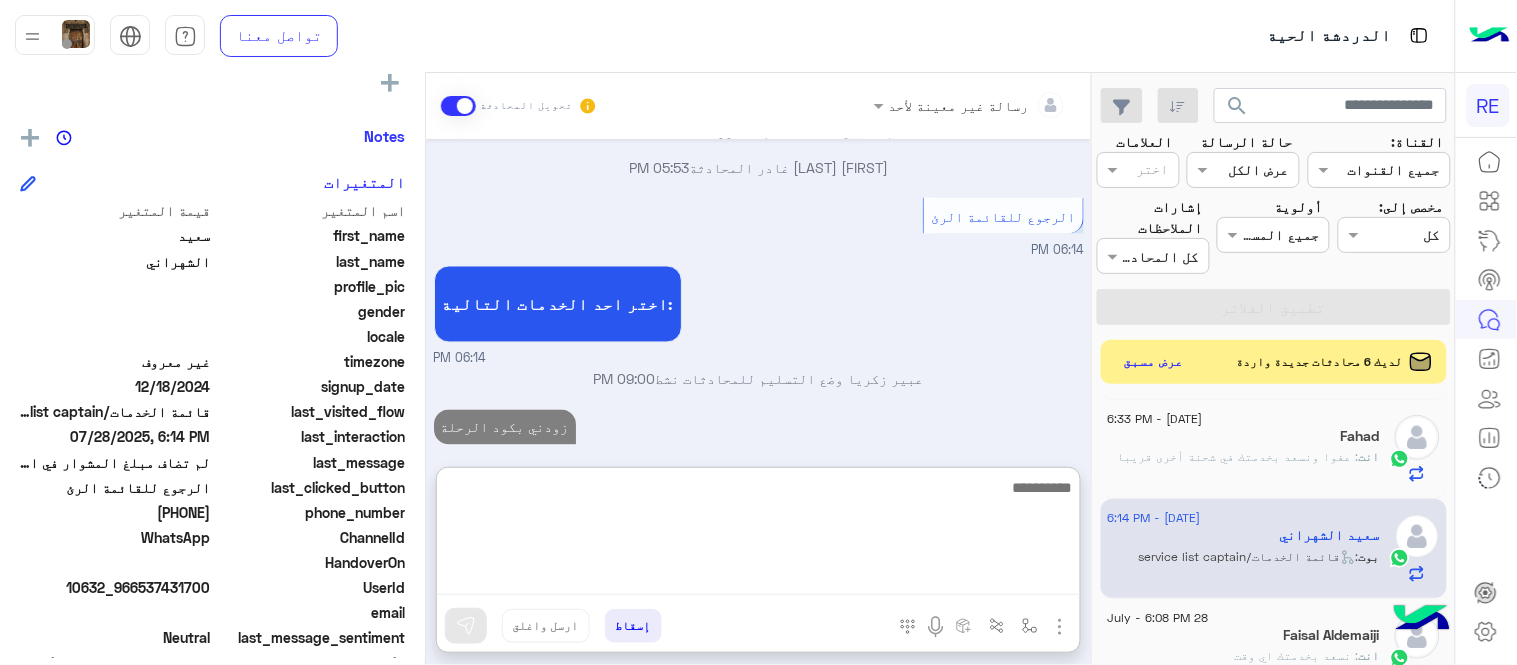 scroll, scrollTop: 903, scrollLeft: 0, axis: vertical 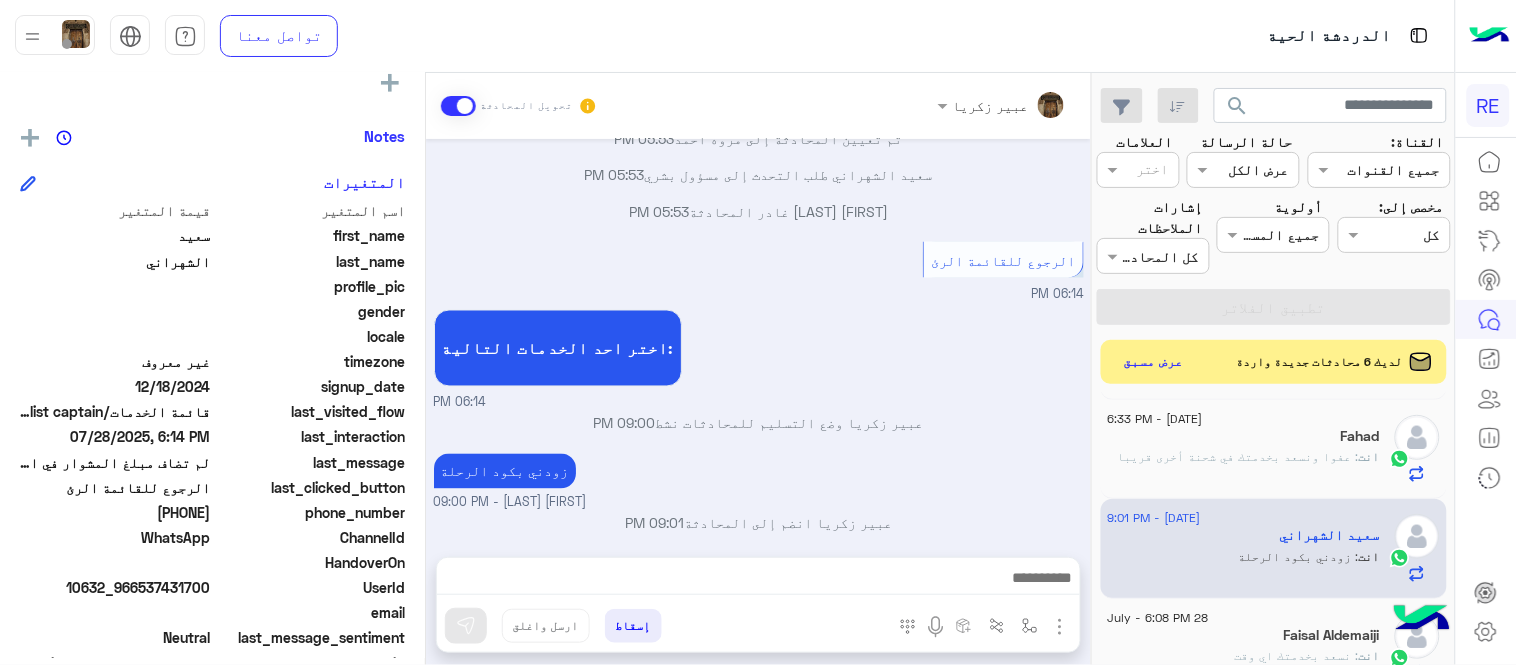 click on "Jul 28, 2025  عزيزي العميل  سعدنا بتواصلك معنا ، زودنا بجميع  التفاصيل مع ارفاق الصور الخاصة بالمشكلة  ليتم مباشرة المعالجة مع القسم المختص باسرع وقت اي خدمة اخرى ؟  الرجوع للقائمة الرئ   لا     05:52 PM  عزيزي العميل  سعدنا بتواصلك معنا ، زودنا بجميع  التفاصيل مع ارفاق الصور الخاصة بالمشكلة  ليتم مباشرة المعالجة مع القسم المختص باسرع وقت لم تضاف مبلغ المشوار في المحفظة   05:53 PM  سعدنا بتواصلك، نأمل منك توضيح استفسارك أكثر    05:53 PM  سعدنا بتواصلك، نأمل منك توضيح استفسارك أكثر لم تضاف مبلغ المشوار في المحفظة   05:53 PM   عودة الى البوت     05:53 PM   تم تعيين المحادثة إلى مروه احمد   05:53 PM" at bounding box center (758, 338) 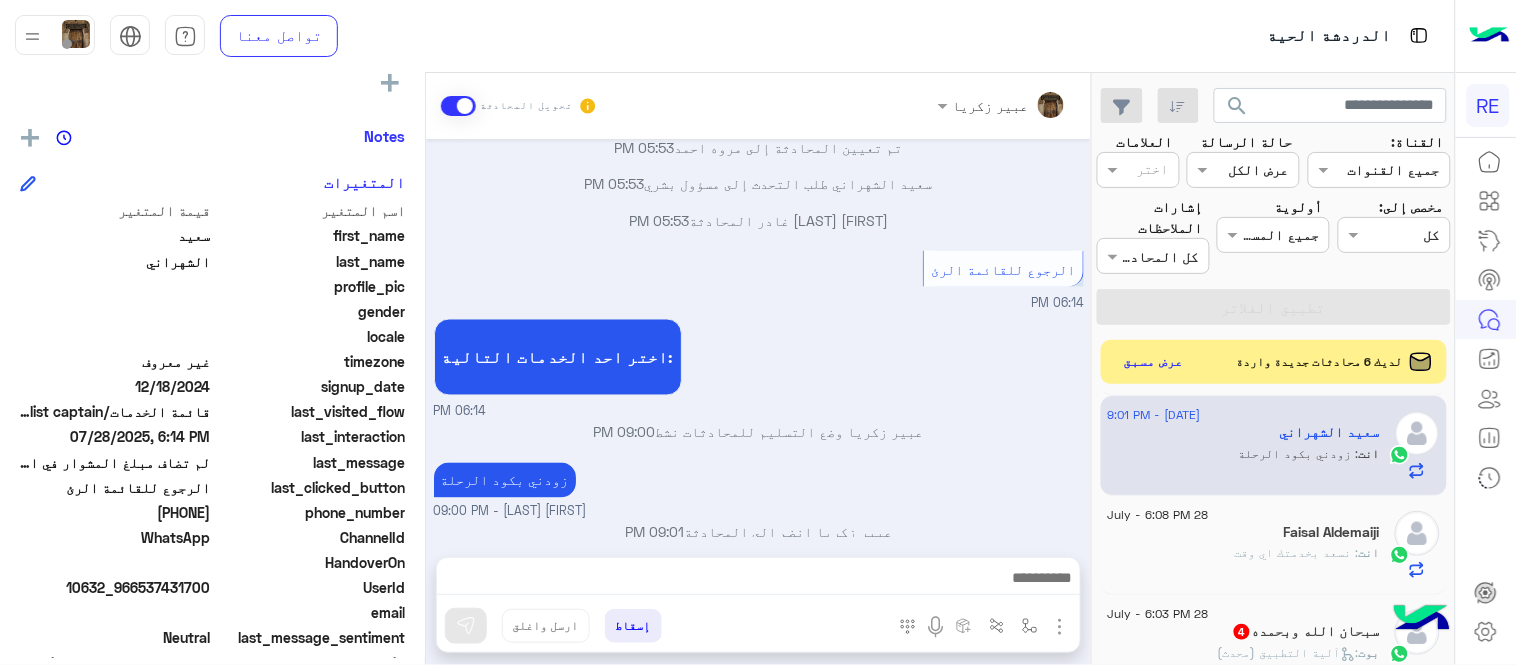 scroll, scrollTop: 807, scrollLeft: 0, axis: vertical 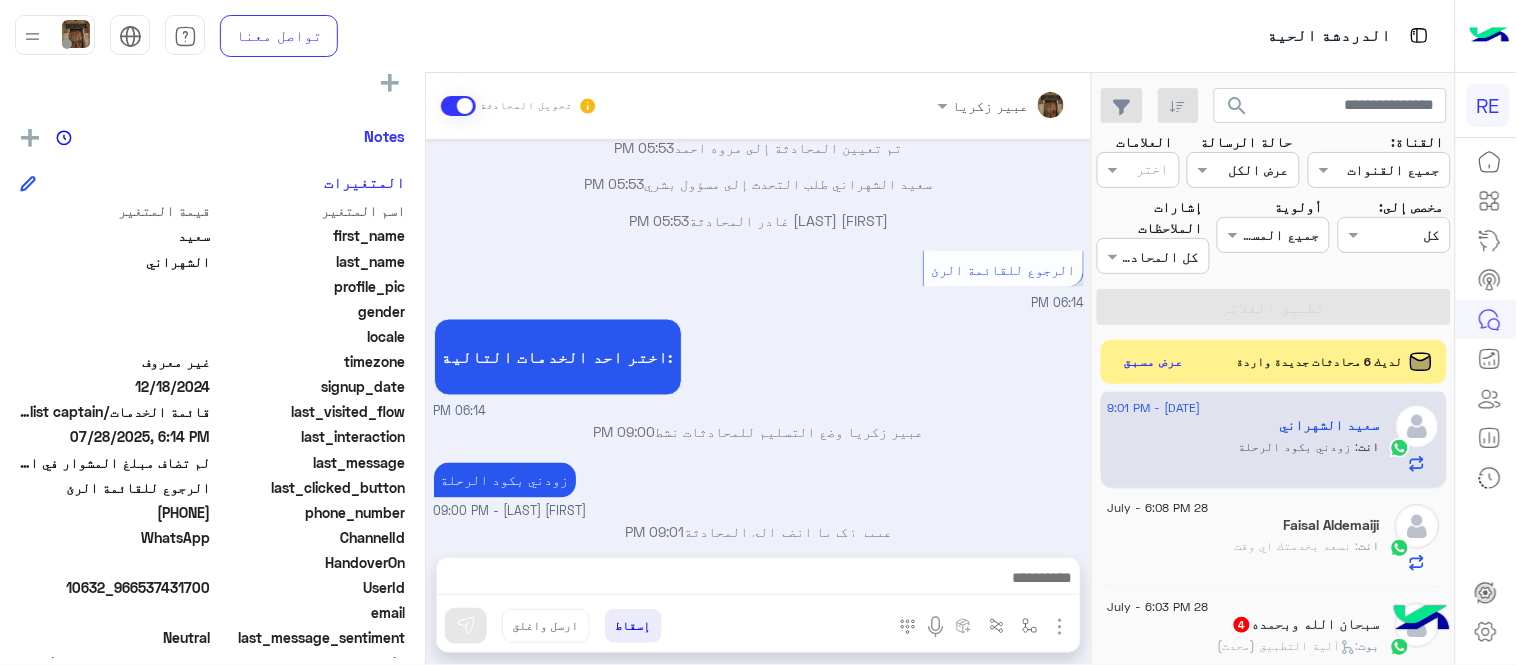 click on "‏سبحان الله وبحمده  4" 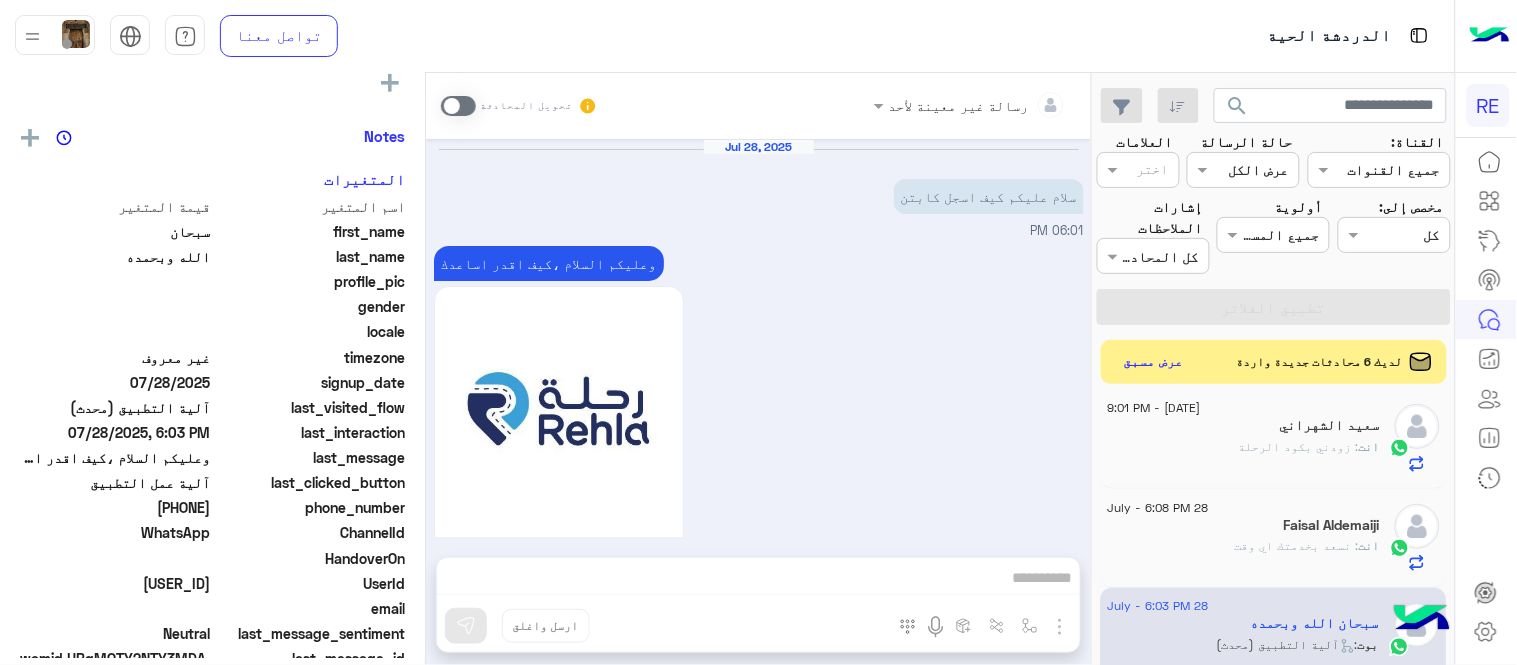 scroll, scrollTop: 1626, scrollLeft: 0, axis: vertical 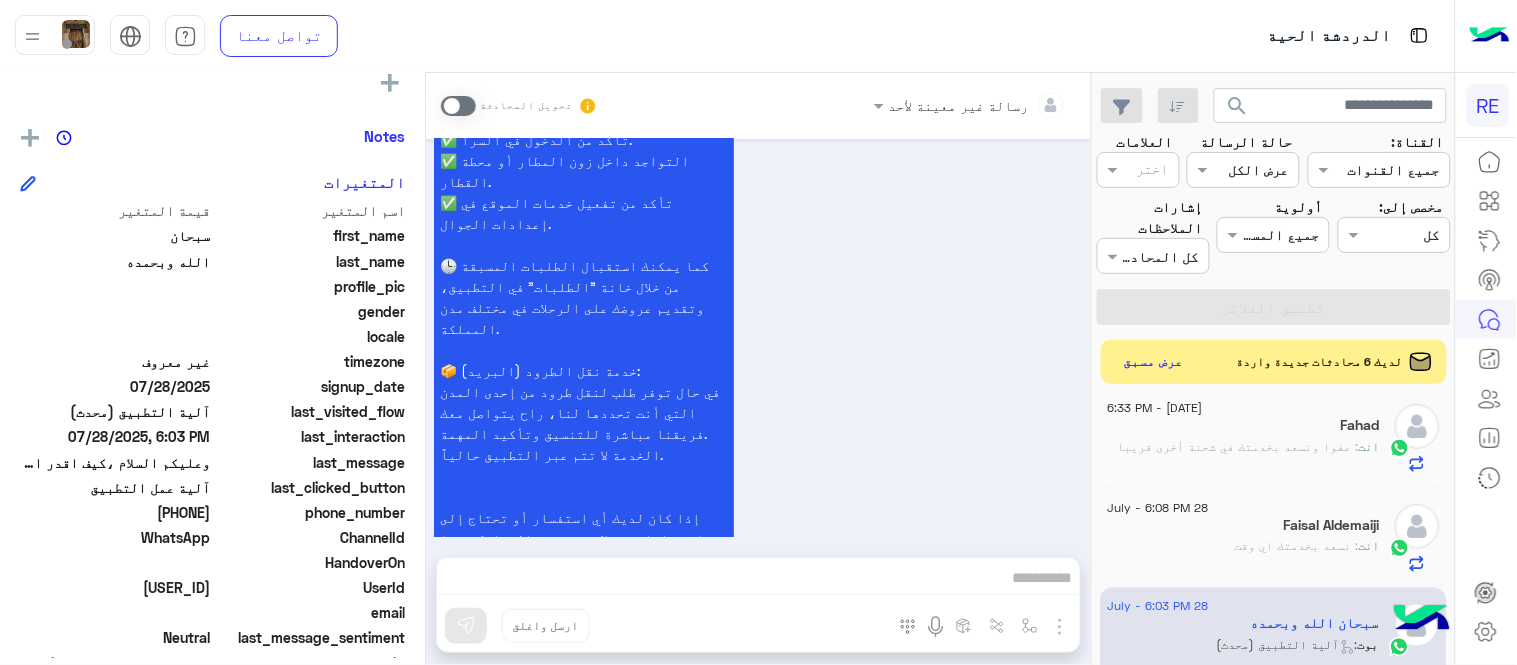 click at bounding box center (458, 106) 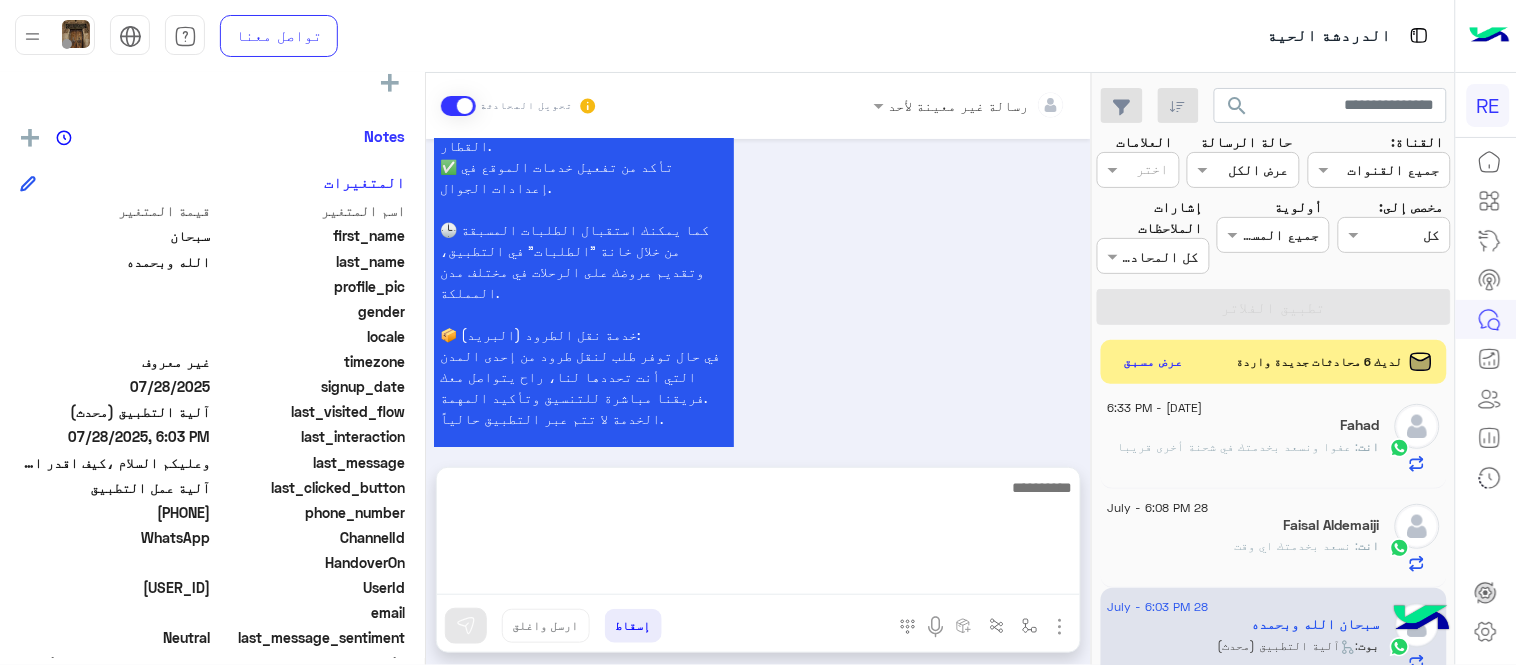 click at bounding box center (758, 535) 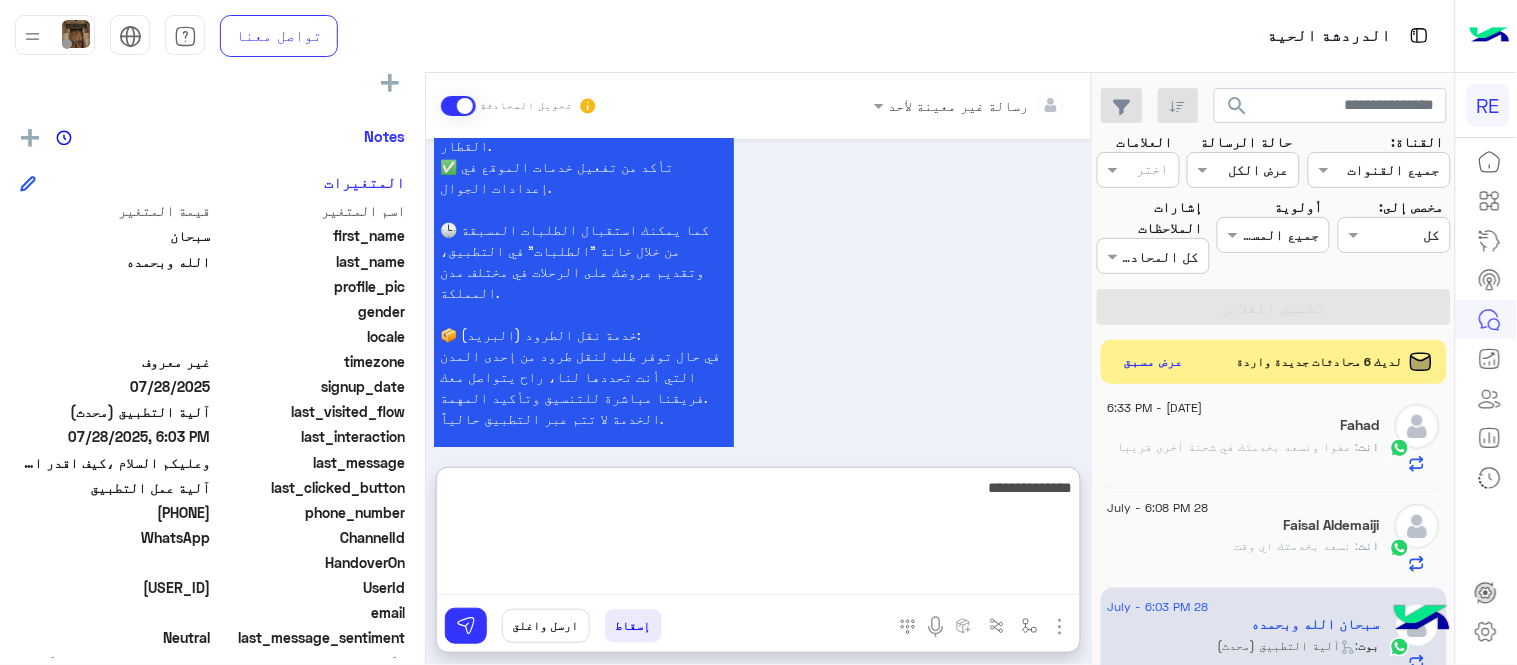 type on "**********" 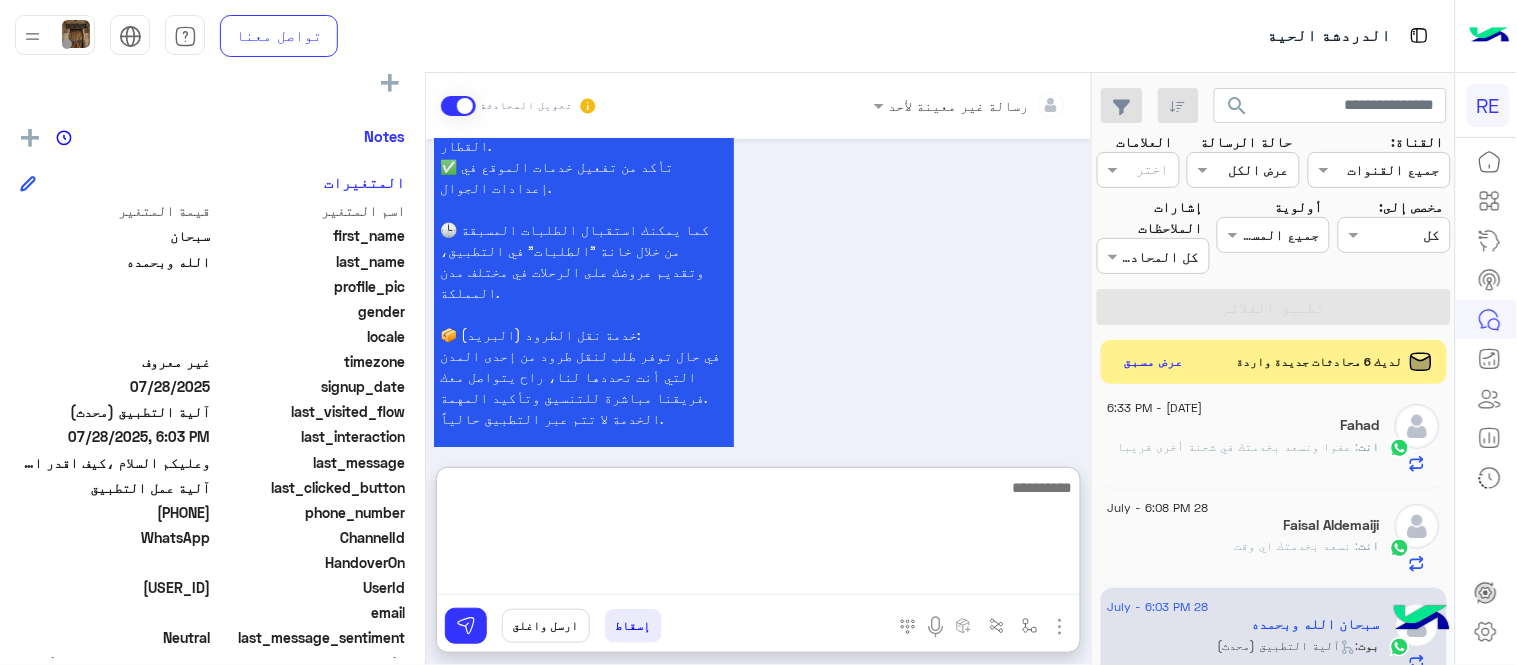 scroll, scrollTop: 1816, scrollLeft: 0, axis: vertical 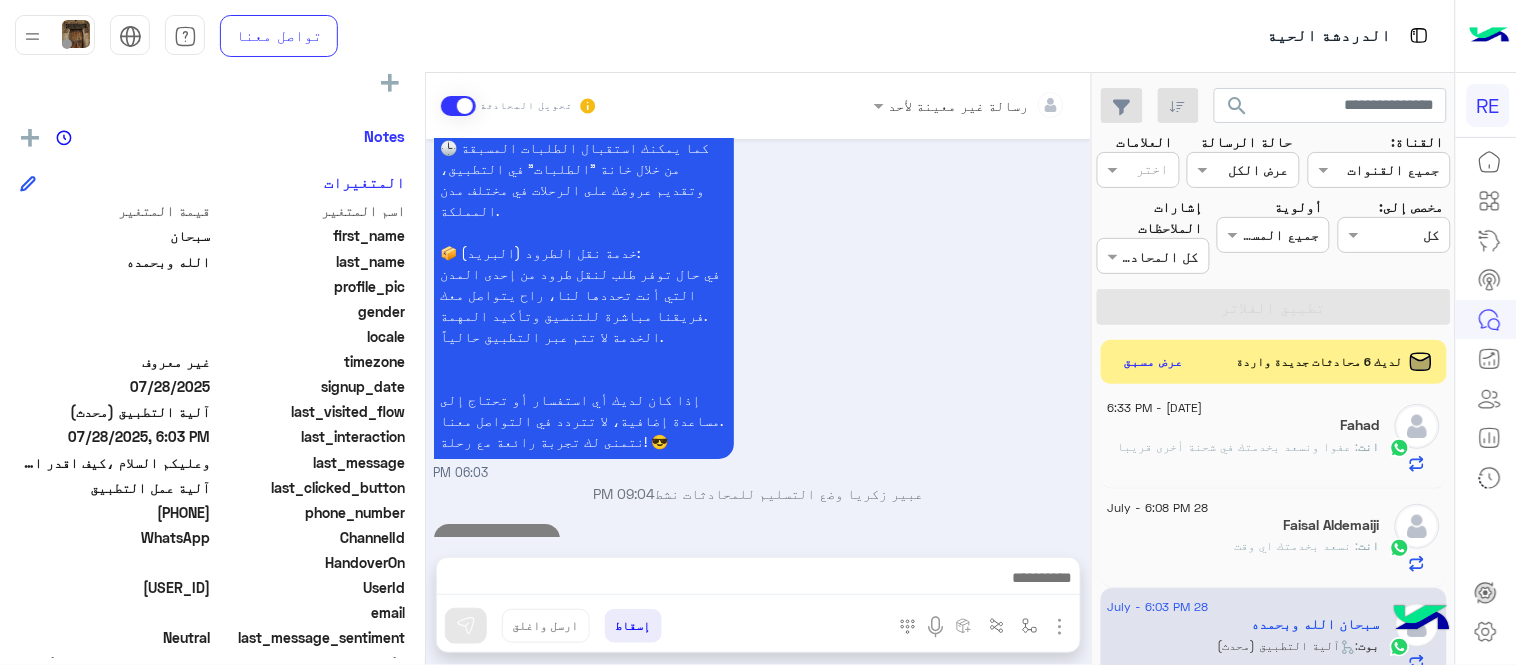 click on "سعداء بانضمامك، ونتطلع لأن تكون أحد شركائنا المميزين. 🔑 لتبدأ العمل ككابتن، يجب أولاً تفعيل حسابك بعد قبول بياناتك من هيئة النقل. خطوات البدء والدخول في السرا: 1️⃣ حمّل التطبيق وسجل بيانات سيارتك. 2️⃣ بعد قبول بياناتك من هيئة النقل وتفعيل حسابك، توجه إلى أقرب مطار أو محطة قطار. 3️⃣ عند الوصول، فعّل خيار "متاح" ثم اضغط على "الدخول في السرا". 4️⃣ بعد دخولك في السرا، ستبدأ في استقبال طلبات العملاء الموجهة من المرحلين المتواجدين في الموقع. لتفادي مشاكل السرا: ✅ تأكد من الدخول في السرا. ✅ التواجد داخل زون المطار أو محطة القطار. 📦 خدمة نقل الطرود (البريد):    06:03 PM" at bounding box center [759, 20] 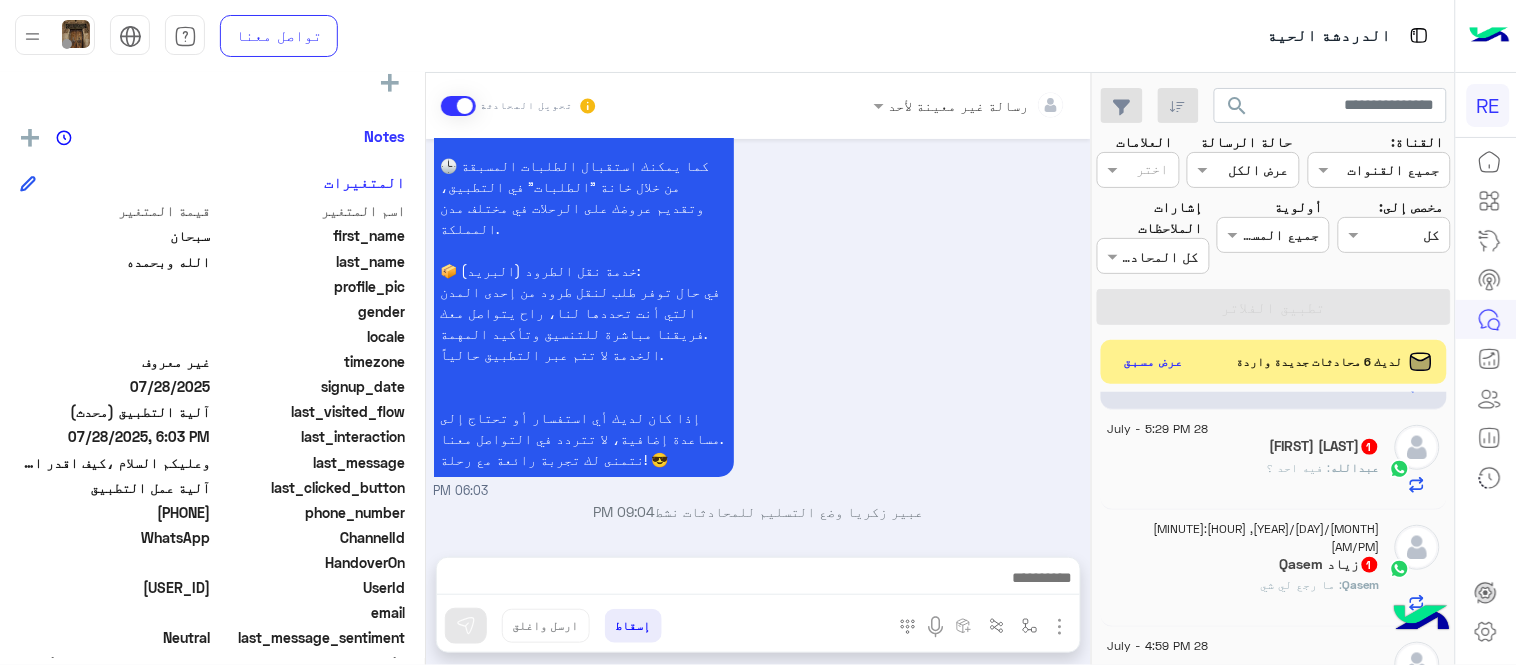 scroll, scrollTop: 1054, scrollLeft: 0, axis: vertical 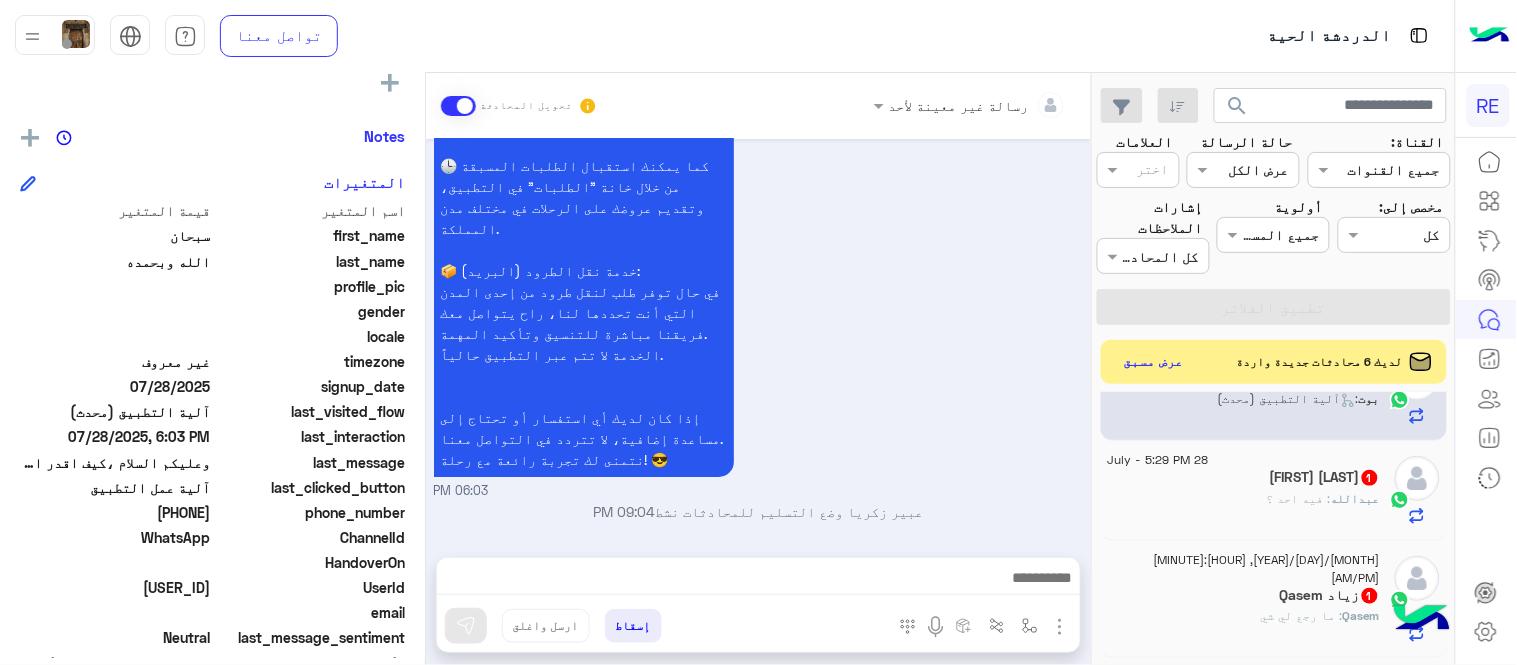 click on "[NAME] : فيه احد ؟" 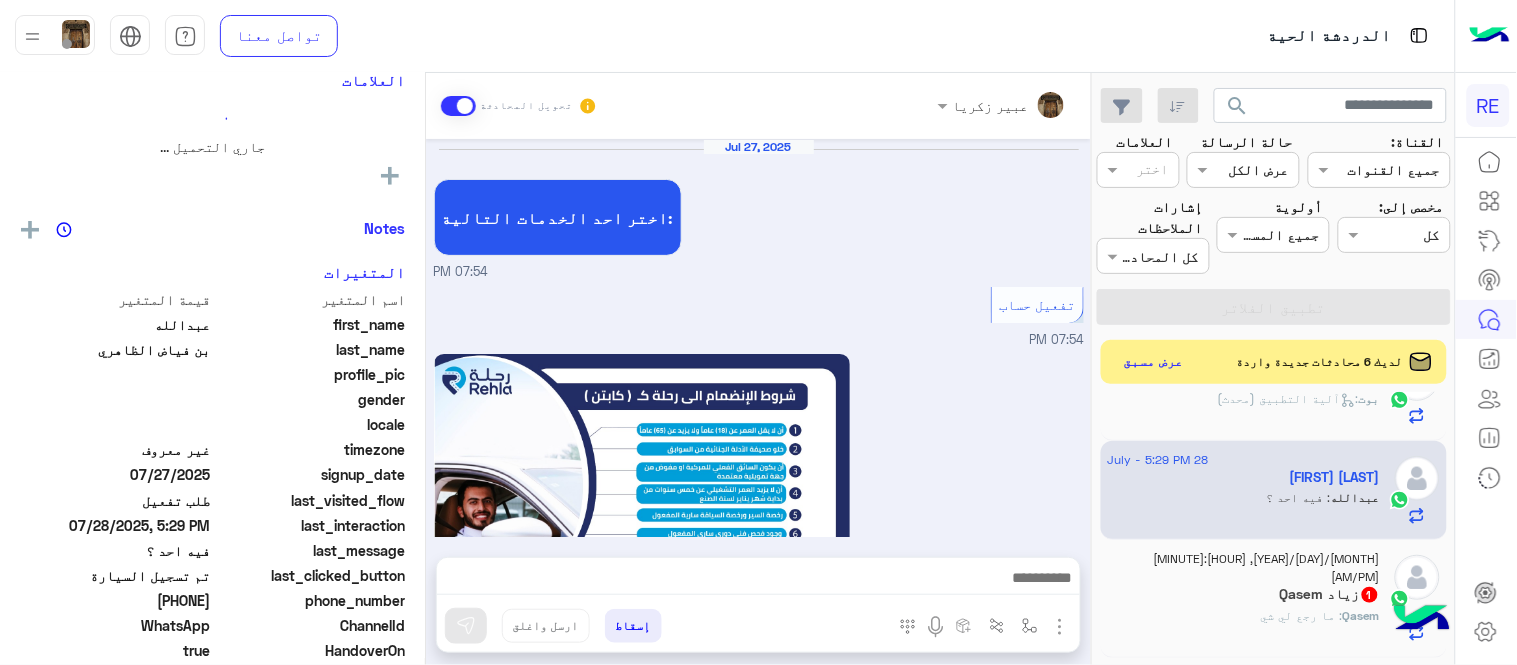 scroll, scrollTop: 1212, scrollLeft: 0, axis: vertical 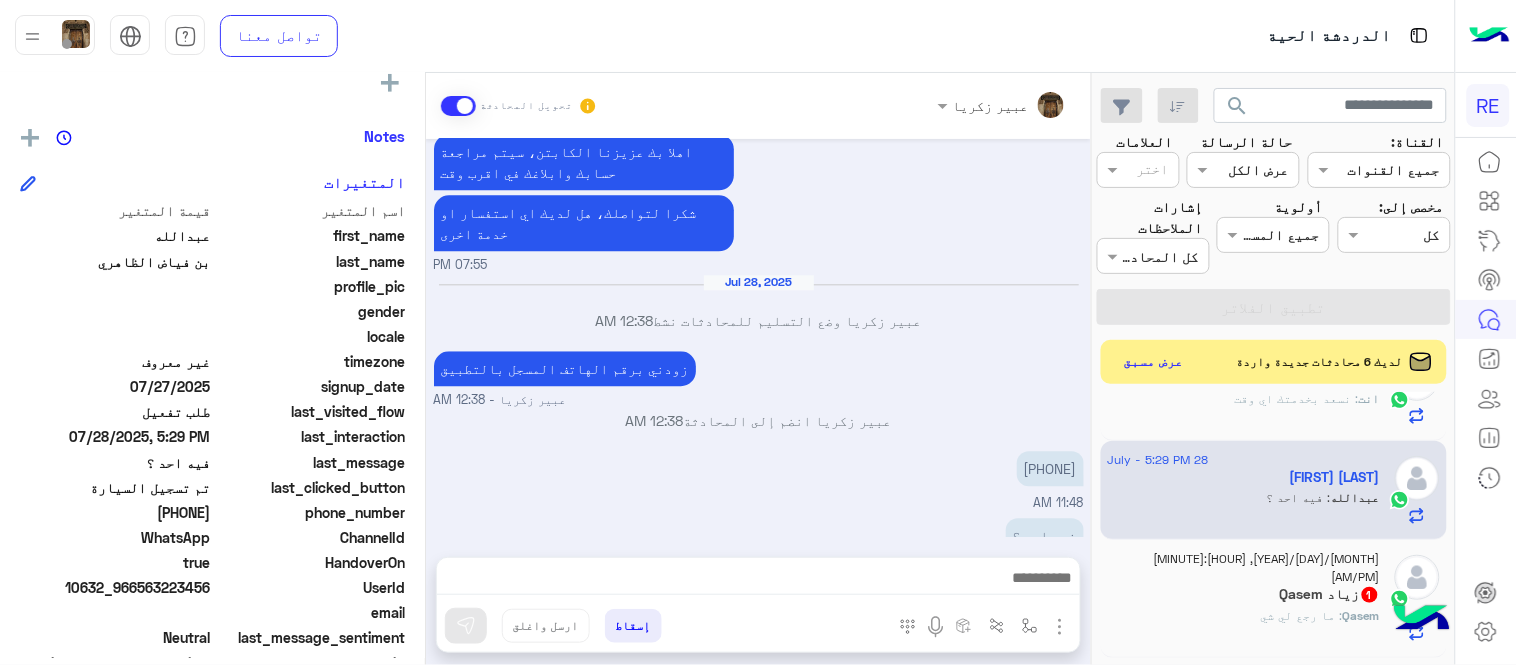 drag, startPoint x: 141, startPoint y: 513, endPoint x: 213, endPoint y: 513, distance: 72 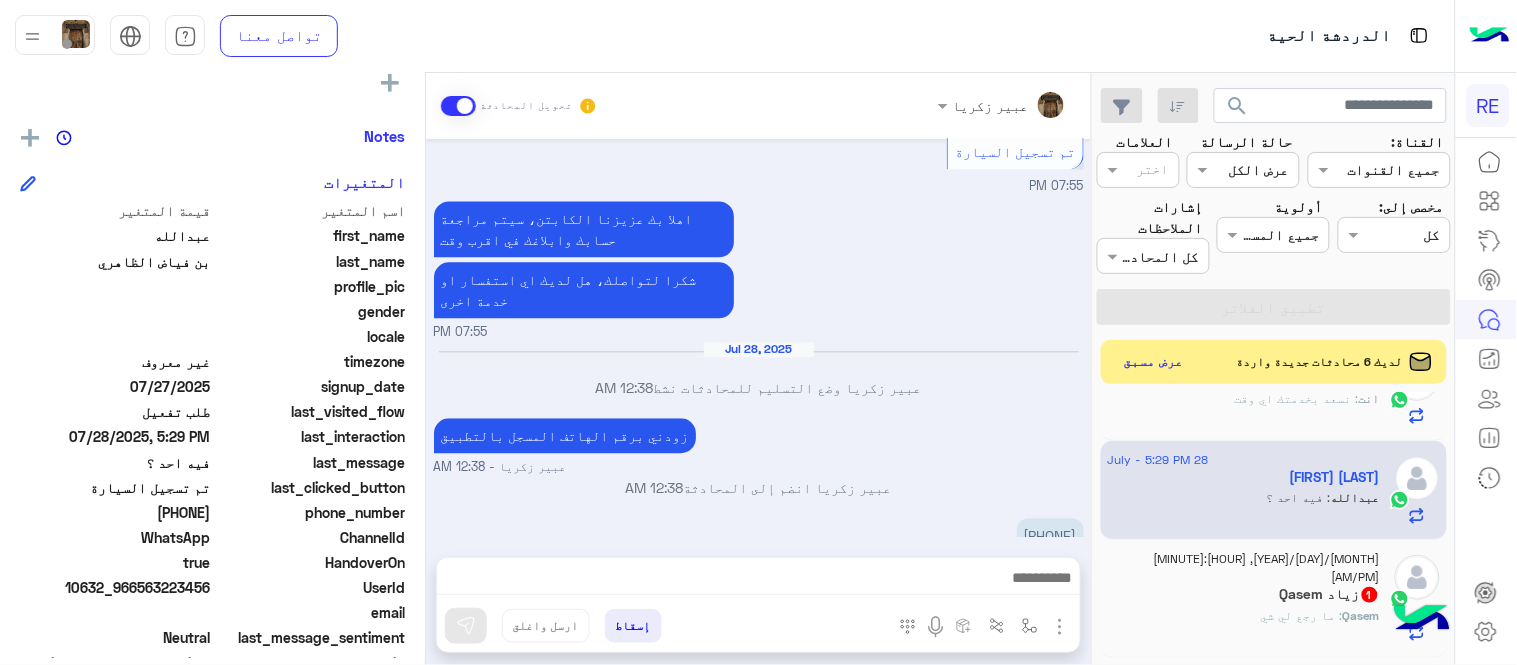 scroll, scrollTop: 1212, scrollLeft: 0, axis: vertical 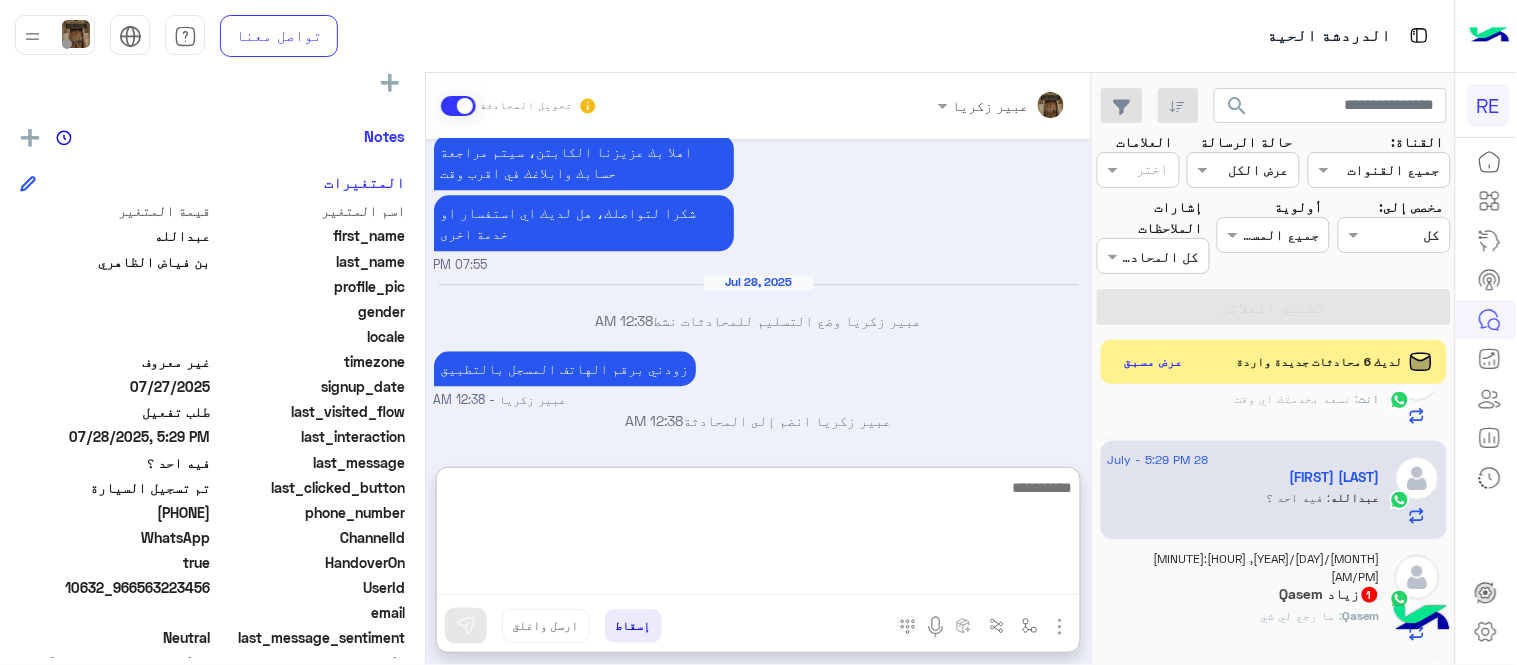 click at bounding box center (758, 535) 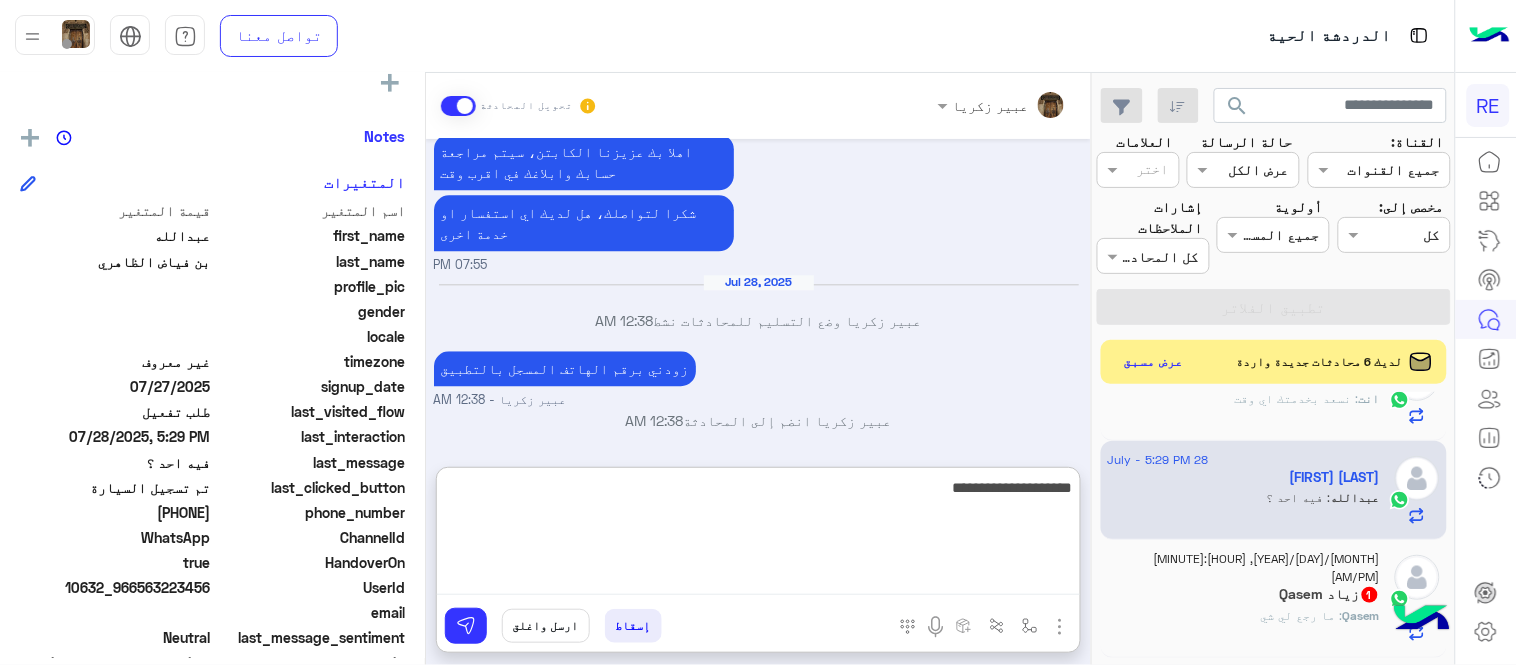 type on "**********" 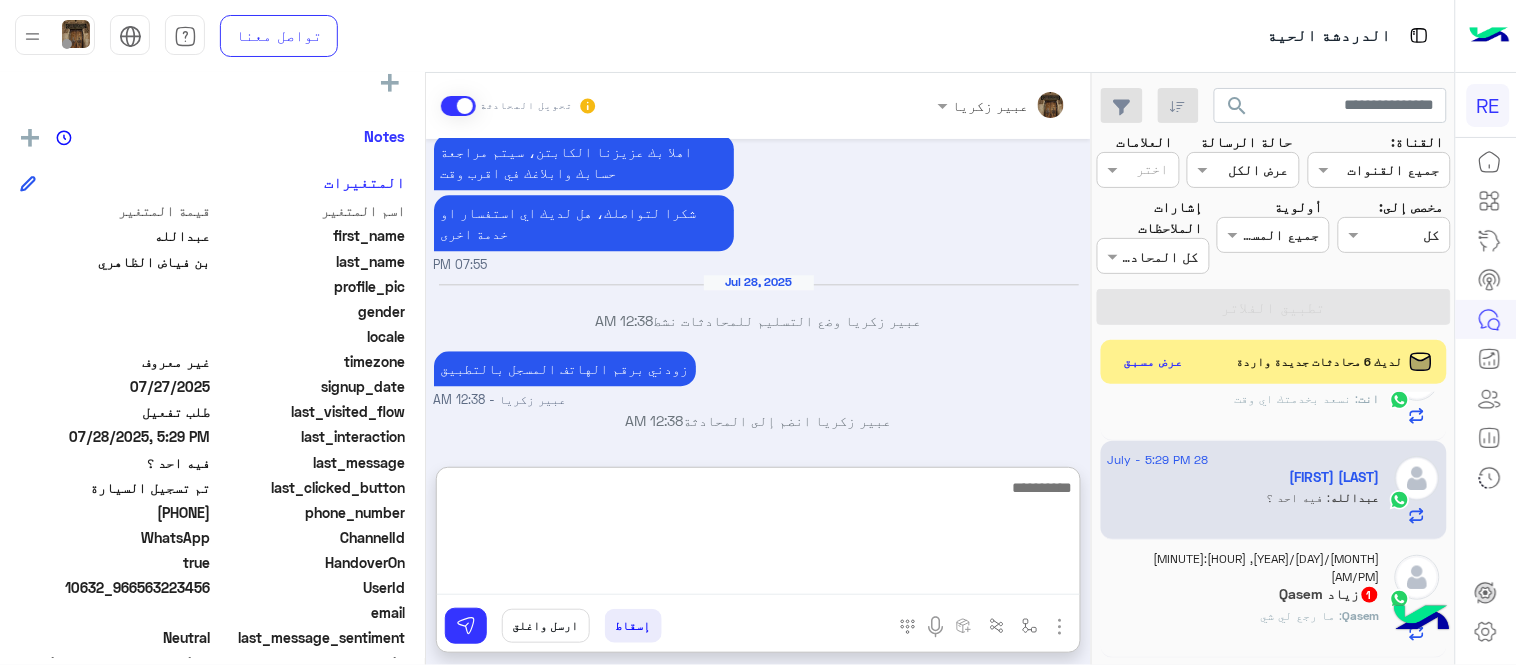 scroll, scrollTop: 1366, scrollLeft: 0, axis: vertical 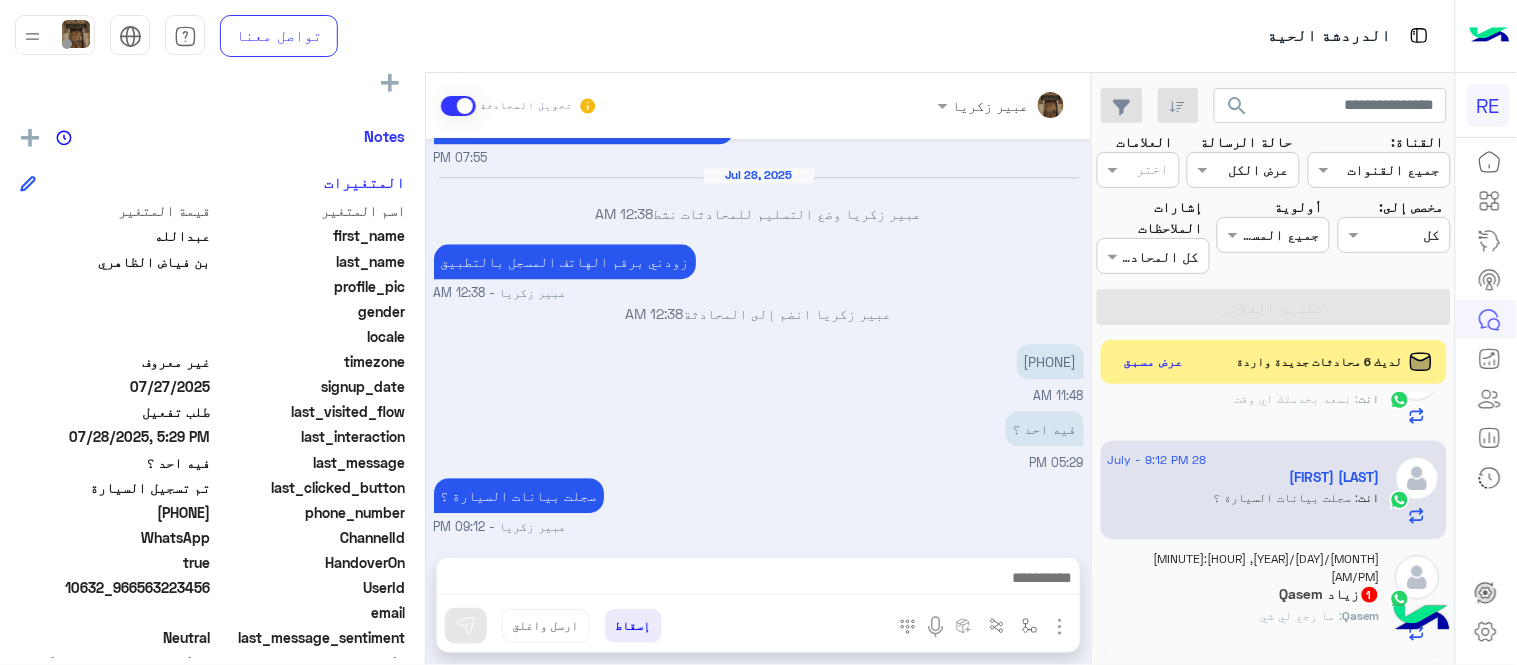 click on ": ما رجع لي شي" 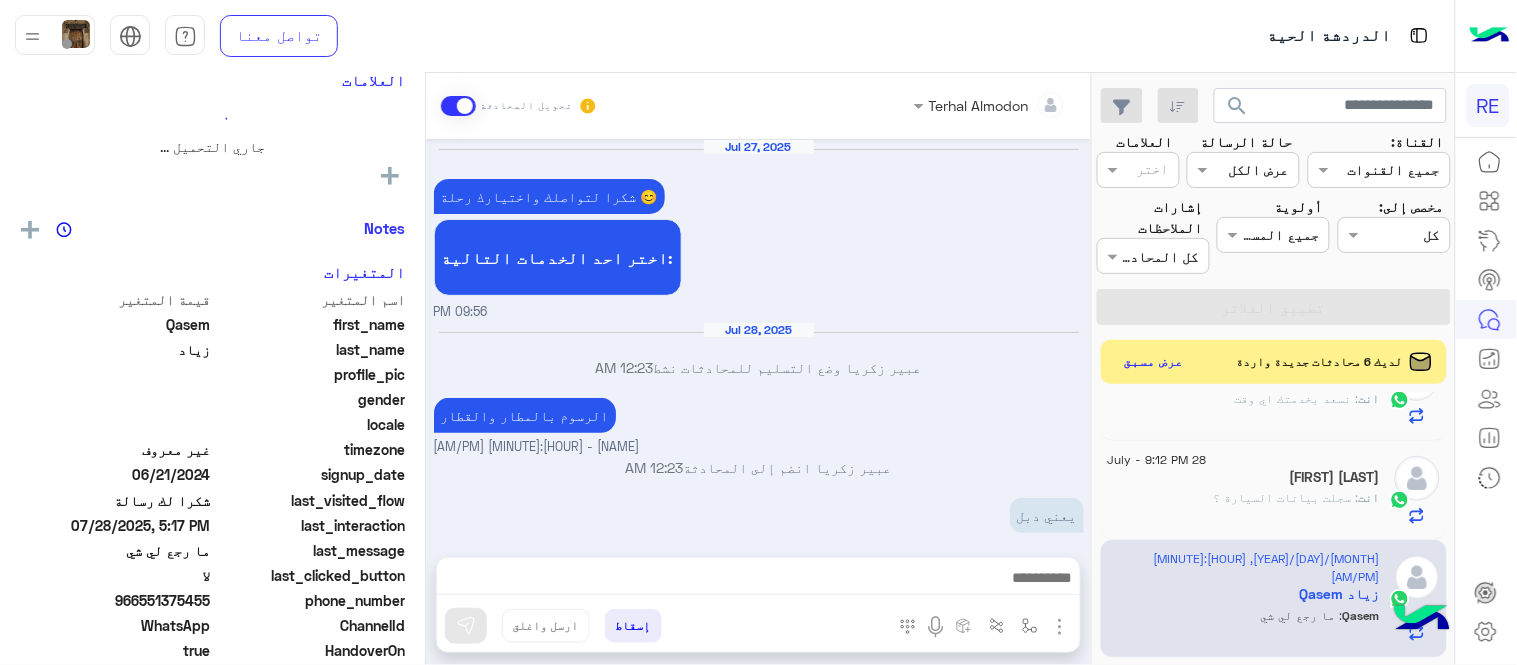 scroll, scrollTop: 320, scrollLeft: 0, axis: vertical 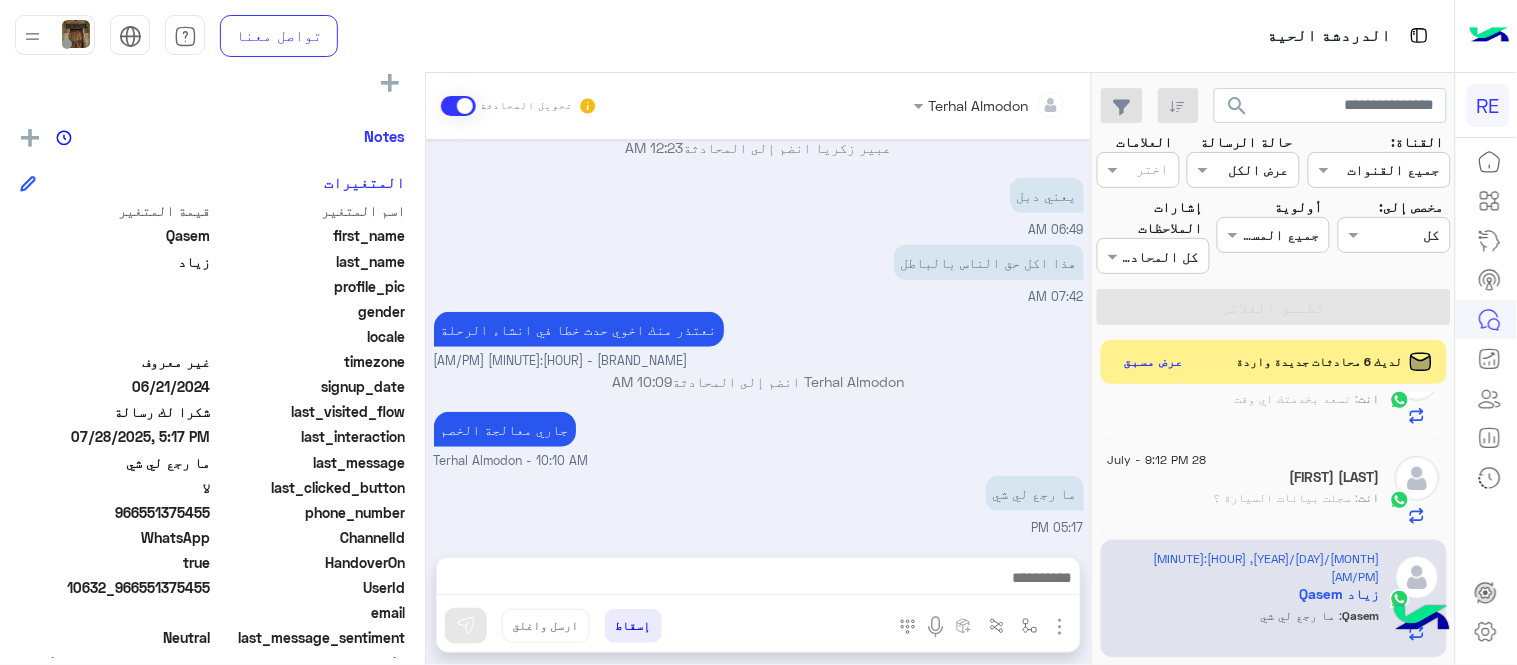 drag, startPoint x: 144, startPoint y: 513, endPoint x: 213, endPoint y: 511, distance: 69.02898 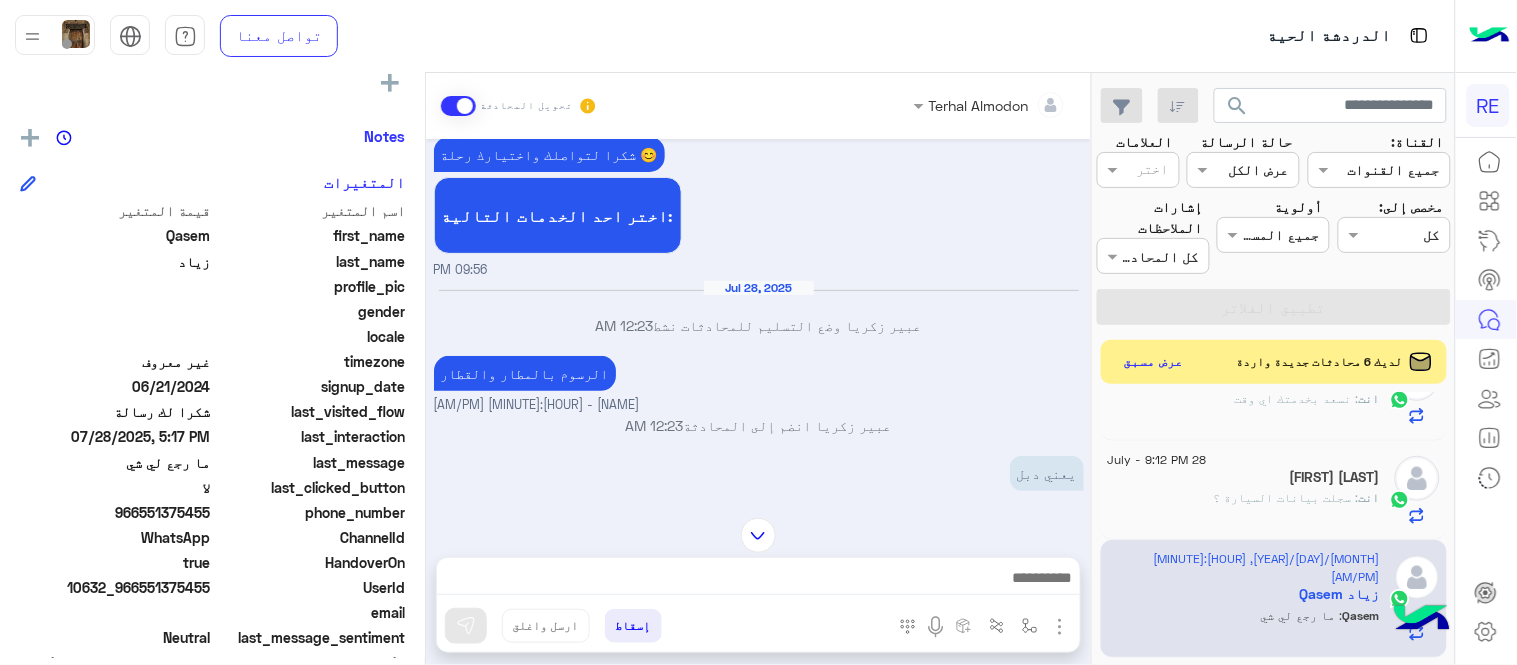 scroll, scrollTop: 0, scrollLeft: 0, axis: both 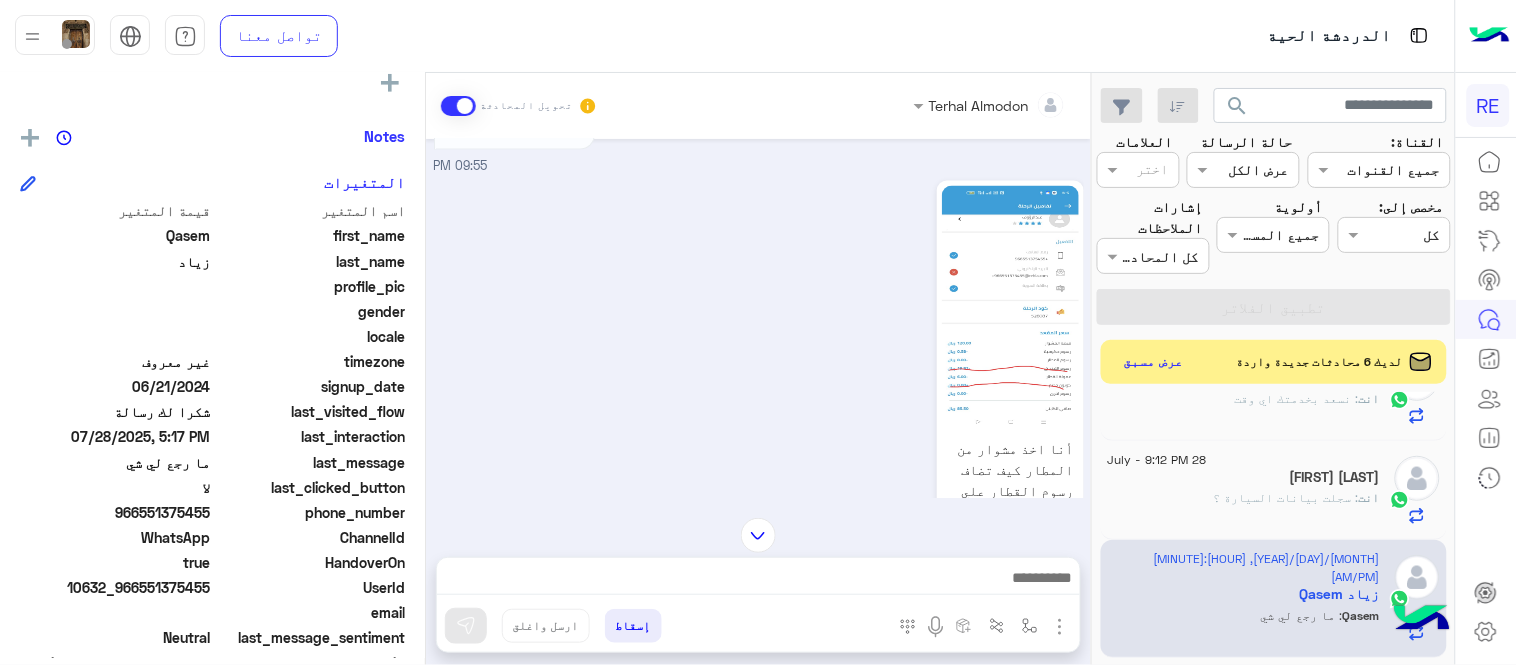 click 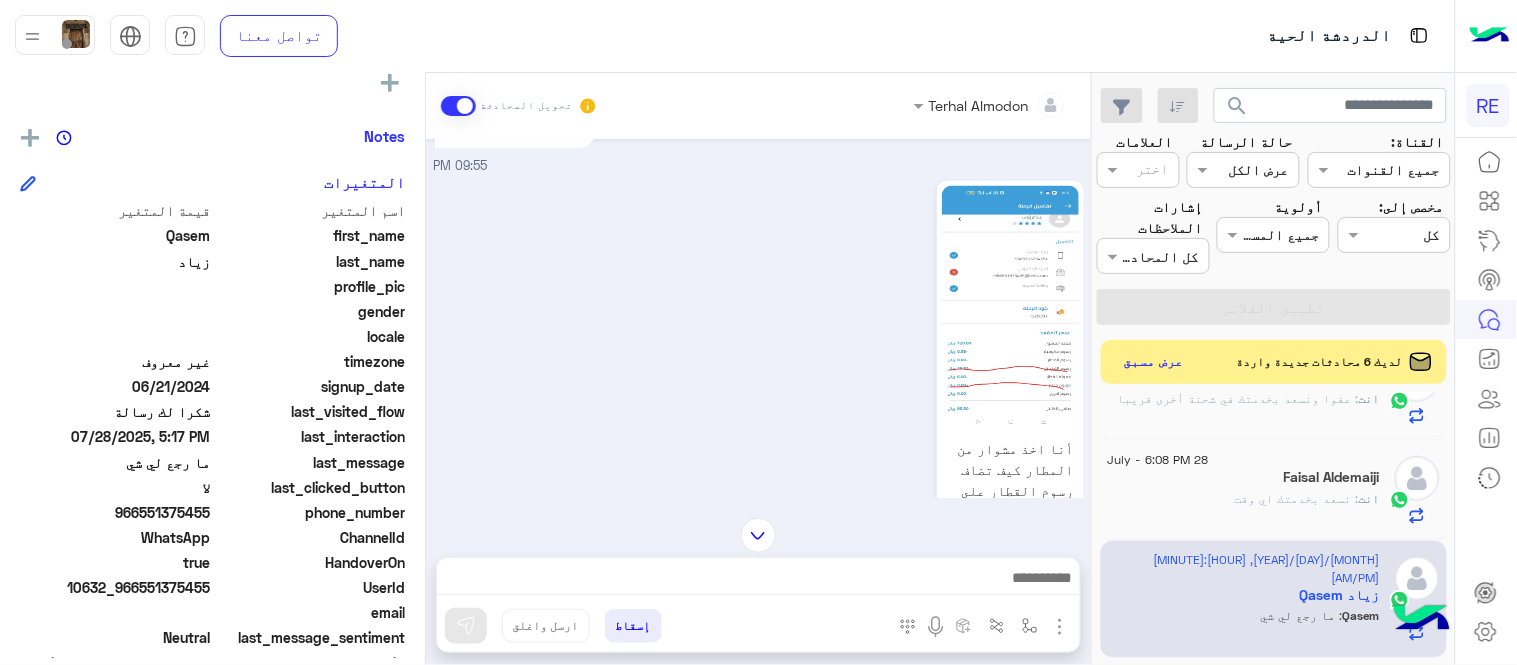 copy on "551375455" 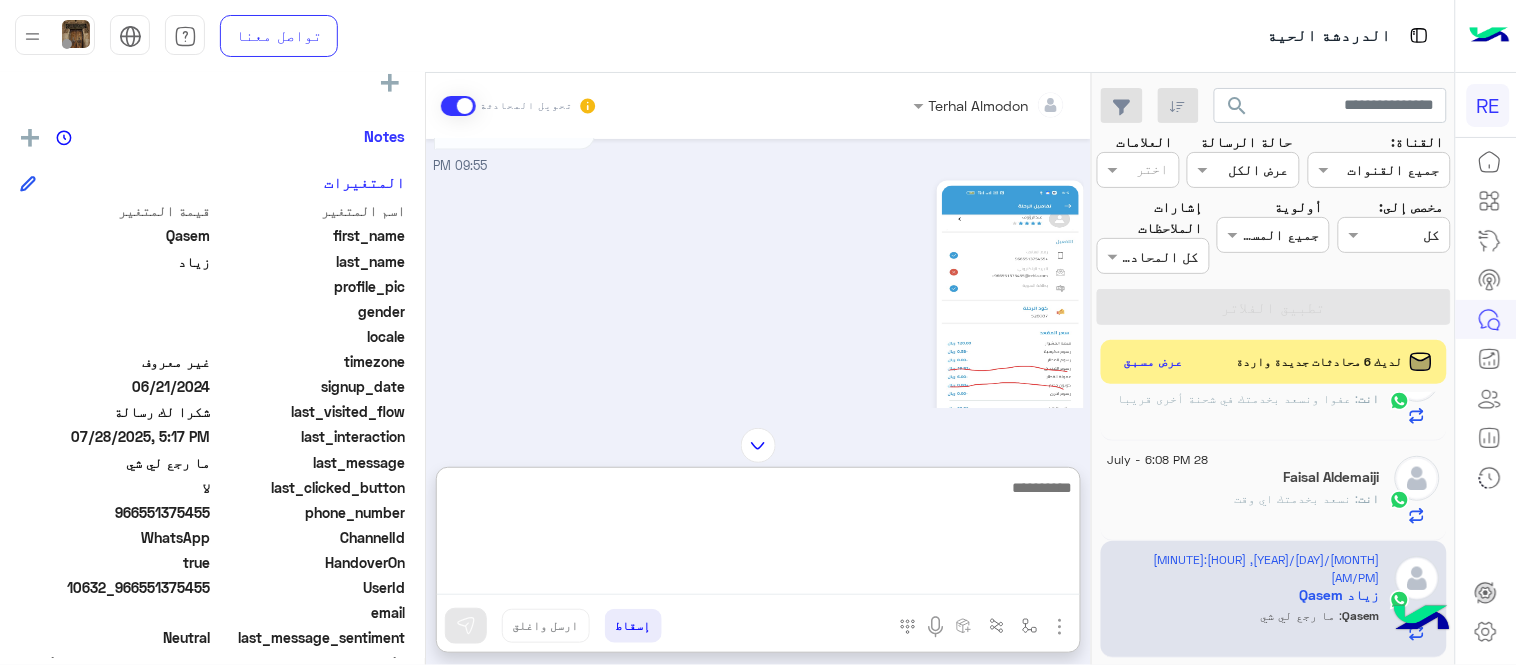click at bounding box center (758, 535) 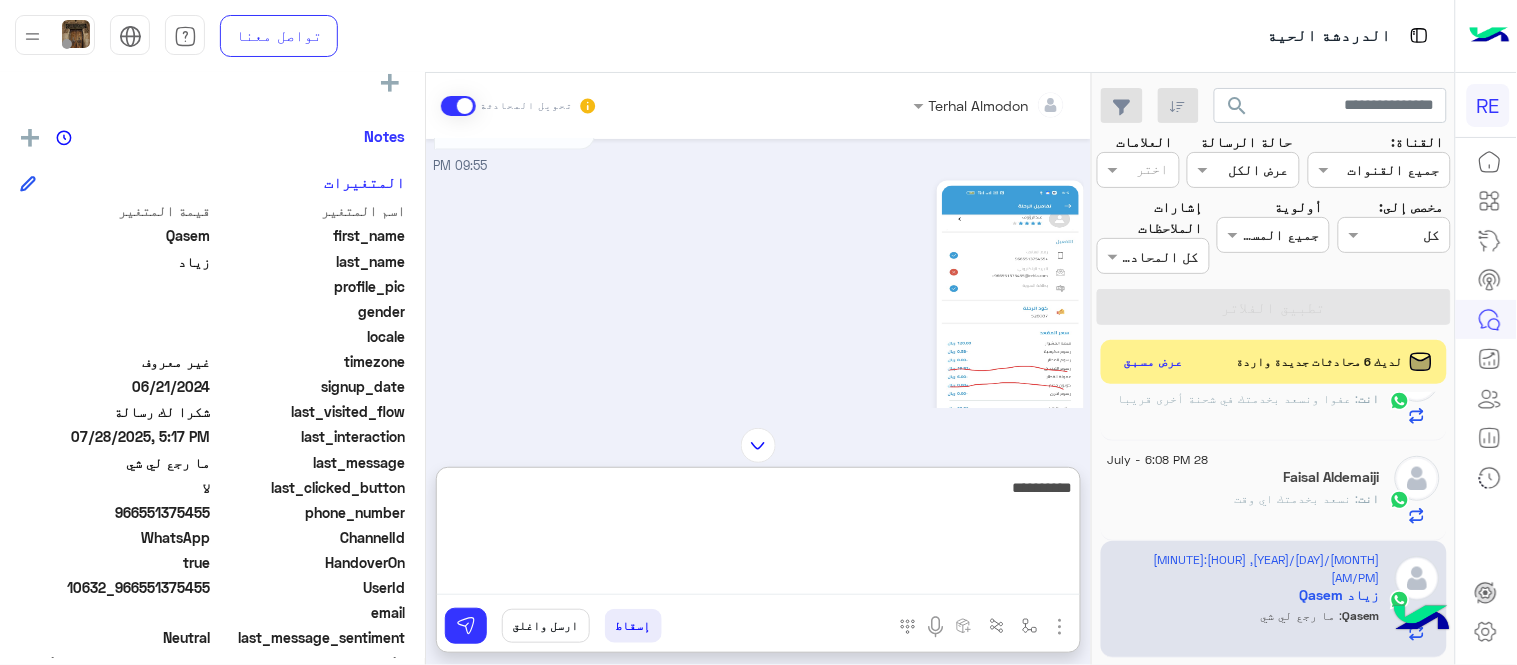 type on "**********" 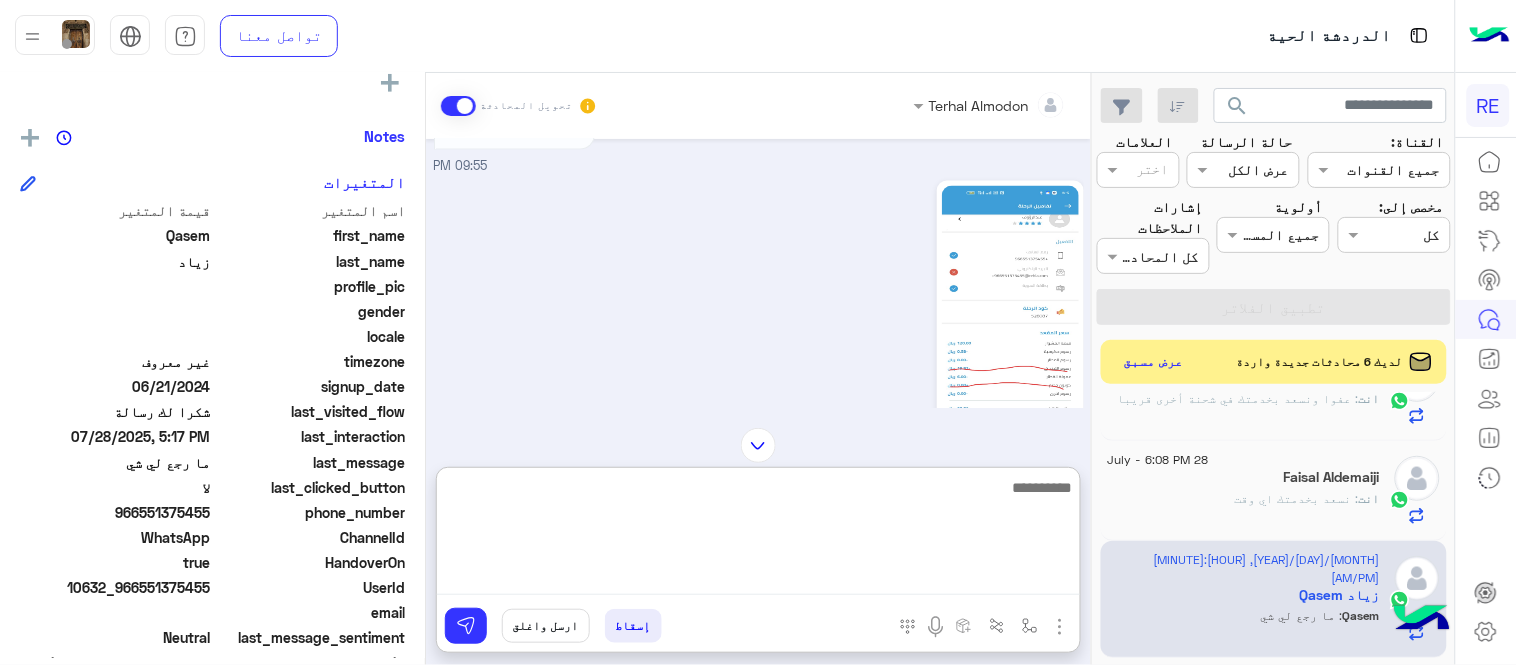 scroll, scrollTop: 1872, scrollLeft: 0, axis: vertical 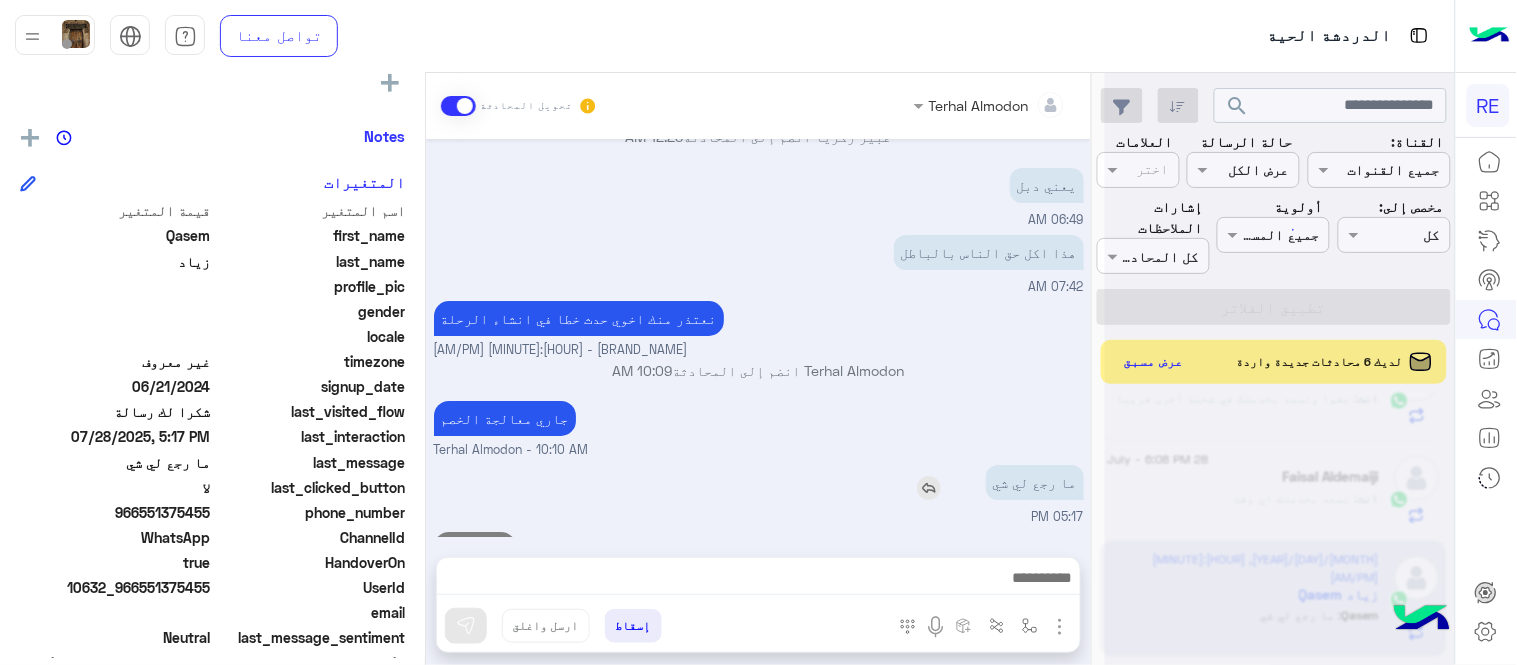 click on "[MONTH] [DAY], [YEAR]  اختر احد الخدمات التالية:    [HOUR]:[MINUTE] [AM/PM]   الملاحظات والشكاوى    [HOUR]:[MINUTE] [AM/PM]  اختيار أي:    [HOUR]:[MINUTE] [AM/PM]   شكاوى    [HOUR]:[MINUTE] [AM/PM]  فضلا اختر نوع الشكوى  ماليه   تقنية   اخرى     [HOUR]:[MINUTE] [AM/PM]   ماليه    [HOUR]:[MINUTE] [AM/PM]  عزيزي العميل  سعدنا بتواصلك معنا ، زودنا بجميع  التفاصيل مع ارفاق الصور الخاصة بالمشكلة  ليتم مباشرة المعالجة مع القسم المختص باسرع وقت اي خدمة اخرى ؟  الرجوع للقائمة الرئ   لا     [HOUR]:[MINUTE] [AM/PM]   أنا اخذ مشوار من المطار كيف تضاف رسوم القطار علي    [HOUR]:[MINUTE] [AM/PM]  سعدنا بتواصلك، نأمل منك توضيح استفسارك أكثر    [HOUR]:[MINUTE] [AM/PM]   لا    [HOUR]:[MINUTE] [AM/PM]  شكرا لتواصلك واختيارك رحلة 😊 اختر احد الخدمات التالية:    [HOUR]:[MINUTE] [AM/PM]   [MONTH] [DAY], [YEAR]   [HOUR]:[MINUTE] [AM/PM]       [NAME] -  [HOUR]:[MINUTE] [AM/PM]" at bounding box center (758, 338) 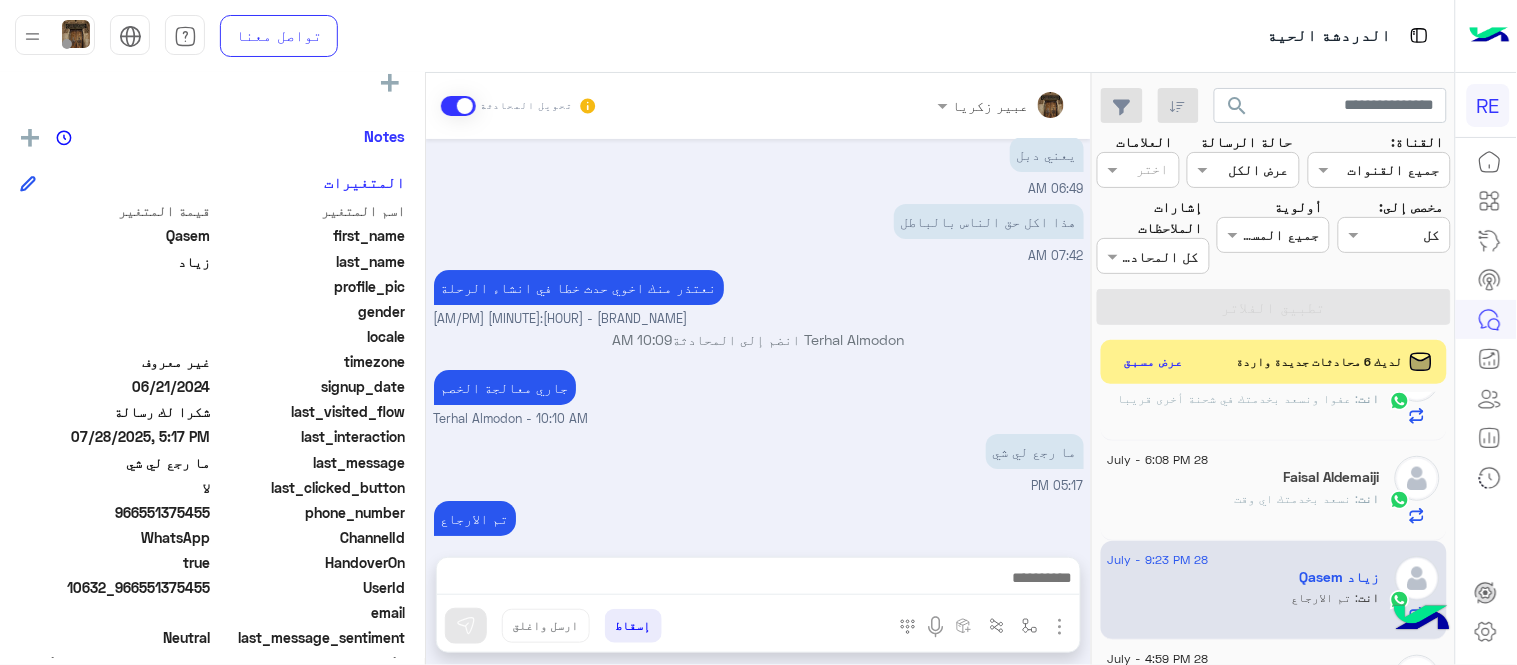click on "تم الارجاع  [FIRST] [LAST] -  09:23 PM" at bounding box center (759, 528) 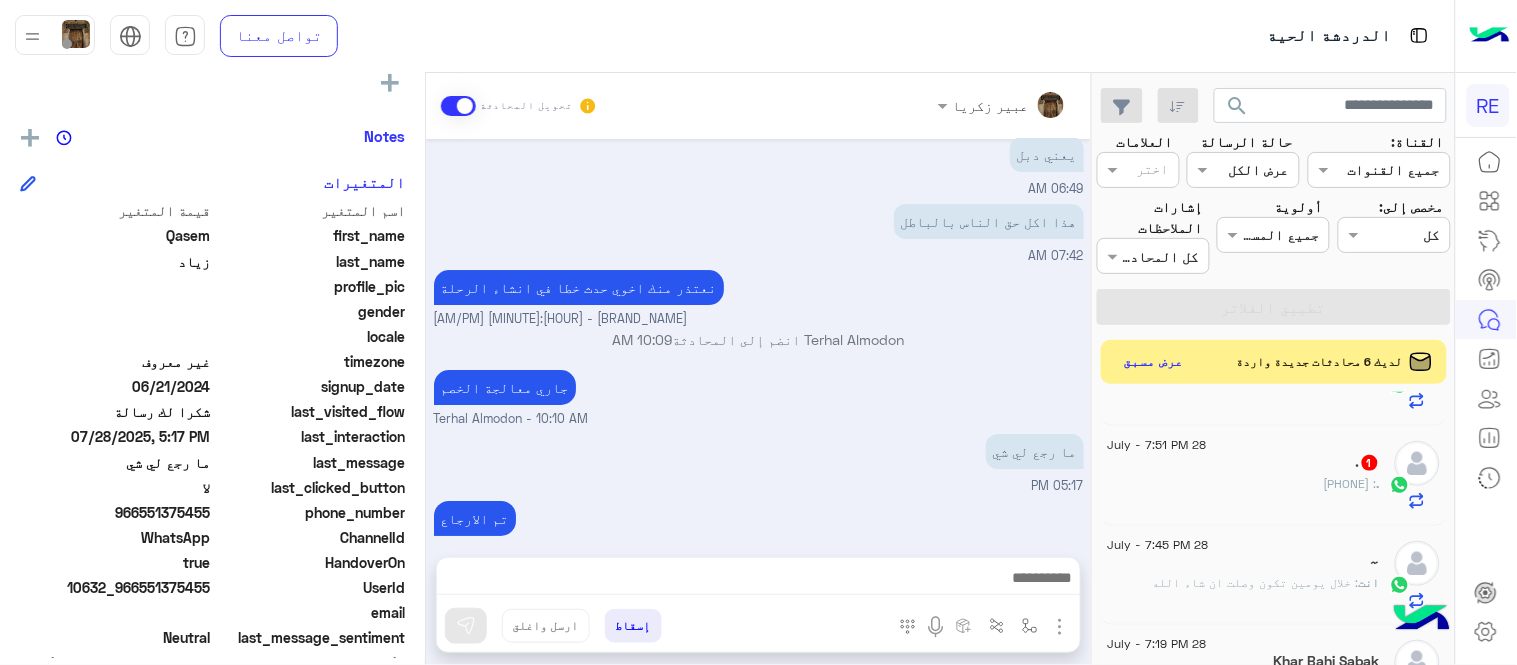 scroll, scrollTop: 364, scrollLeft: 0, axis: vertical 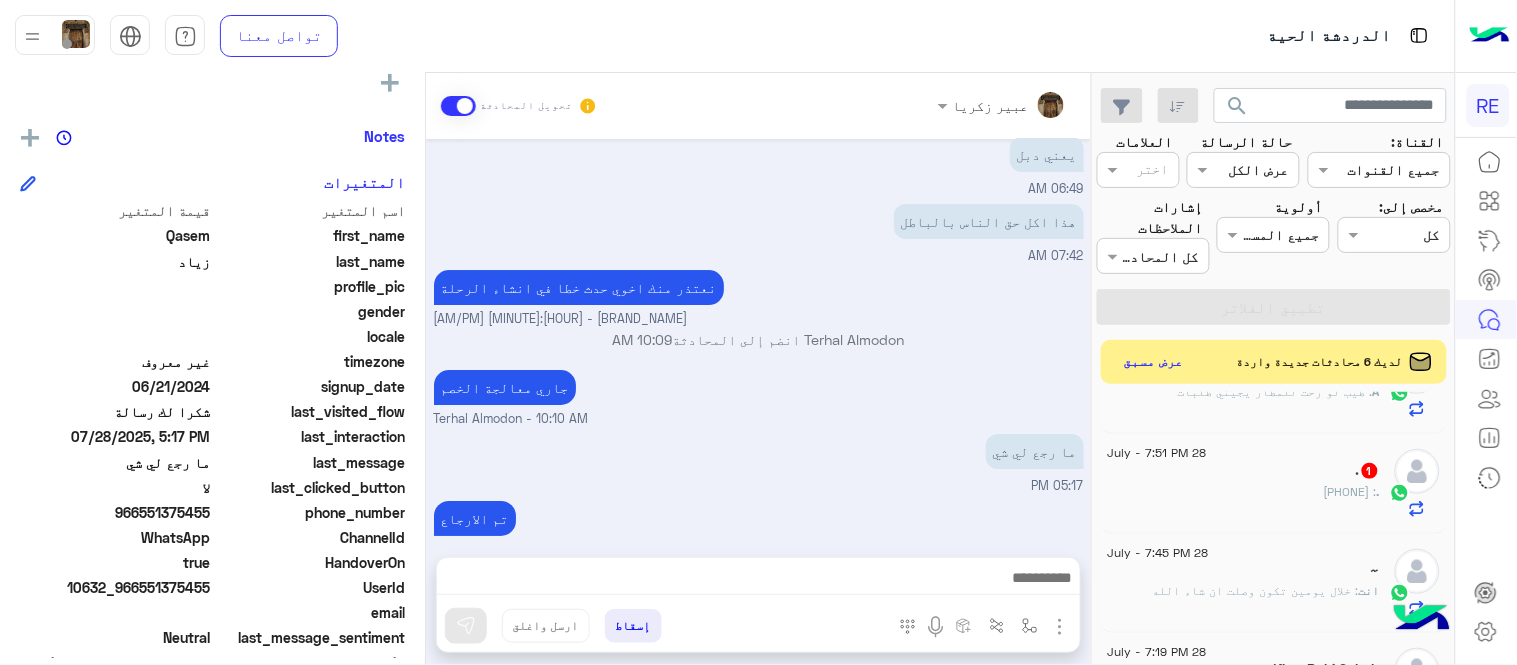 click on ".   1" 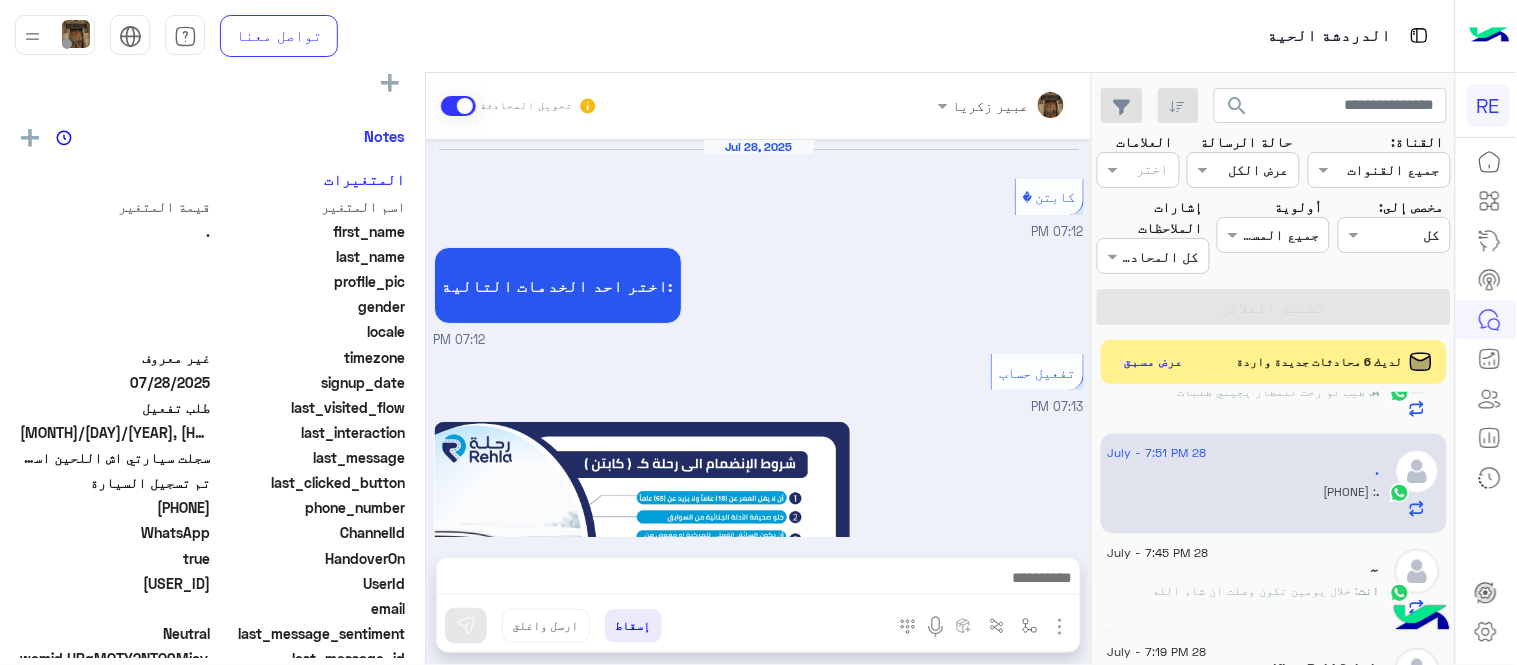 scroll, scrollTop: 1177, scrollLeft: 0, axis: vertical 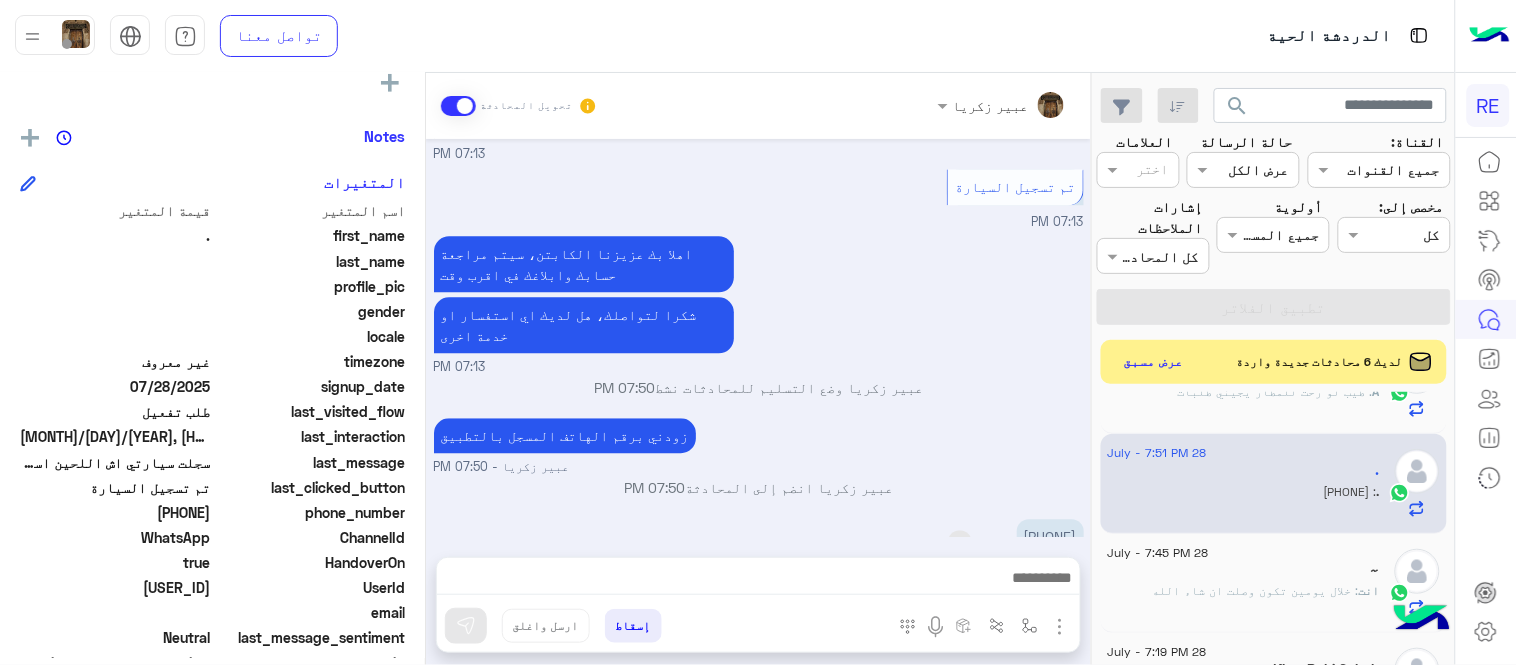 click on "[PHONE]" at bounding box center (1050, 536) 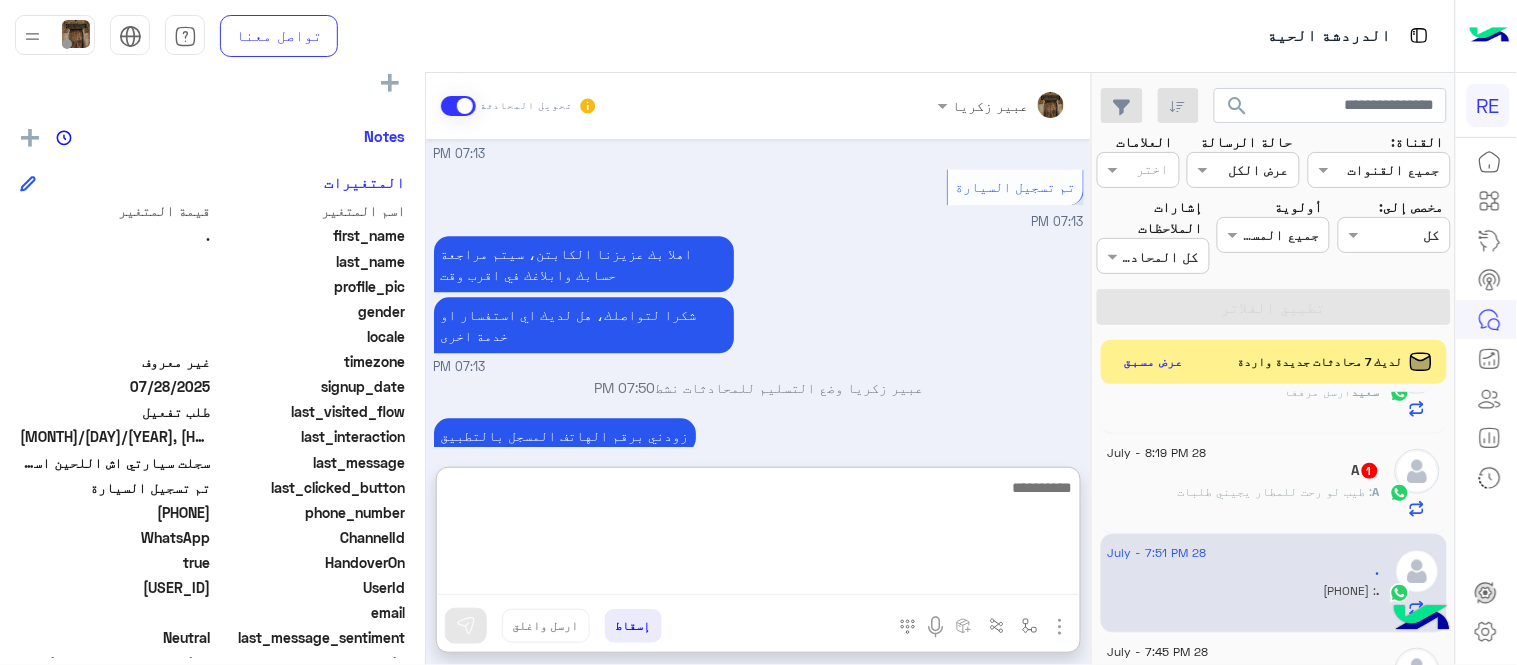 click at bounding box center [758, 535] 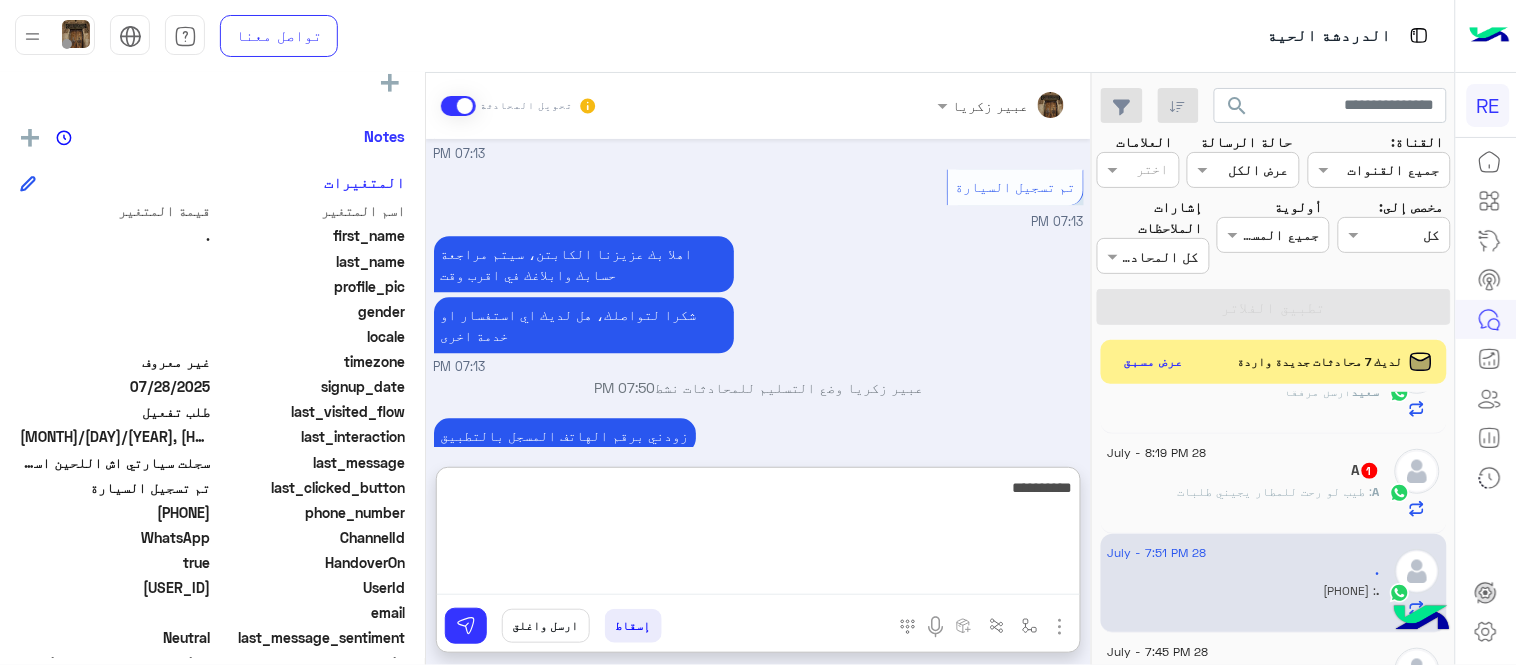 type on "**********" 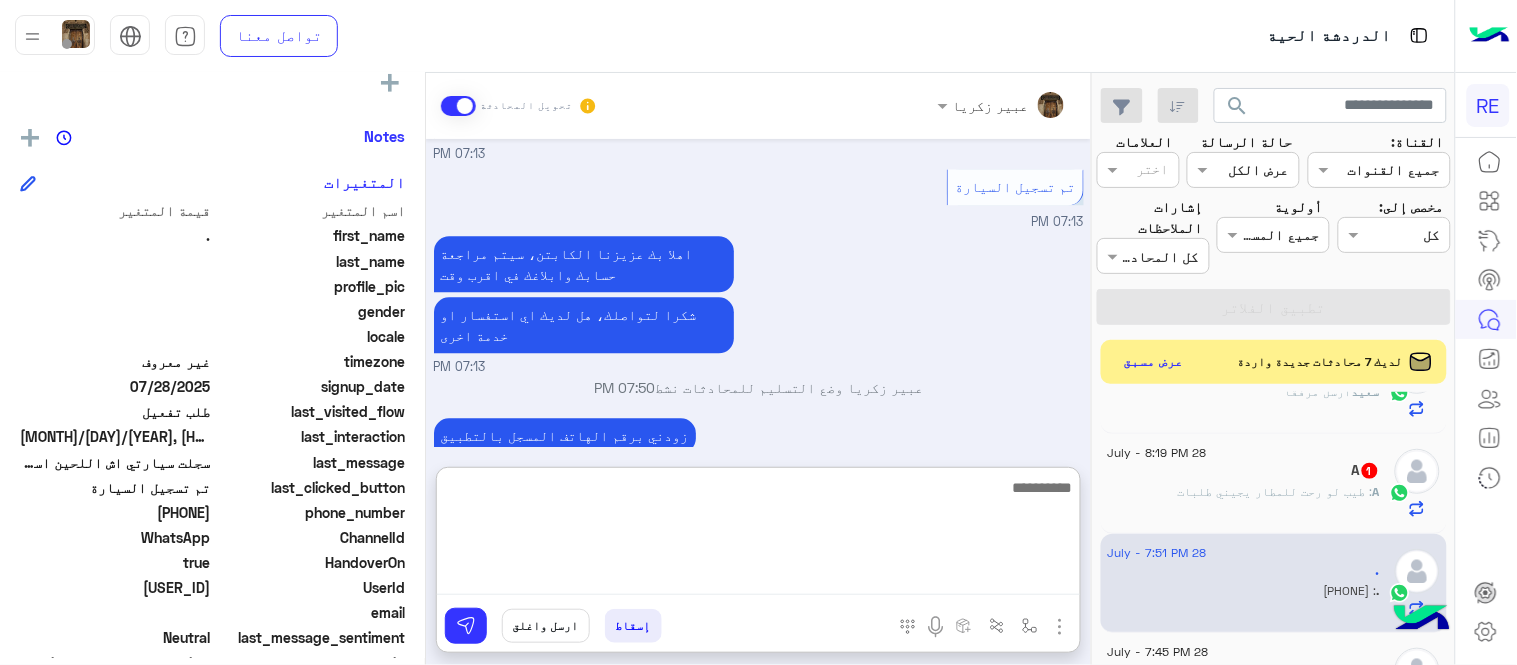 scroll, scrollTop: 1332, scrollLeft: 0, axis: vertical 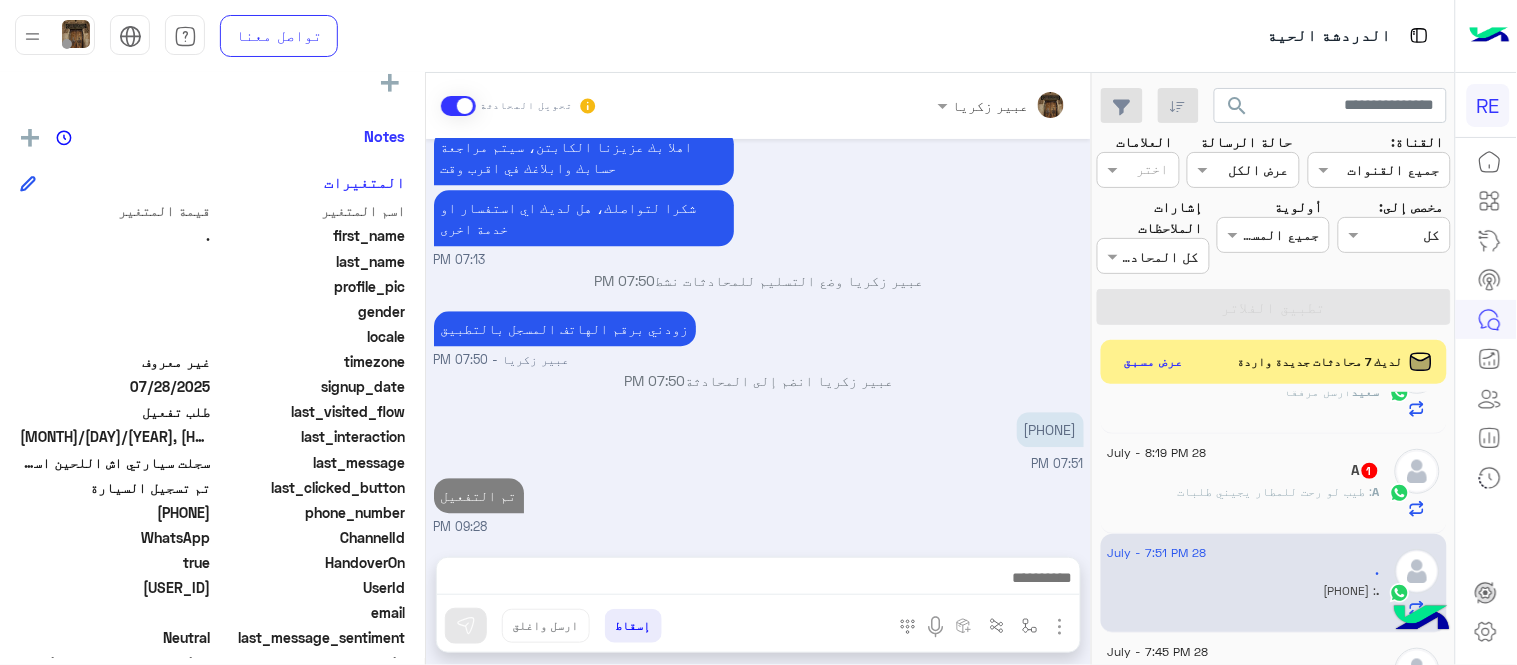 click on "[MONTH] [DAY], [YEAR]  كابتن     [HOUR]:[MINUTE] [AM/PM]  اختر احد الخدمات التالية:    [HOUR]:[MINUTE] [AM/PM]   تفعيل حساب    [HOUR]:[MINUTE] [AM/PM]  يمكنك الاطلاع على شروط الانضمام لرحلة ك (كابتن ) الموجودة بالصورة أعلاه،
لتحميل التطبيق عبر الرابط التالي : 📲
http://onelink.to/Rehla    يسعدنا انضمامك لتطبيق رحلة يمكنك اتباع الخطوات الموضحة لتسجيل بيانات سيارتك بالفيديو التالي  : عزيزي الكابتن، فضلًا ، للرغبة بتفعيل الحساب قم برفع البيانات عبر التطبيق والتواصل معنا  تم تسجيل السيارة   اواجه صعوبة بالتسجيل  اي خدمة اخرى ؟  الرجوع للقائمة الرئ   لا     [HOUR]:[MINUTE] [AM/PM]   تم تسجيل السيارة    [HOUR]:[MINUTE] [AM/PM]  اهلا بك عزيزنا الكابتن، سيتم مراجعة حسابك وابلاغك في اقرب وقت" at bounding box center [758, 338] 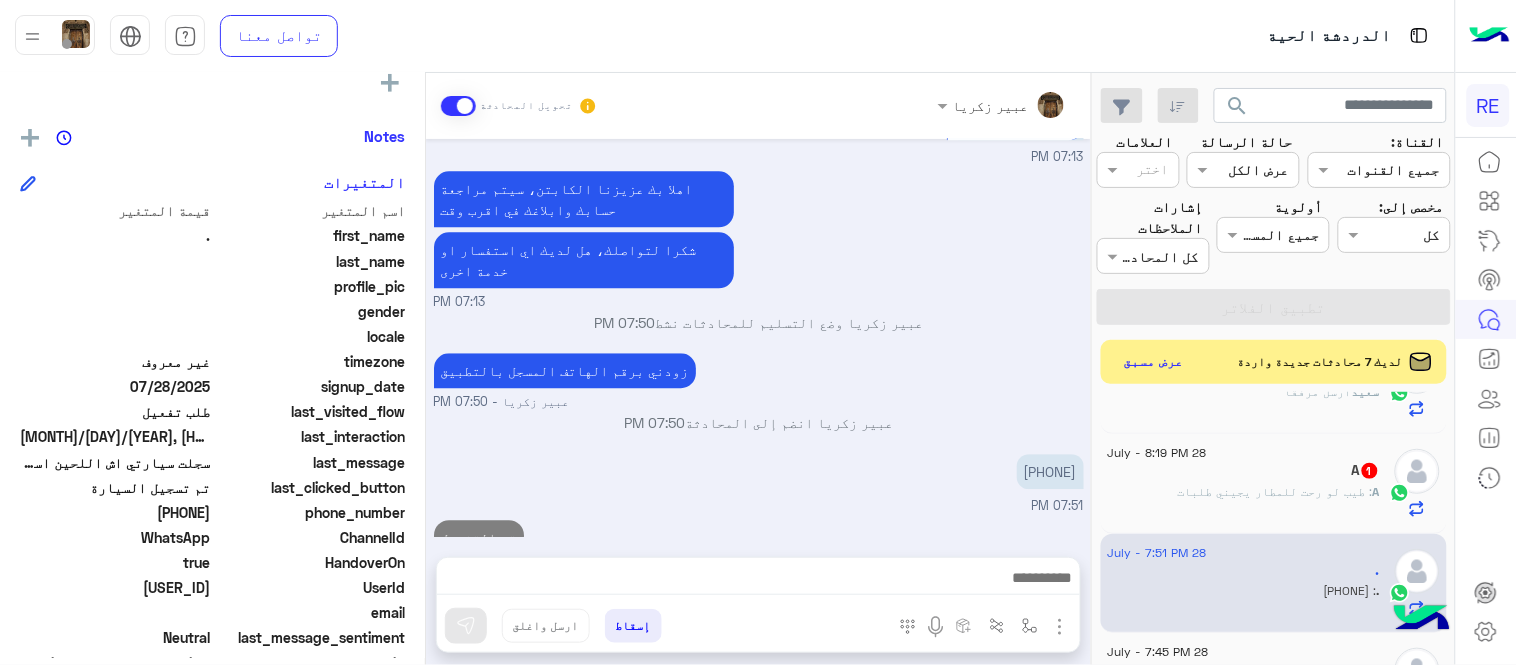 click on "A   1" 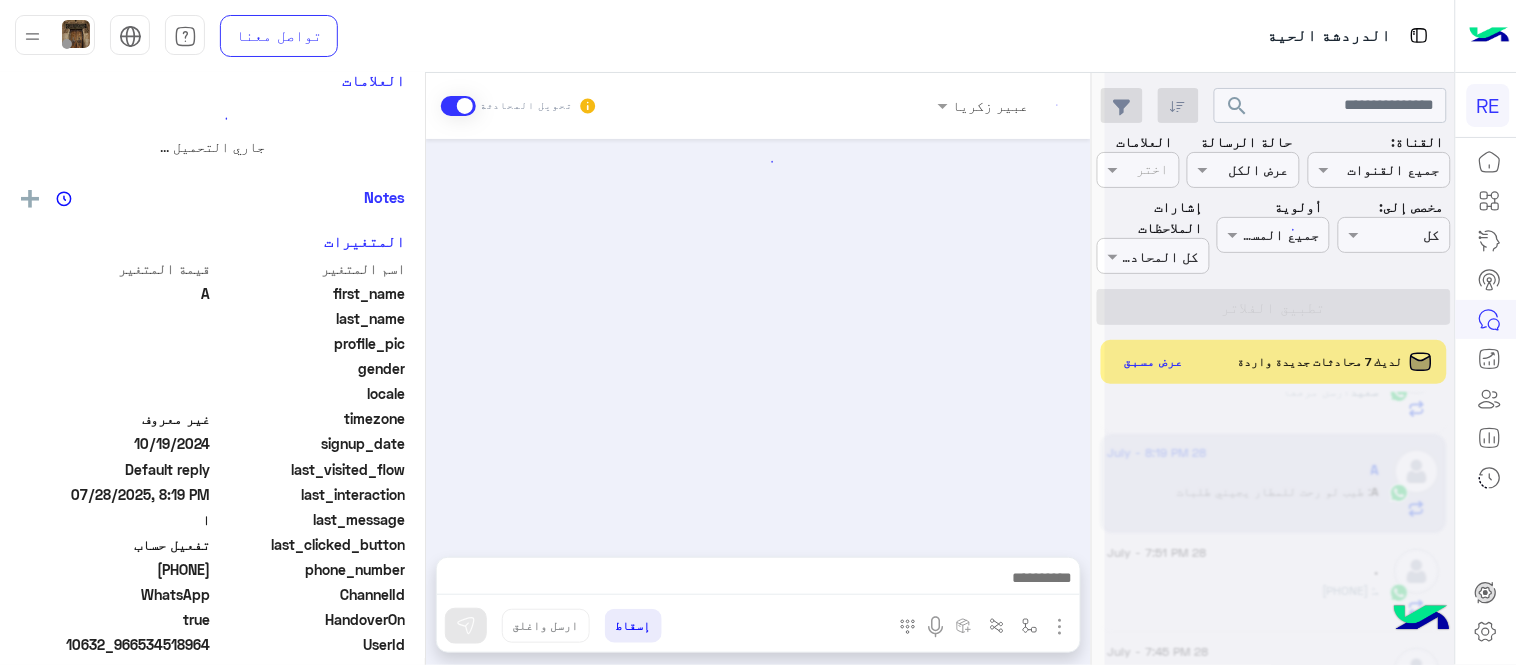 scroll, scrollTop: 0, scrollLeft: 0, axis: both 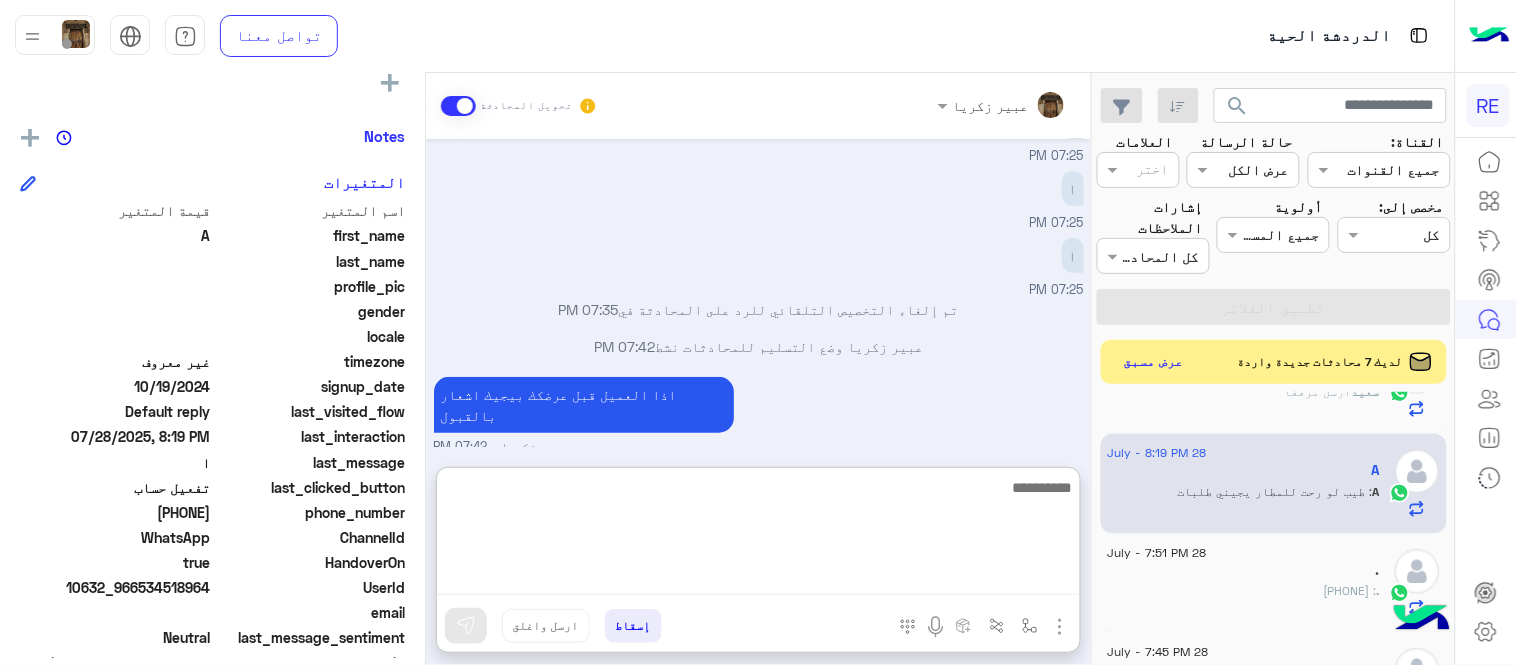 click at bounding box center [758, 535] 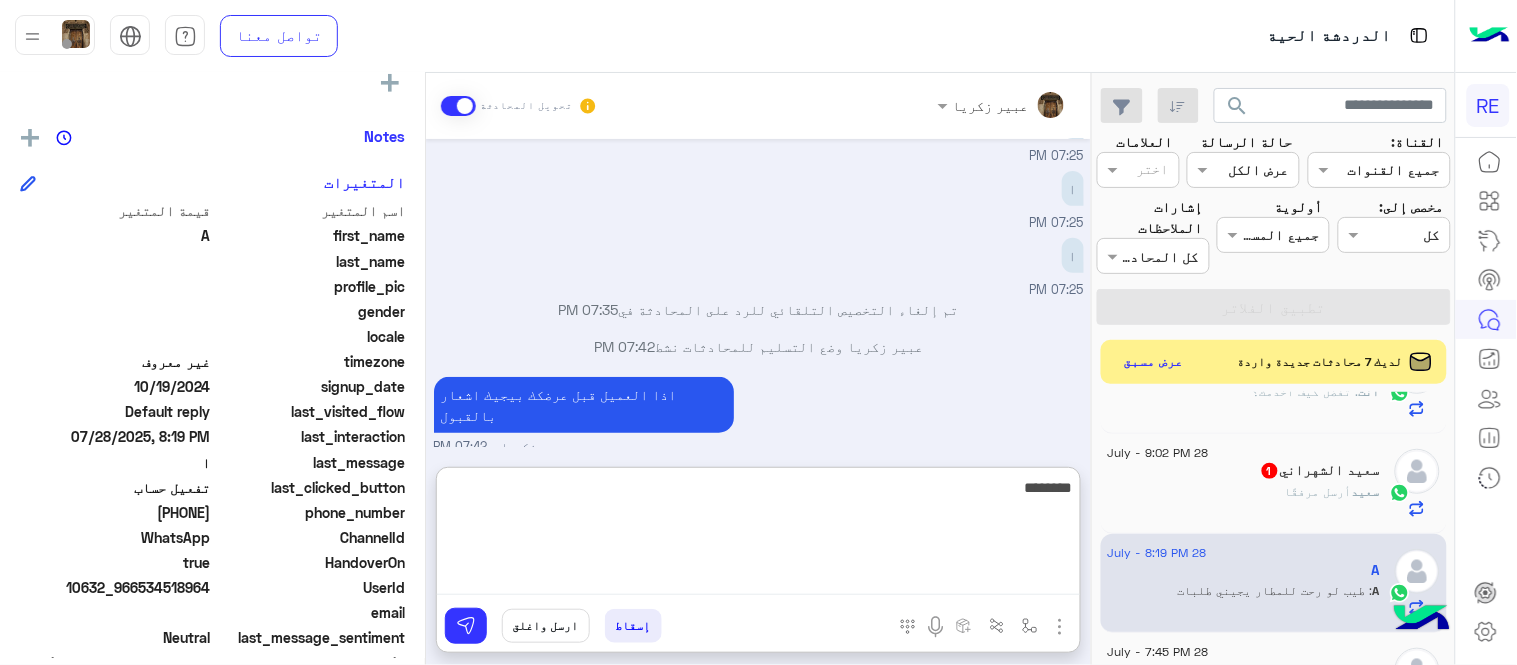 type on "*********" 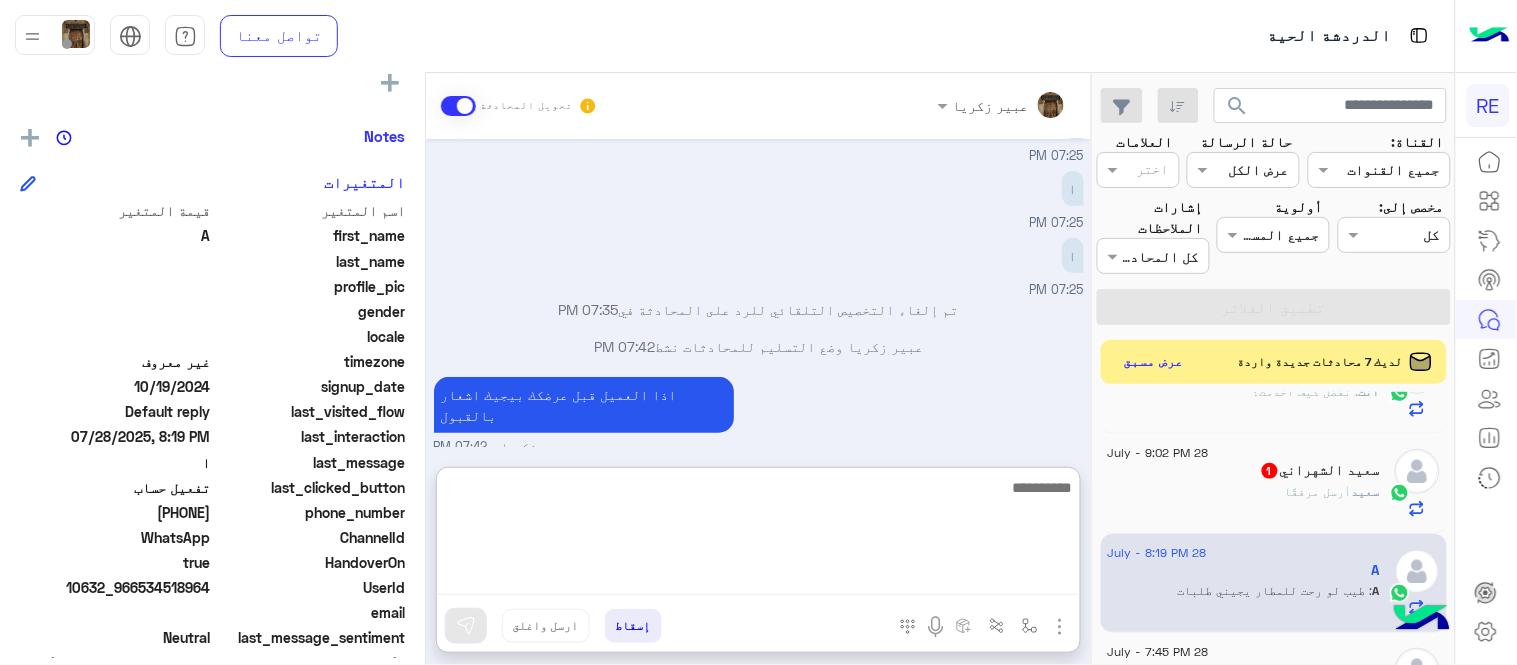 scroll, scrollTop: 362, scrollLeft: 0, axis: vertical 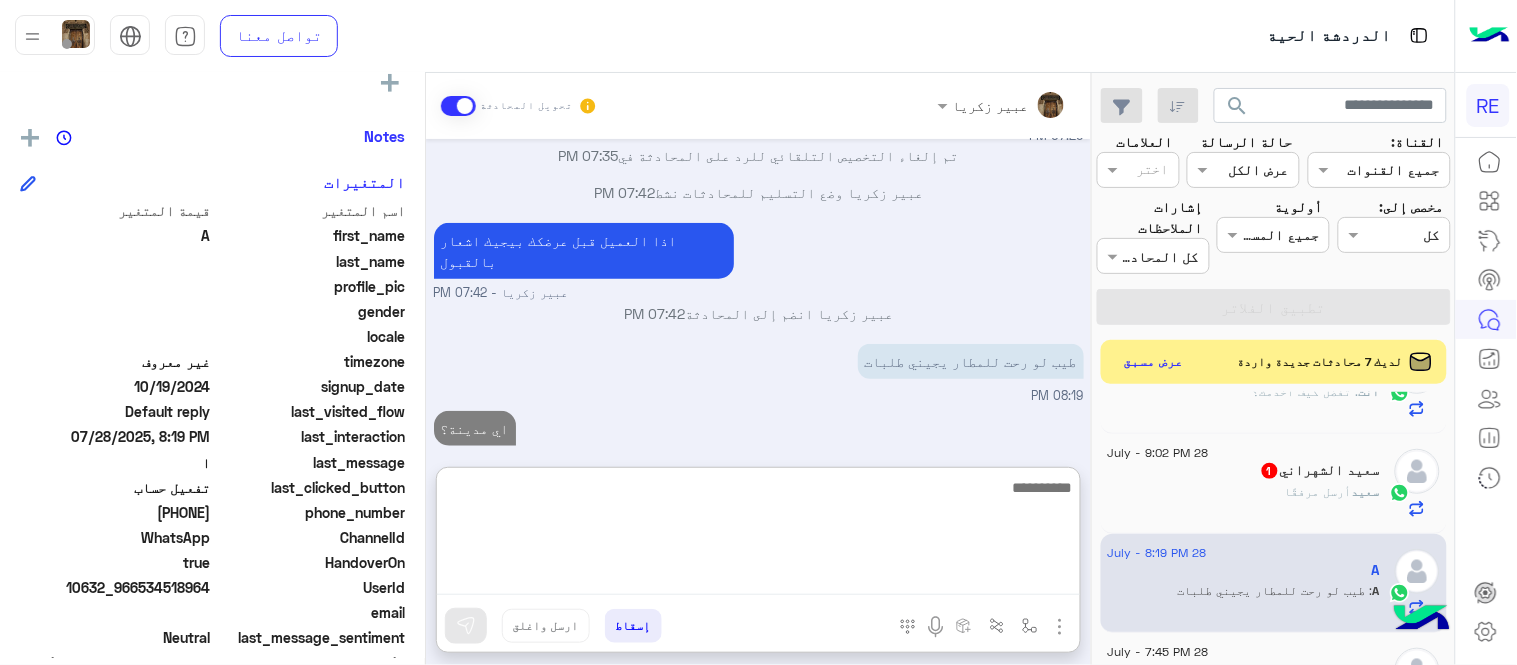 click at bounding box center [758, 535] 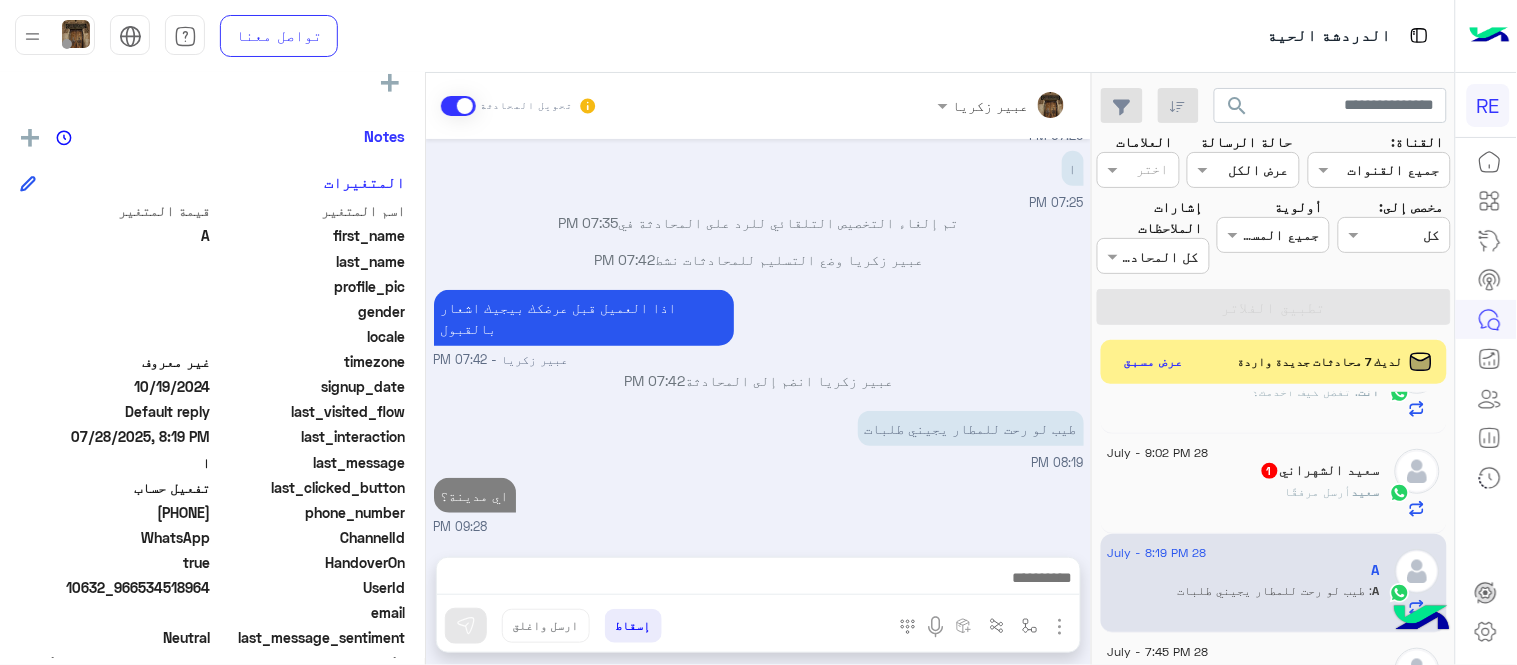 scroll, scrollTop: 272, scrollLeft: 0, axis: vertical 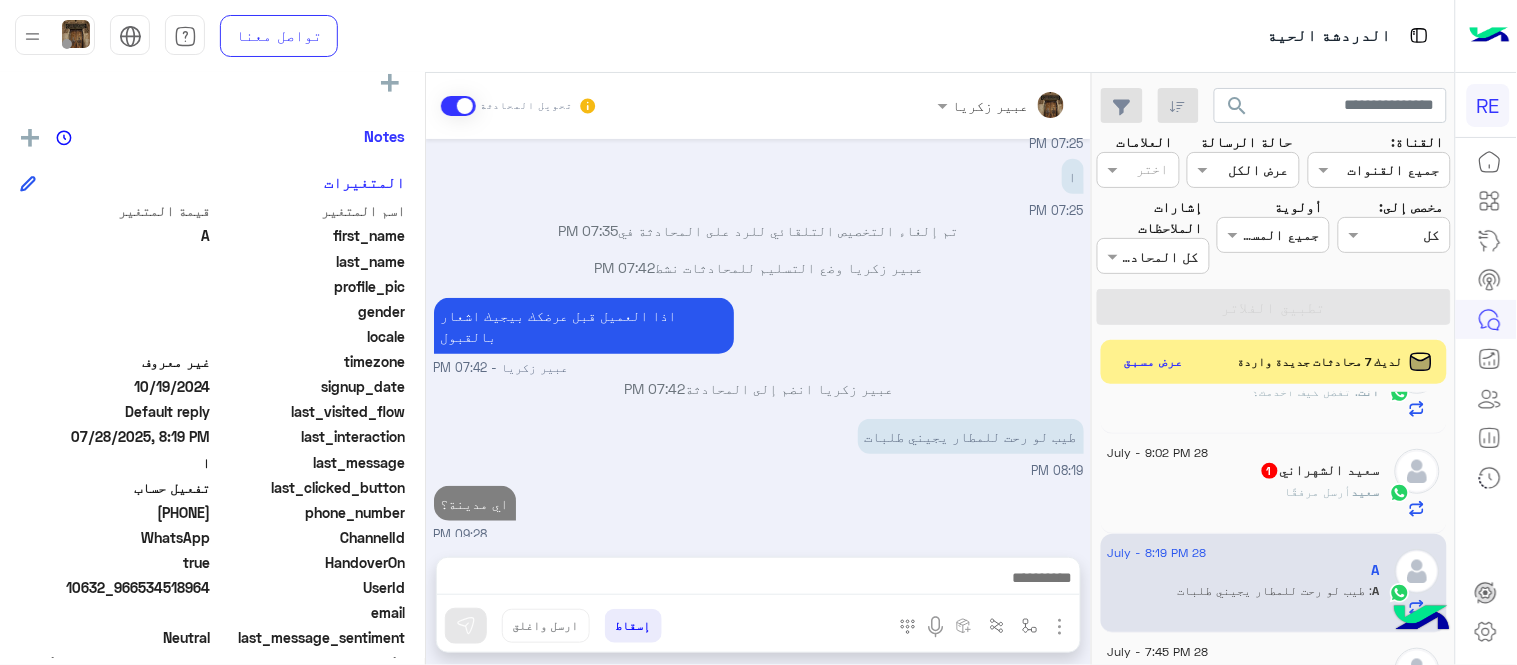click on "[MONTH] [DAY], [YEAR]  باقي   [HOUR]:[MINUTE] [AM/PM]  والا قبل ؟   [HOUR]:[MINUTE] [AM/PM]  ا   [HOUR]:[MINUTE] [AM/PM]  ا   [HOUR]:[MINUTE] [AM/PM]  ا   [HOUR]:[MINUTE] [AM/PM]   تم إلغاء التخصيص التلقائي للرد على المحادثة في   [HOUR]:[MINUTE] [AM/PM]       [NAME] وضع التسليم للمحادثات نشط   [HOUR]:[MINUTE] [AM/PM]      اذا العميل قبل عرضكك بيجيك اشعار بالقبول  [NAME] -  [HOUR]:[MINUTE] [AM/PM]  [NAME] انضم إلى المحادثة   [HOUR]:[MINUTE] [AM/PM]      طيب لو رحت للمطار يجيني طلبات   [HOUR]:[MINUTE] [AM/PM]  اي مدينة؟   [HOUR]:[MINUTE] [AM/PM]" at bounding box center [758, 338] 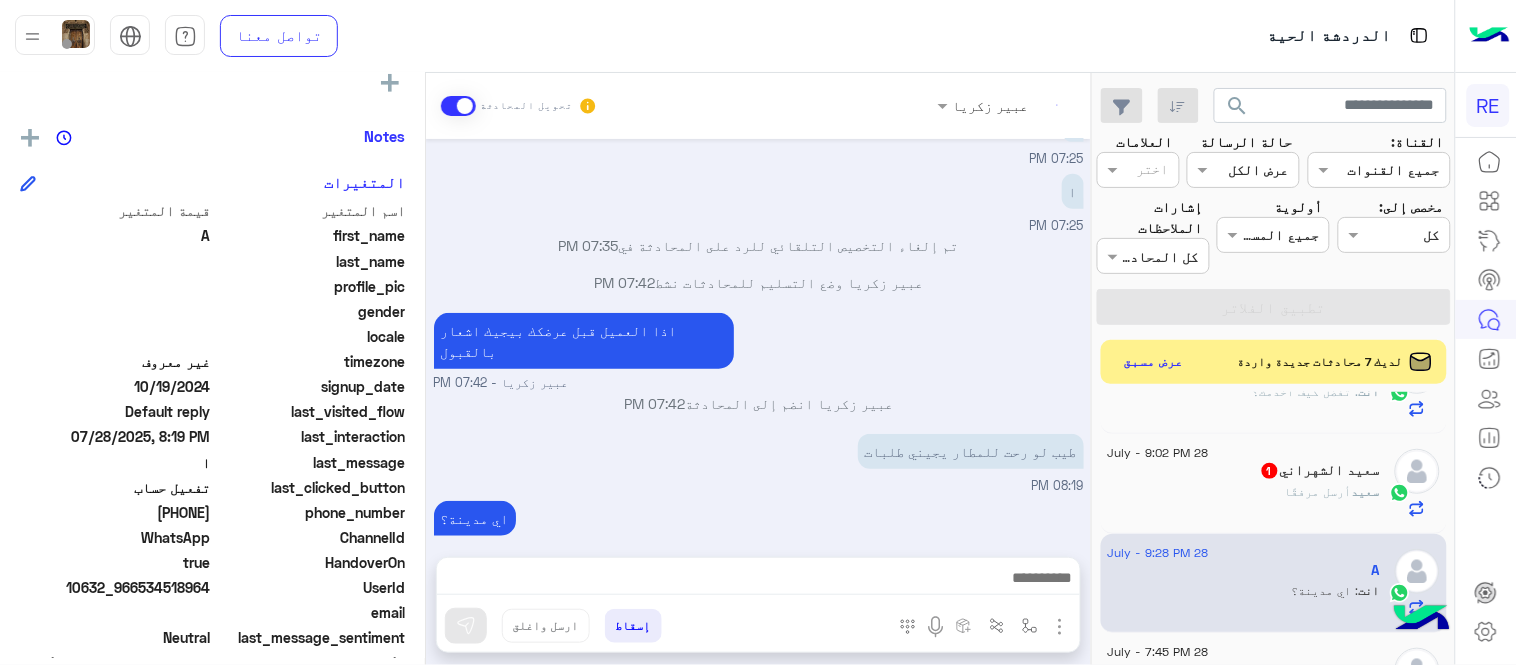click on "[FIRST]  أرسل مرفقًا" 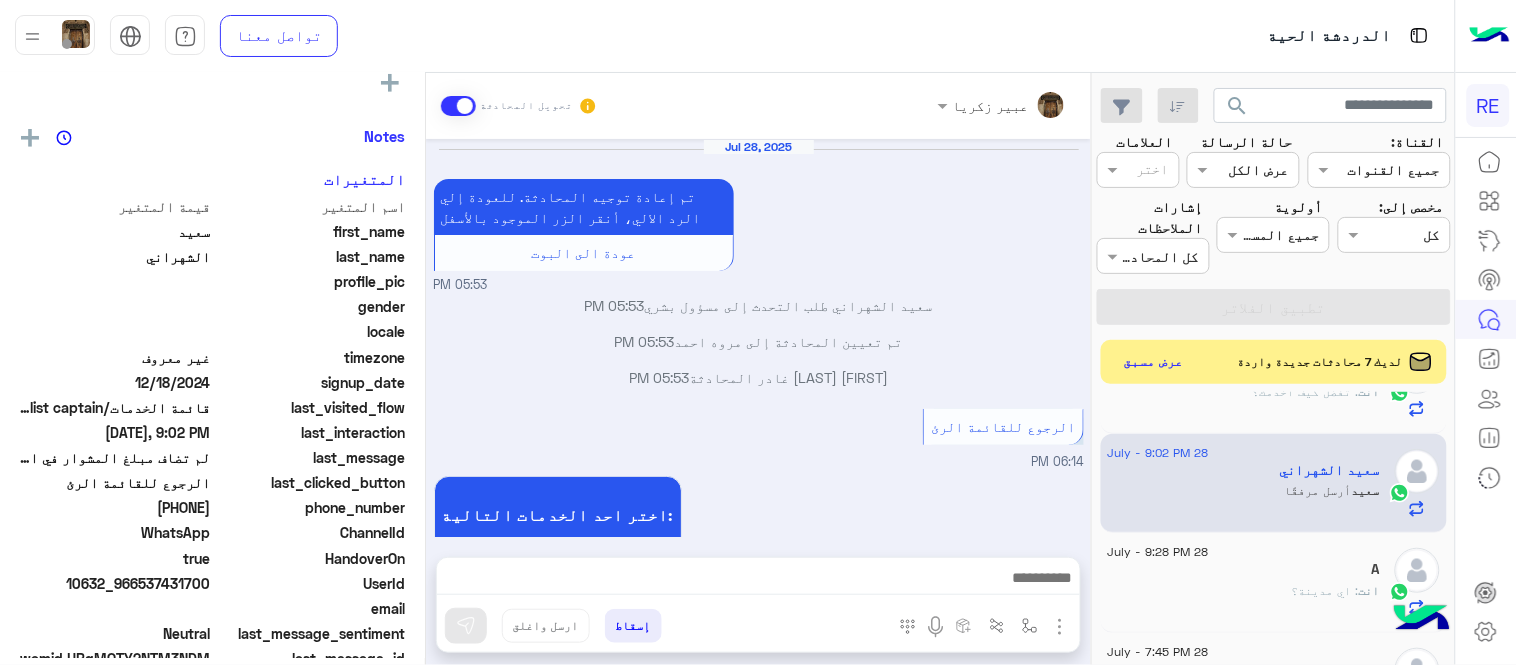 scroll, scrollTop: 463, scrollLeft: 0, axis: vertical 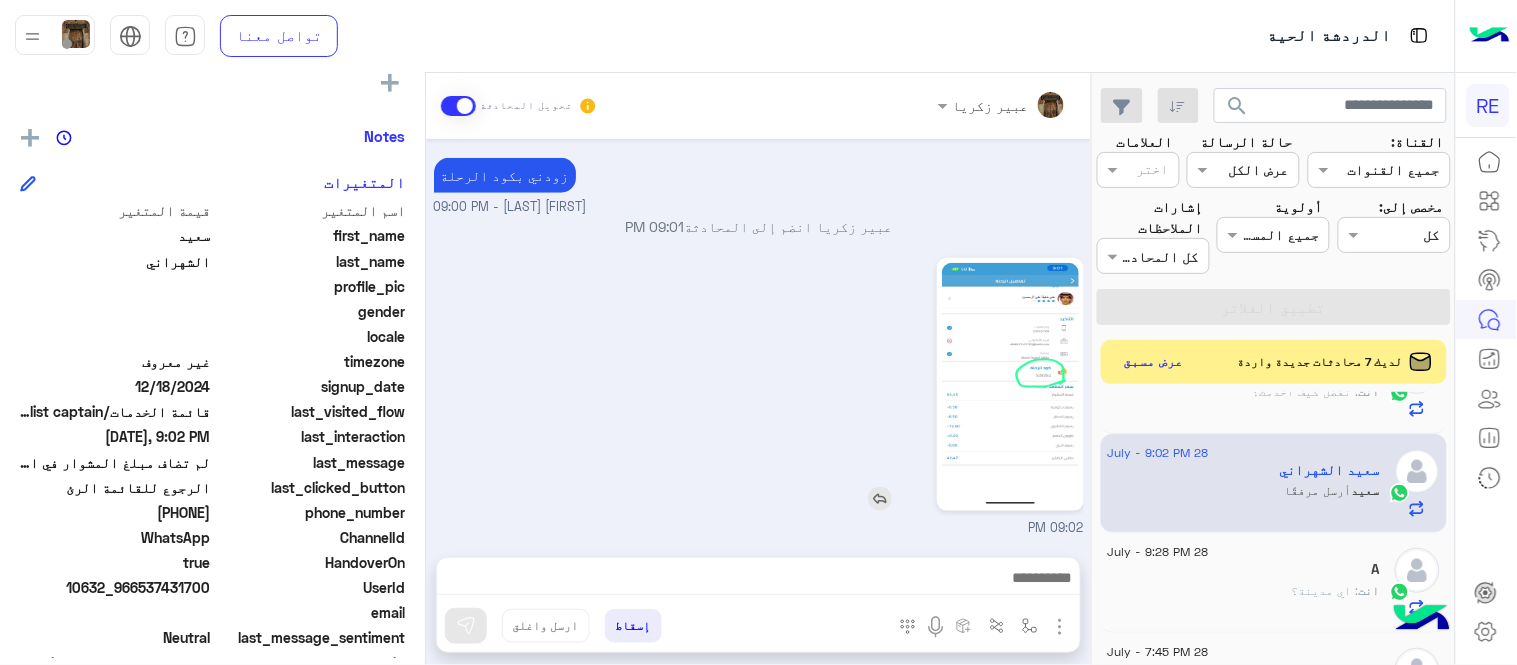 click 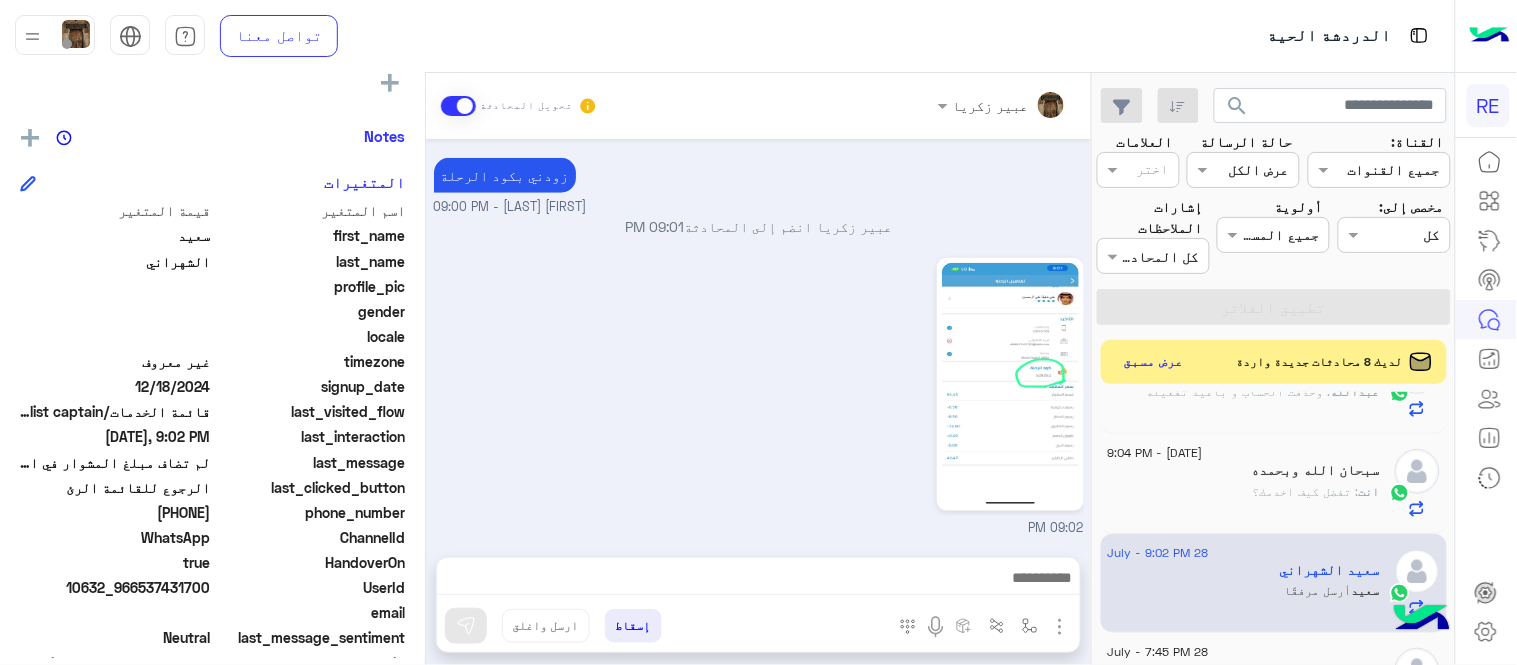 drag, startPoint x: 145, startPoint y: 511, endPoint x: 213, endPoint y: 512, distance: 68.007355 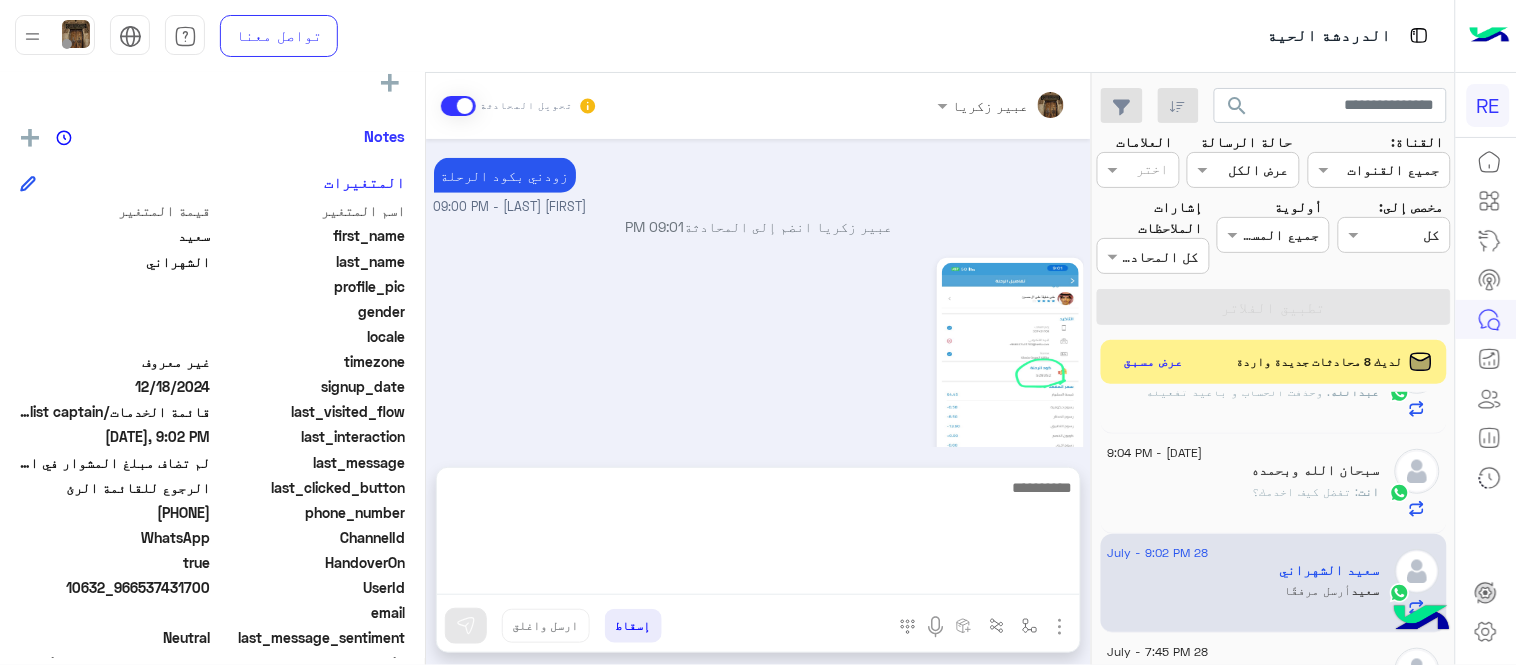 click at bounding box center (758, 535) 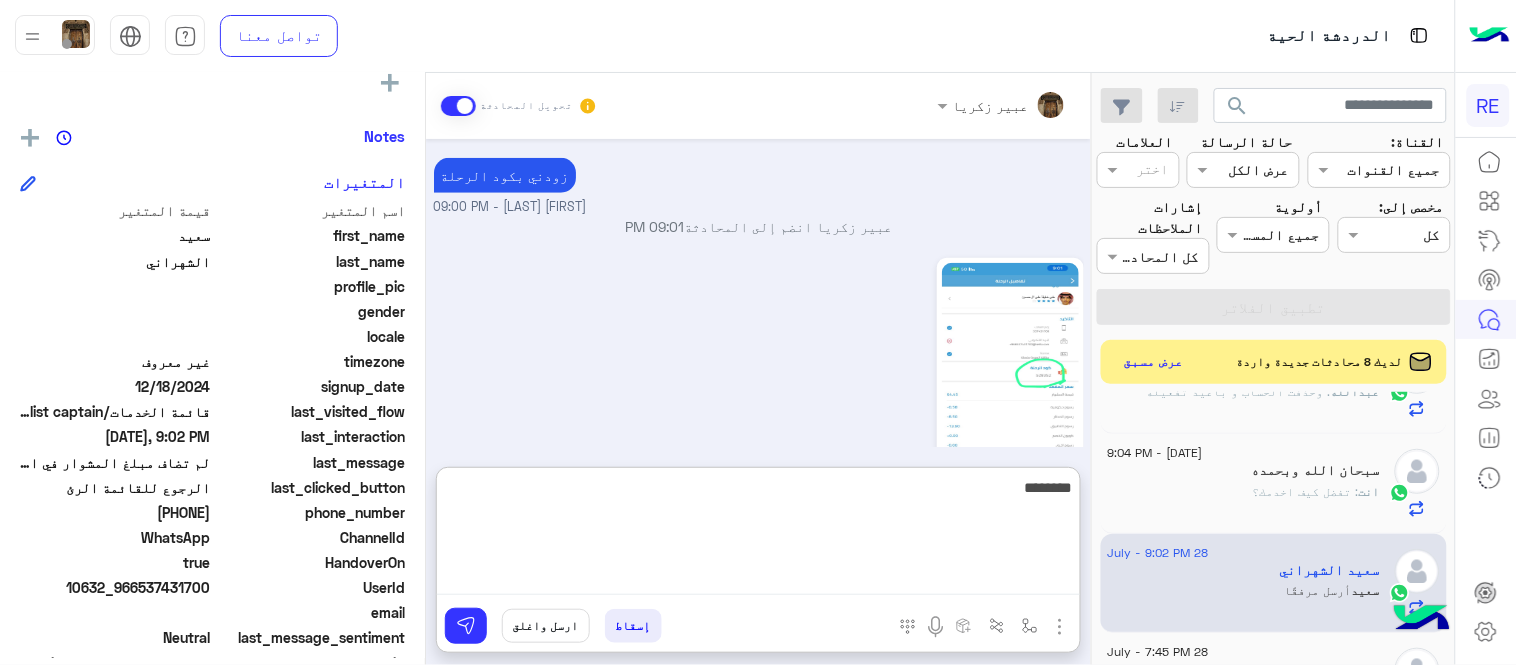 type on "********" 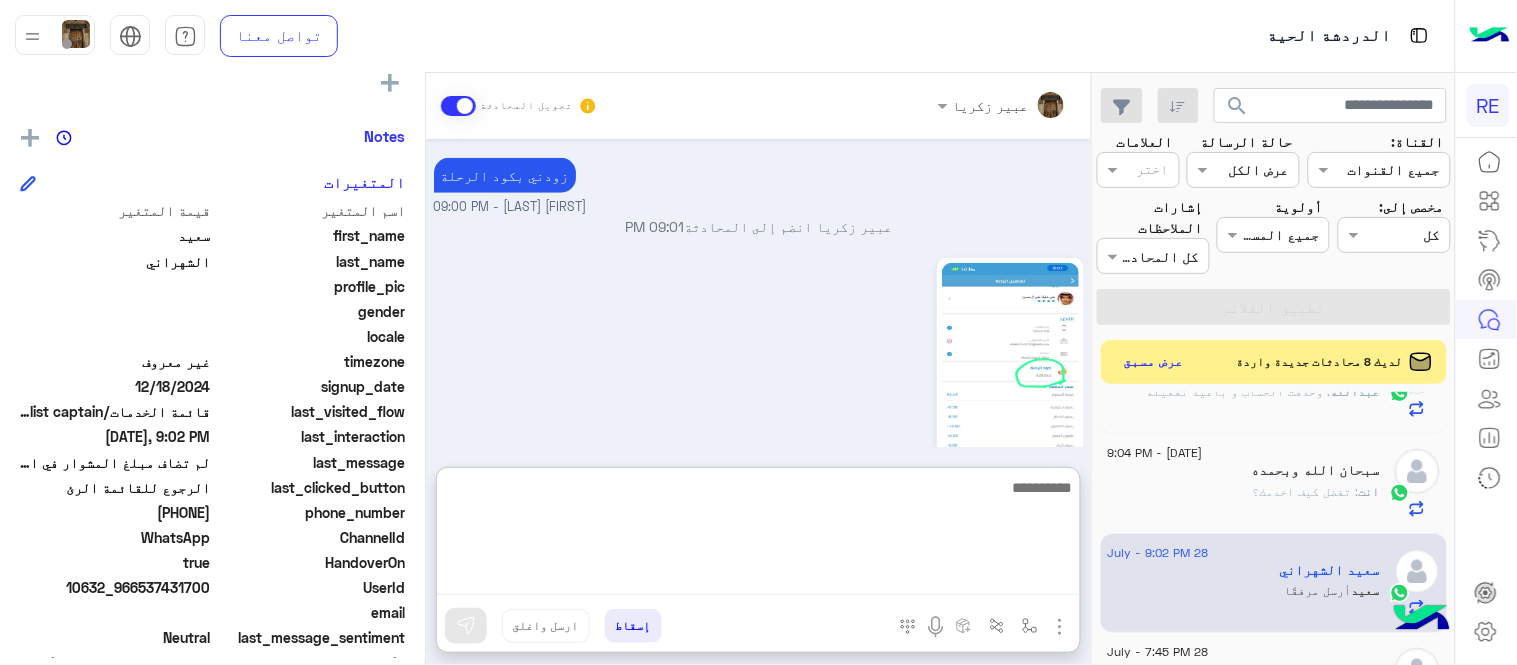 scroll, scrollTop: 616, scrollLeft: 0, axis: vertical 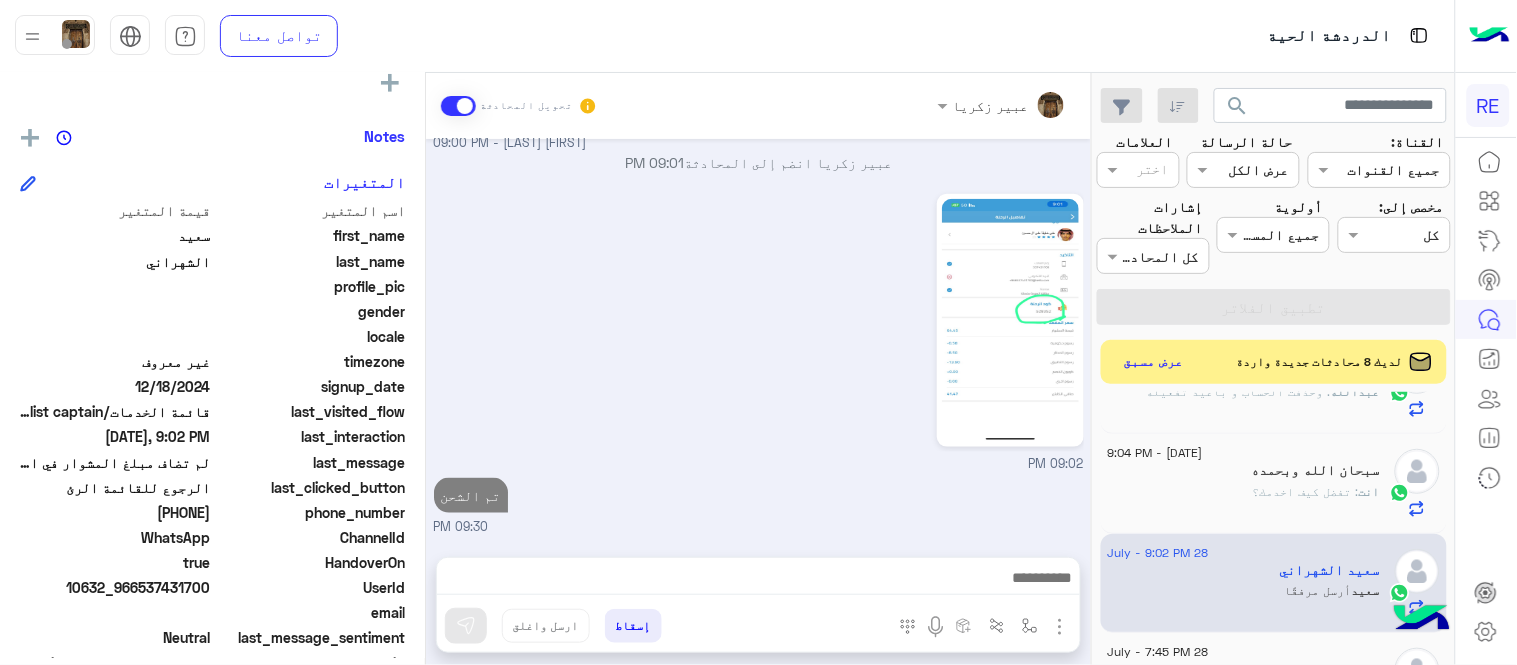 click on "[FIRST] [LAST] تحويل المحادثة     [DATE]  تم إعادة توجيه المحادثة. للعودة إلي الرد الالي، أنقر الزر الموجود بالأسفل  عودة الى البوت     05:53 PM   تم تعيين المحادثة إلى [FIRST] [LAST]   05:53 PM       [FIRST] [LAST] طلب التحدث إلى مسؤول بشري   05:53 PM       [FIRST] [LAST] غادر المحادثة   05:53 PM       الرجوع للقائمة الرئ    06:14 PM  اختر احد الخدمات التالية:    06:14 PM   [FIRST] [LAST] وضع التسليم للمحادثات نشط   09:00 PM      زودني بكود الرحلة  [FIRST] [LAST] -  09:00 PM   [FIRST] [LAST] انضم إلى المحادثة   09:01 PM        09:02 PM  تم الشحن   09:30 PM  أدخل اسم مجموعة الرسائل  إسقاط   ارسل واغلق" at bounding box center [758, 373] 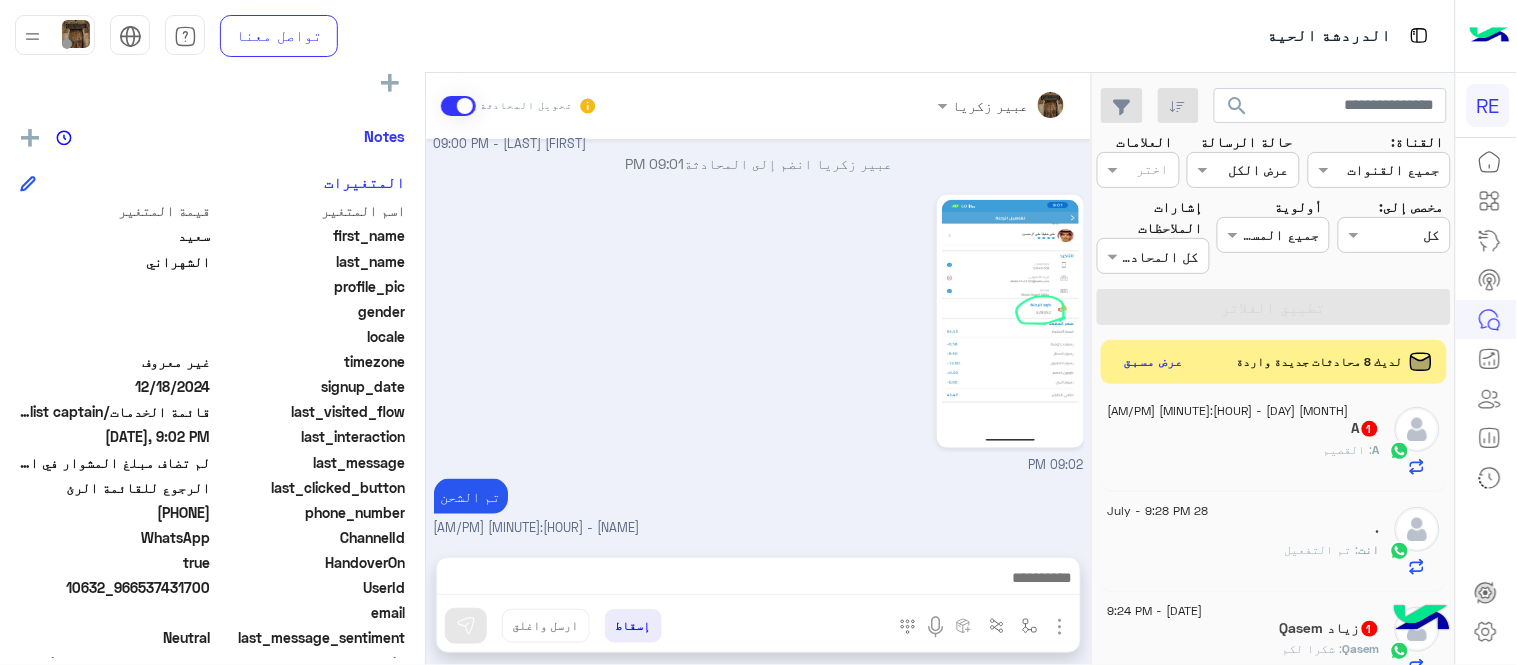 scroll, scrollTop: 0, scrollLeft: 0, axis: both 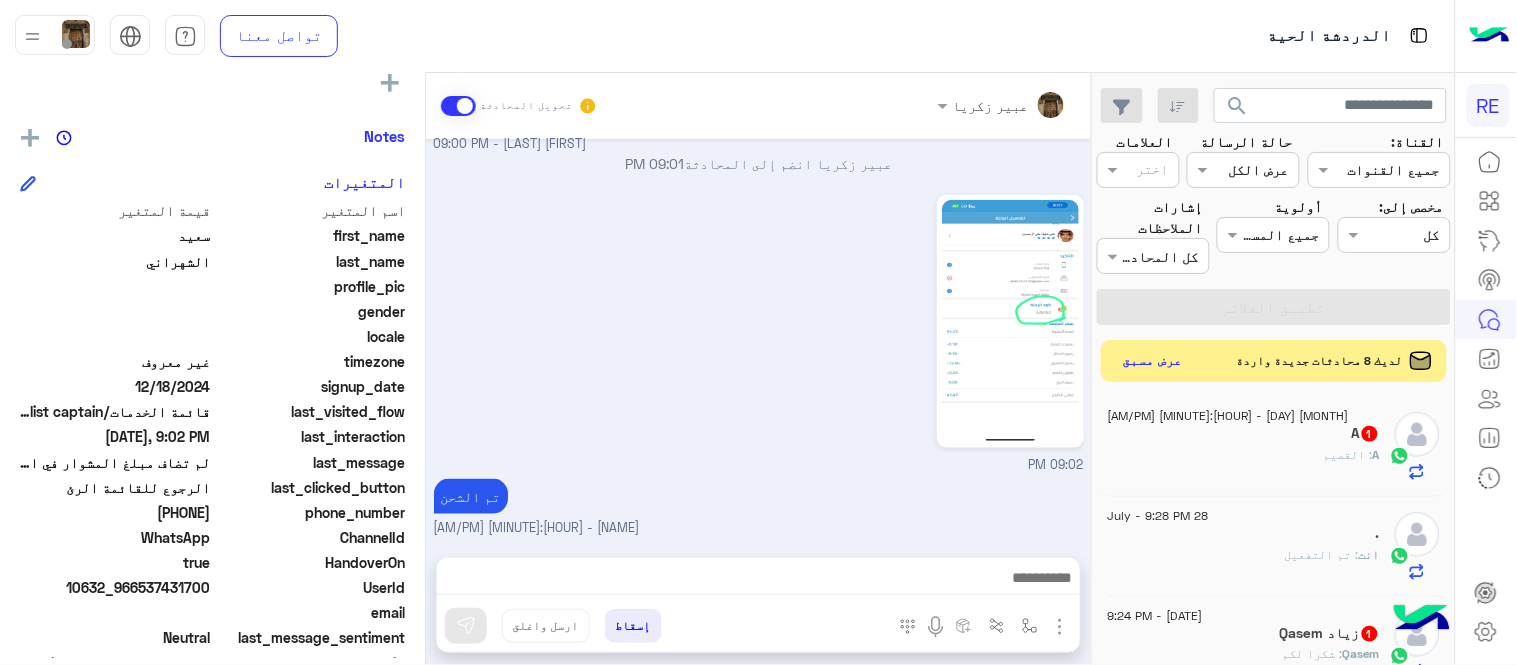 click on "عرض مسبق" 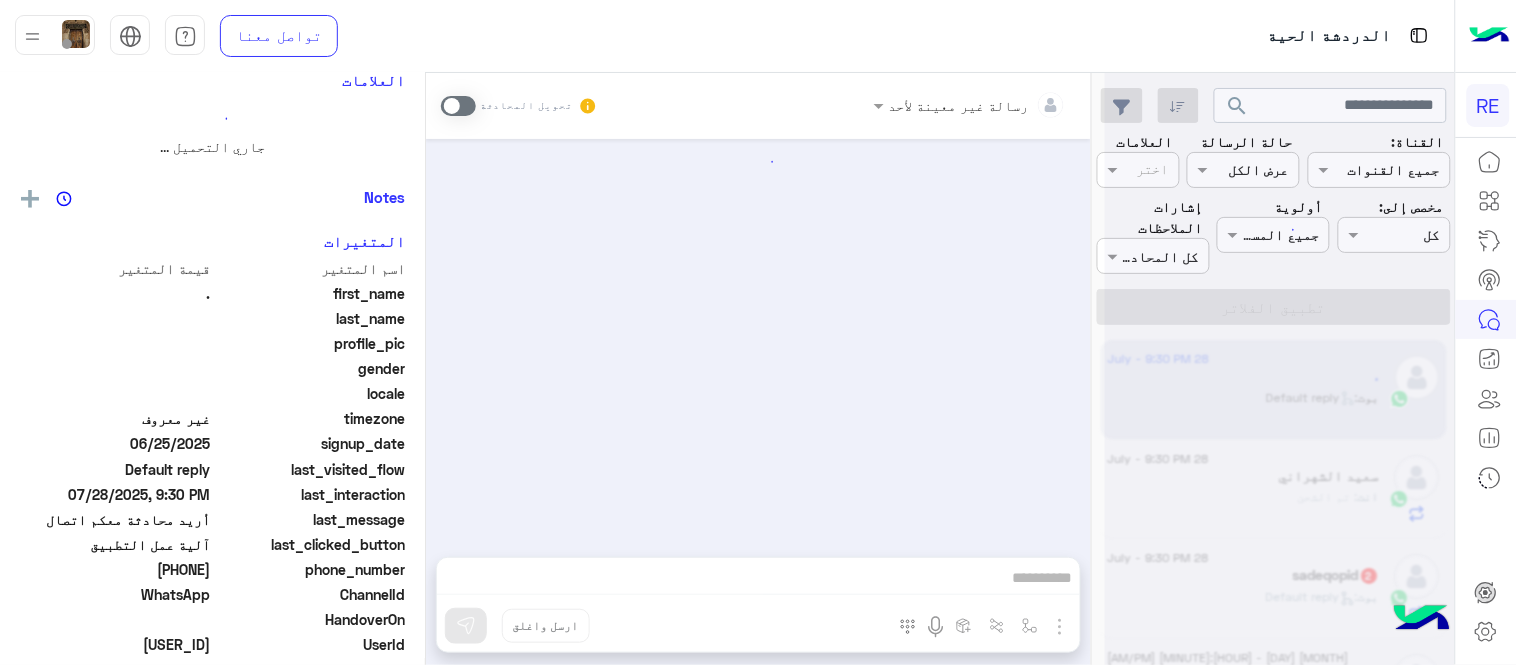 scroll, scrollTop: 0, scrollLeft: 0, axis: both 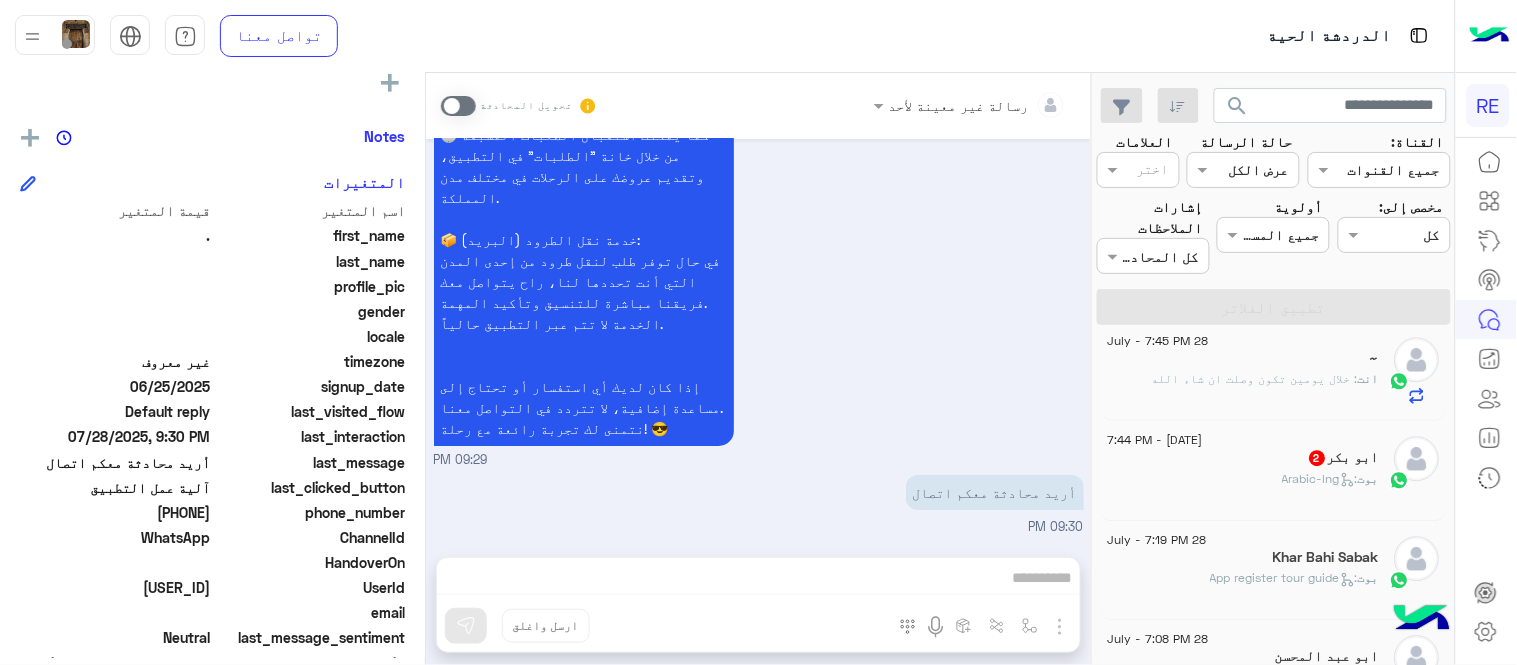 click on "[DATE] - 7:44 PM" 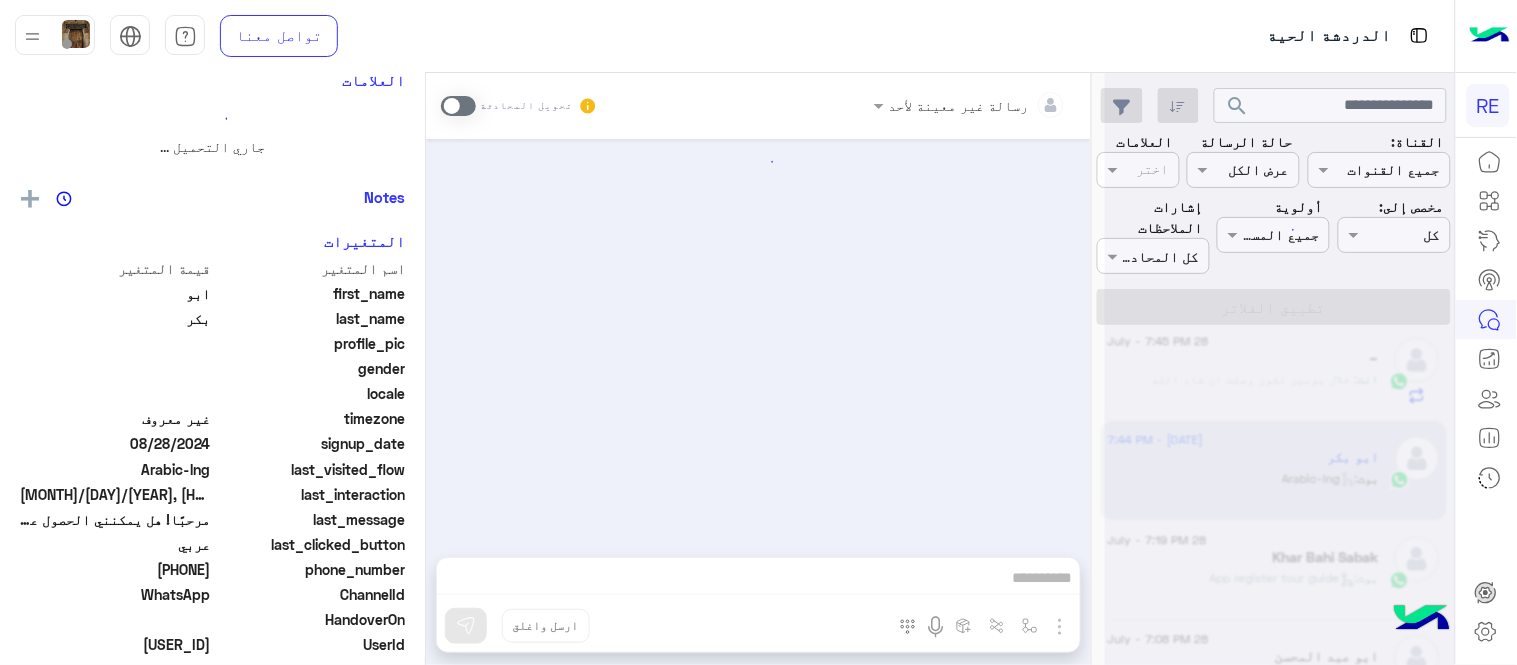 scroll, scrollTop: 1162, scrollLeft: 0, axis: vertical 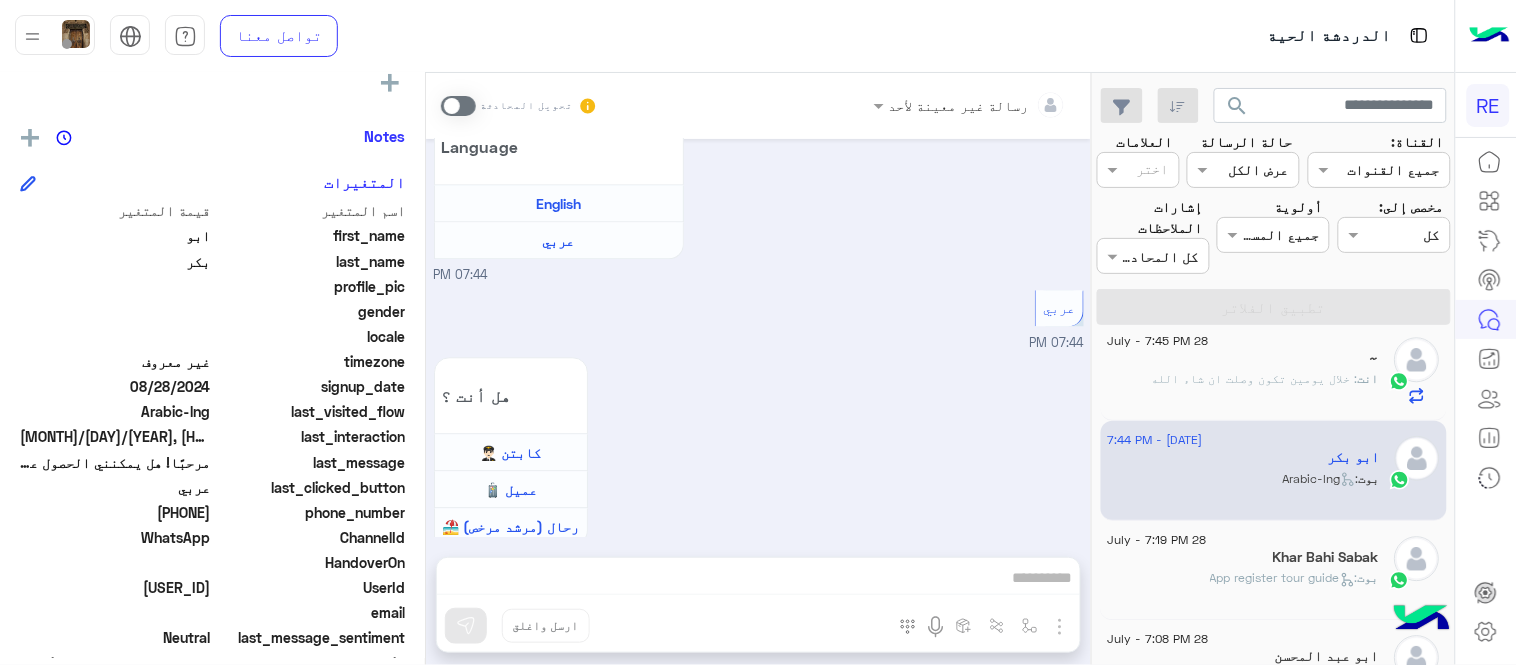 drag, startPoint x: 477, startPoint y: 91, endPoint x: 466, endPoint y: 101, distance: 14.866069 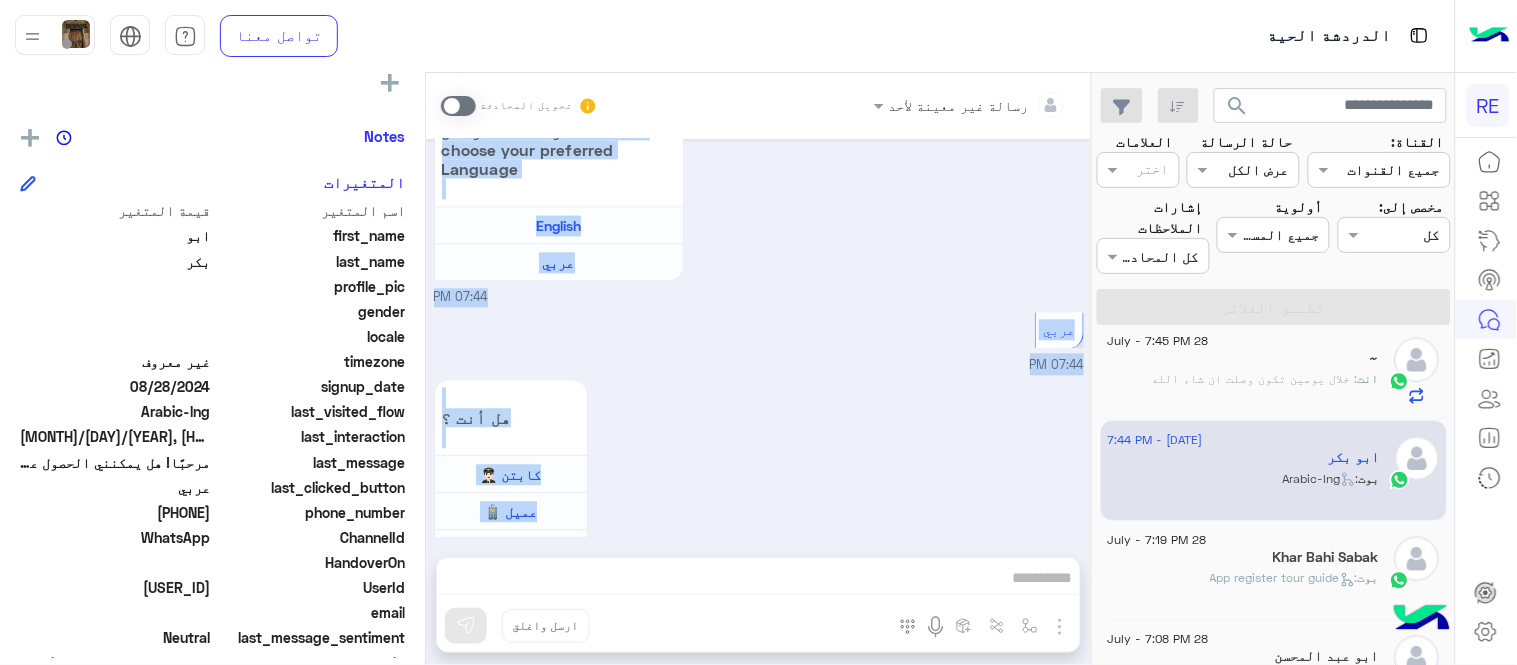 scroll, scrollTop: 1162, scrollLeft: 0, axis: vertical 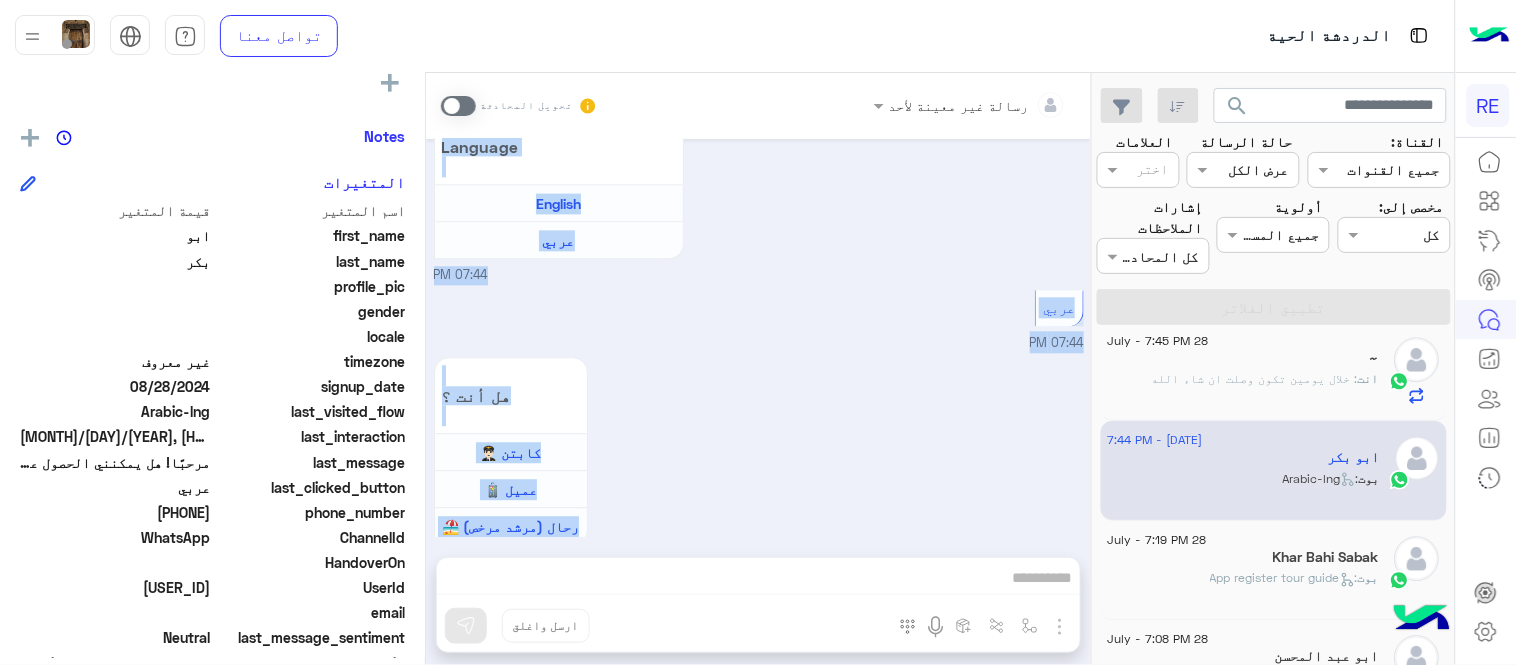 drag, startPoint x: 466, startPoint y: 101, endPoint x: 785, endPoint y: 568, distance: 565.55286 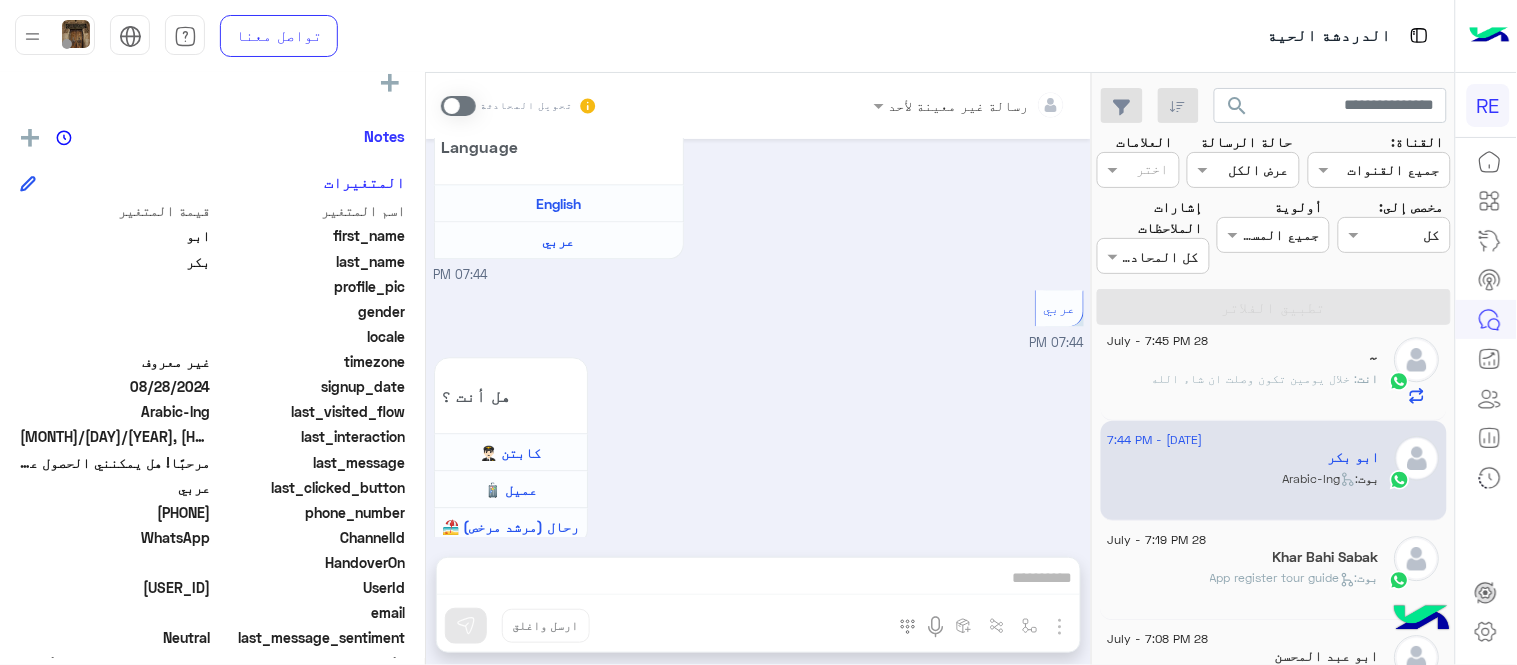 click on "رسالة غير معينة لأحد تحويل المحادثة     [MONTH] [DAY], [YEAR]  اختار 🎦  فيديو تمهيدي   خدمة استقبال الحجوزات المسبقة للكباتن باتباع الخطوات المذكورة بالفيديو التالي :   خطوات تسجيل سيارة على التطبيق  اي خدمة اخرى ؟  الرجوع للقائمة الرئ   لا     [HOUR]:[MINUTE] [AM/PM]   تم تسجيل السيارة    [HOUR]:[MINUTE] [AM/PM]  اهلا بك عزيزنا الكابتن، سيتم مراجعة حسابك وابلاغك في اقرب وقت" at bounding box center [758, 373] 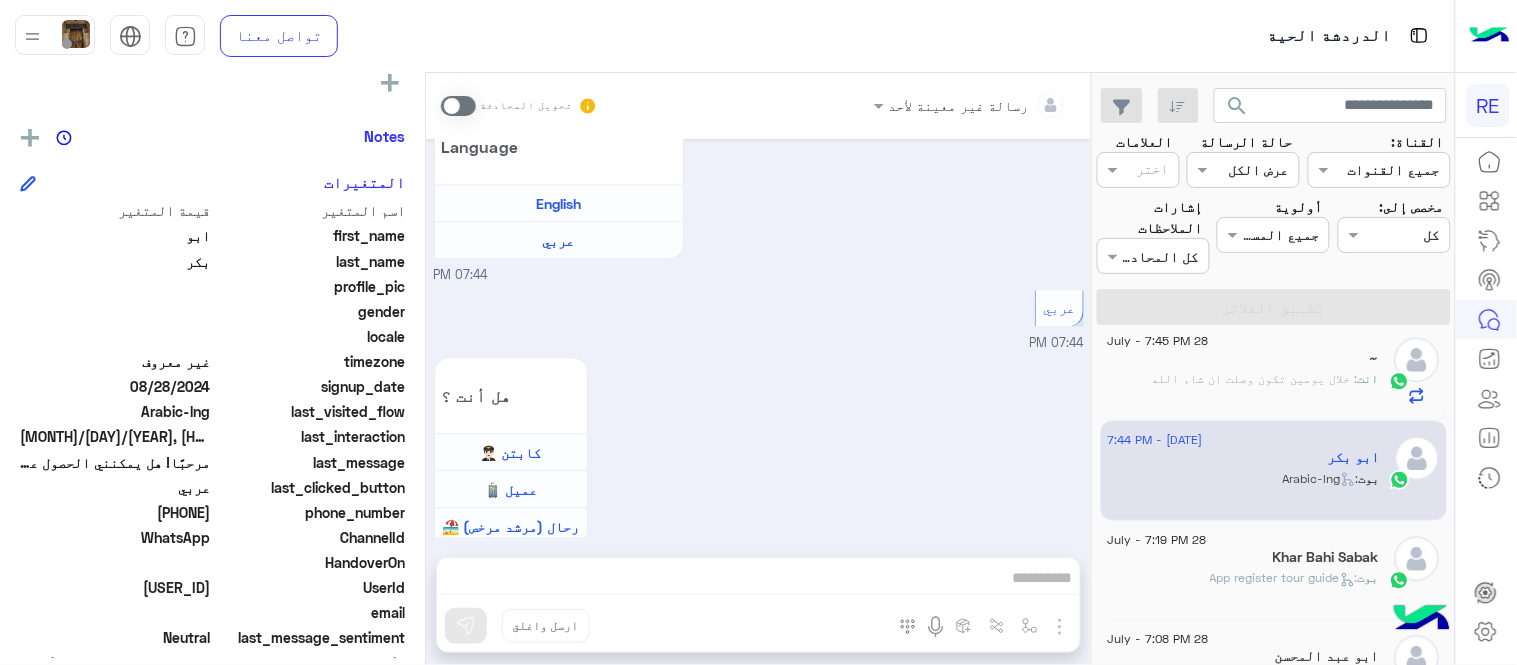 click at bounding box center (458, 106) 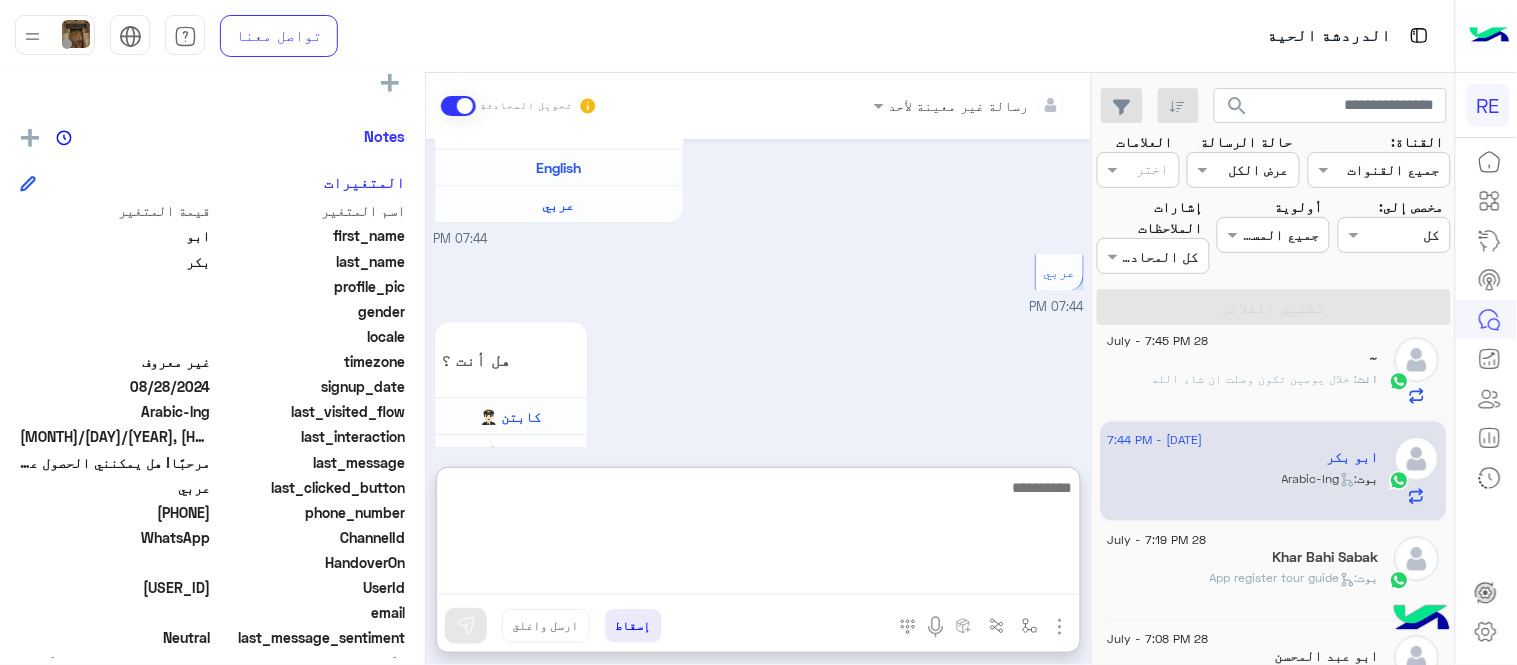 click at bounding box center [758, 535] 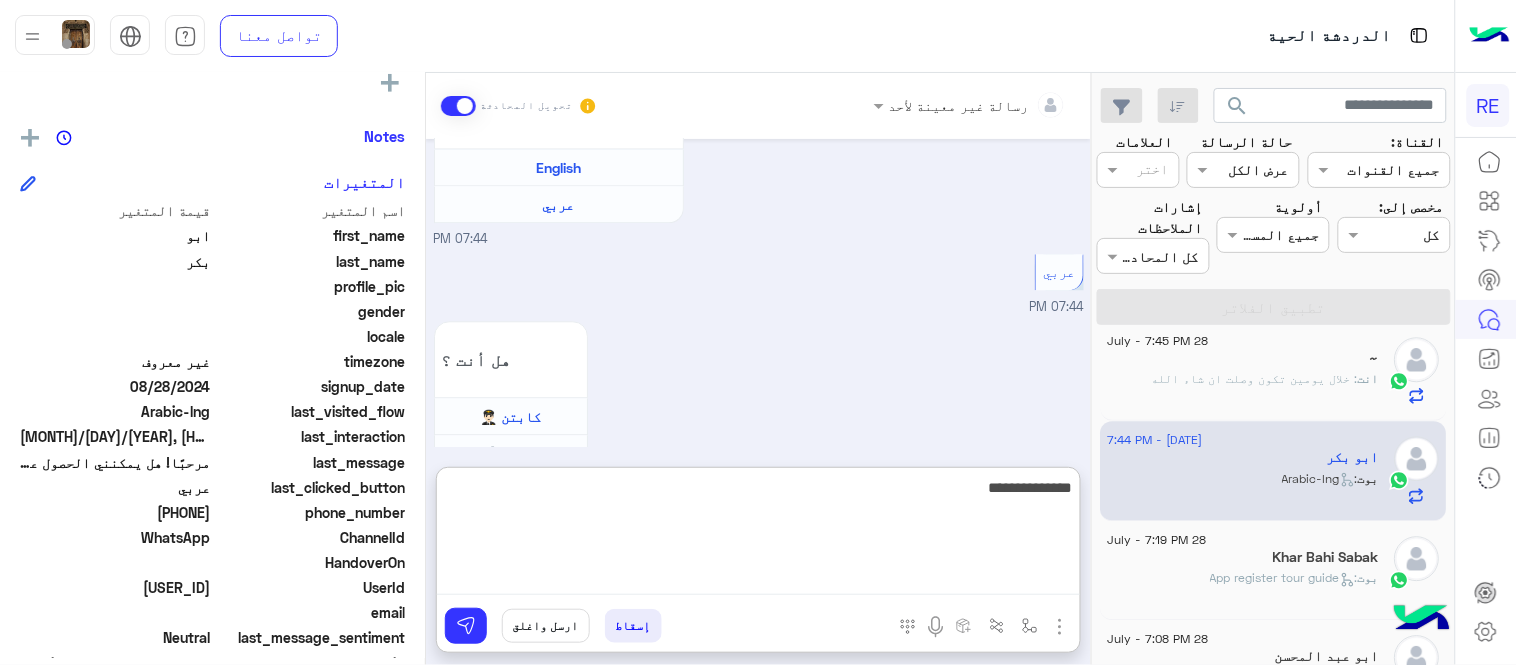 type on "**********" 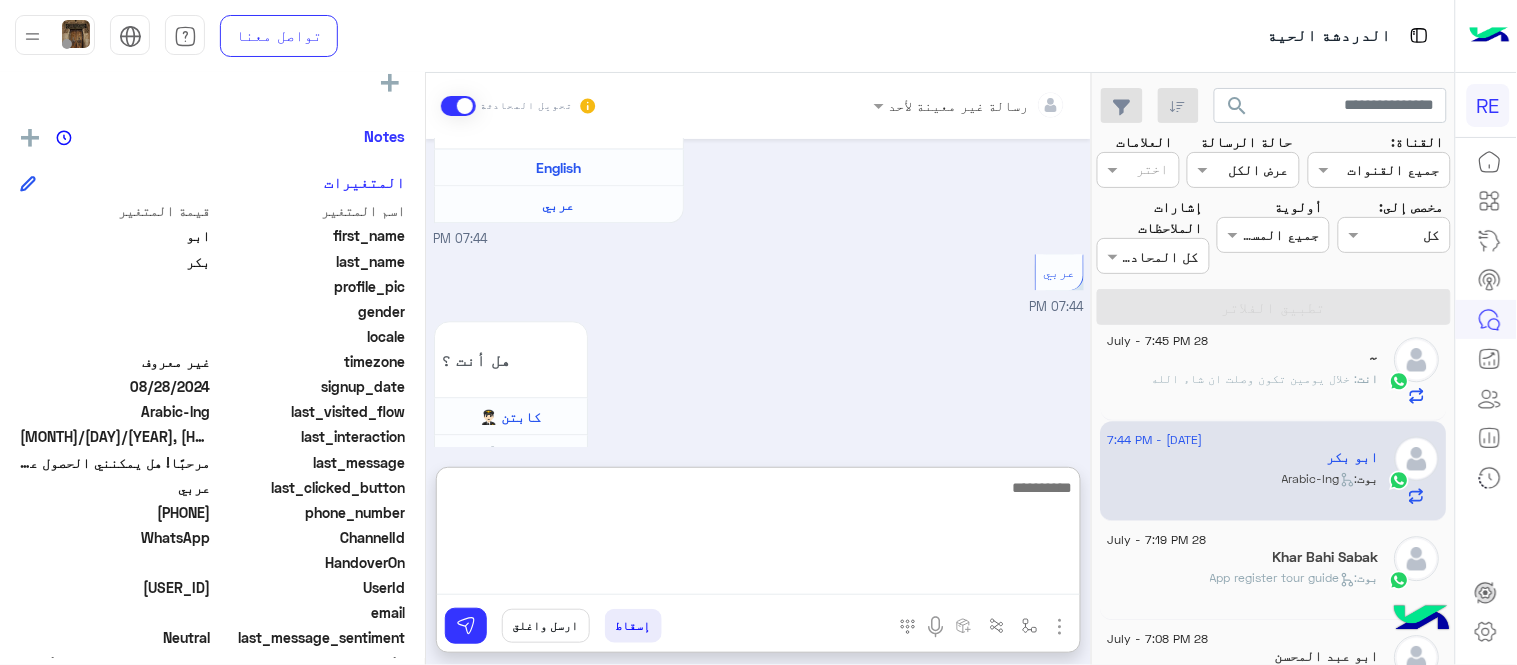scroll, scrollTop: 1352, scrollLeft: 0, axis: vertical 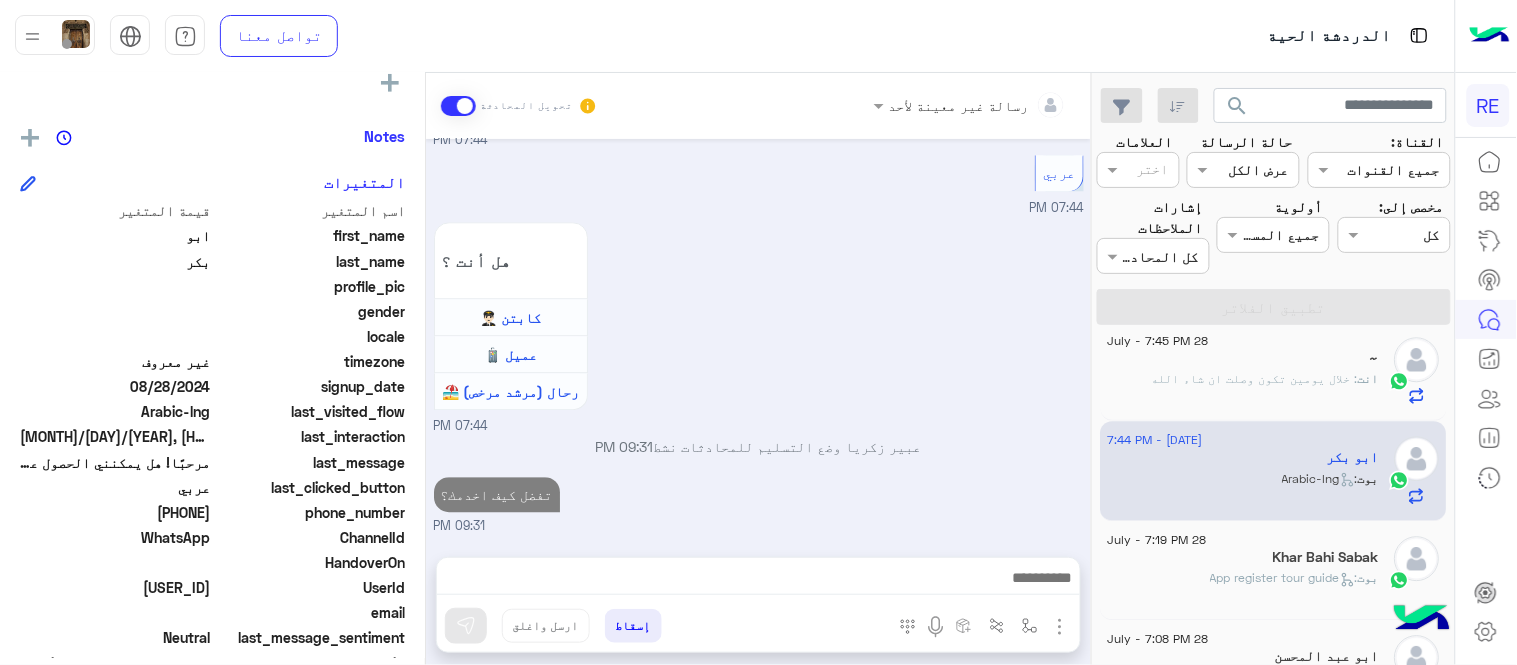 click on "Aug 28, 2024  اختار 🎦  فيديو تمهيدي   خدمة استقبال الحجوزات المسبقة للكباتن باتباع الخطوات المذكورة بالفيديو التالي :   خطوات تسجيل سيارة على التطبيق  اي خدمة اخرى ؟  الرجوع للقائمة الرئ   لا     09:42 PM   ابو بكر طلب التحدث إلى مسؤول بشري   10:15 PM      السلام عليكم  عبير زكريا -  10:15 PM   عبير زكريا انضم إلى المحادثة   10:15 PM      كيف اخدمك؟  عبير زكريا -  10:15 PM   Aug 29, 2024   تم إلغاء التخصيص التلقائي للرد على المحادثة في   10:20 PM       Jul 28, 2025  مرحبًا! هل يمكنني الحصول على مزيد من المعلومات حول هذا؟   07:44 PM
اهلًا بك في تطبيق رحلة 👋
Welcome to Rehla  👋
من فضلك أختر لغة التواصل
Please choose your preferred Language
English" at bounding box center [758, 338] 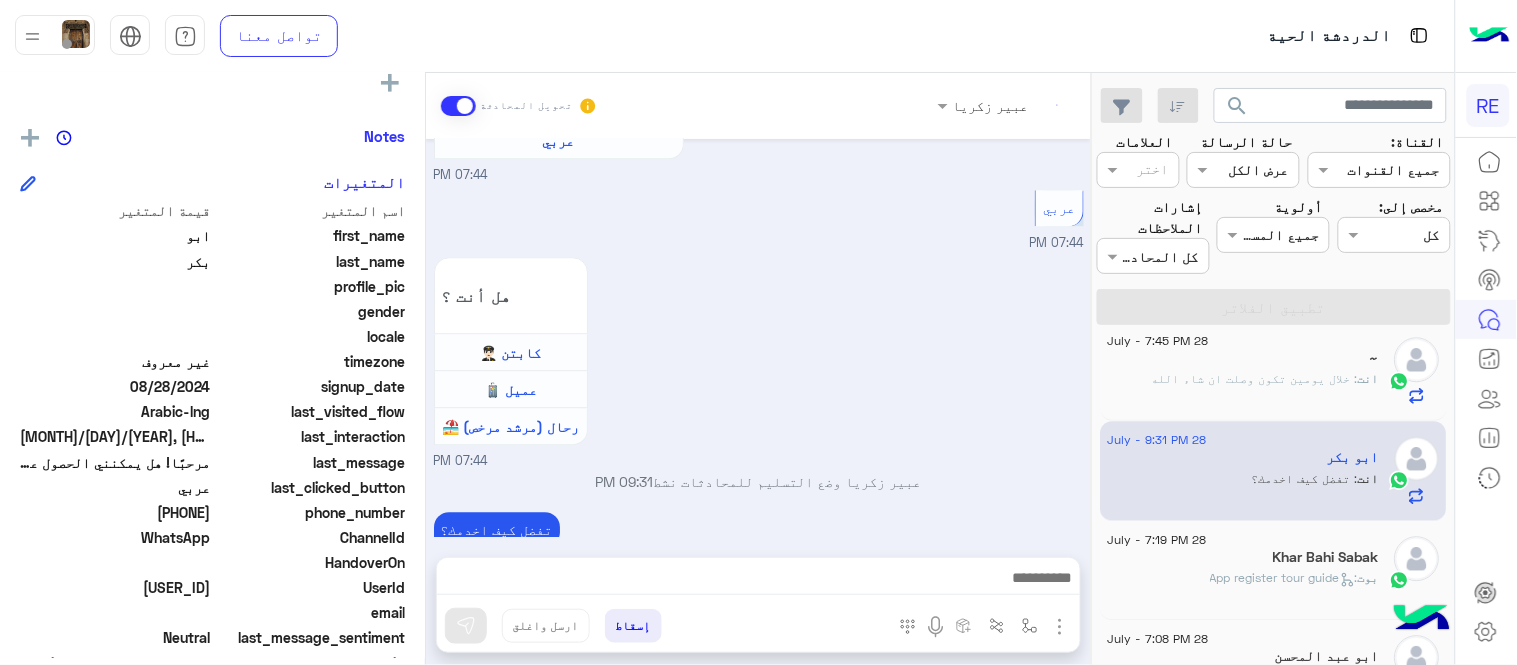 scroll, scrollTop: 1298, scrollLeft: 0, axis: vertical 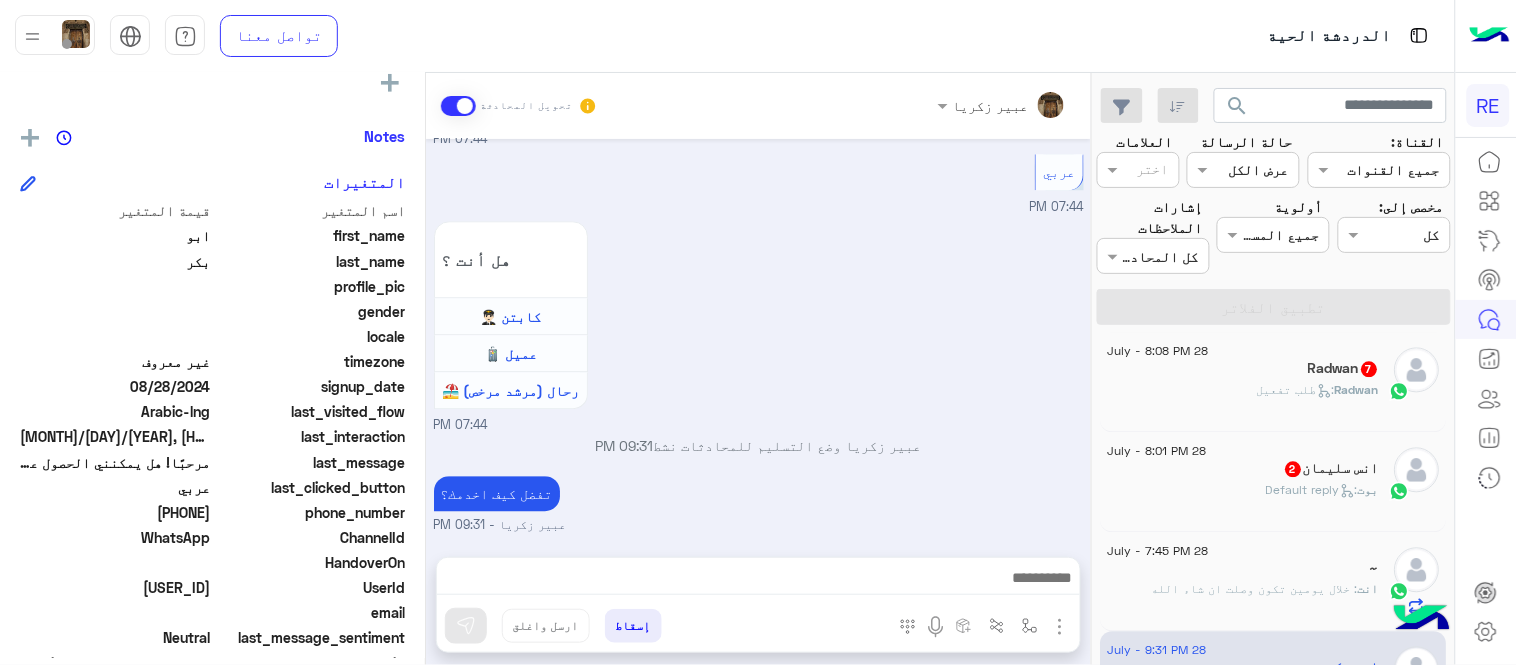 click on "28 July - 8:01 PM" 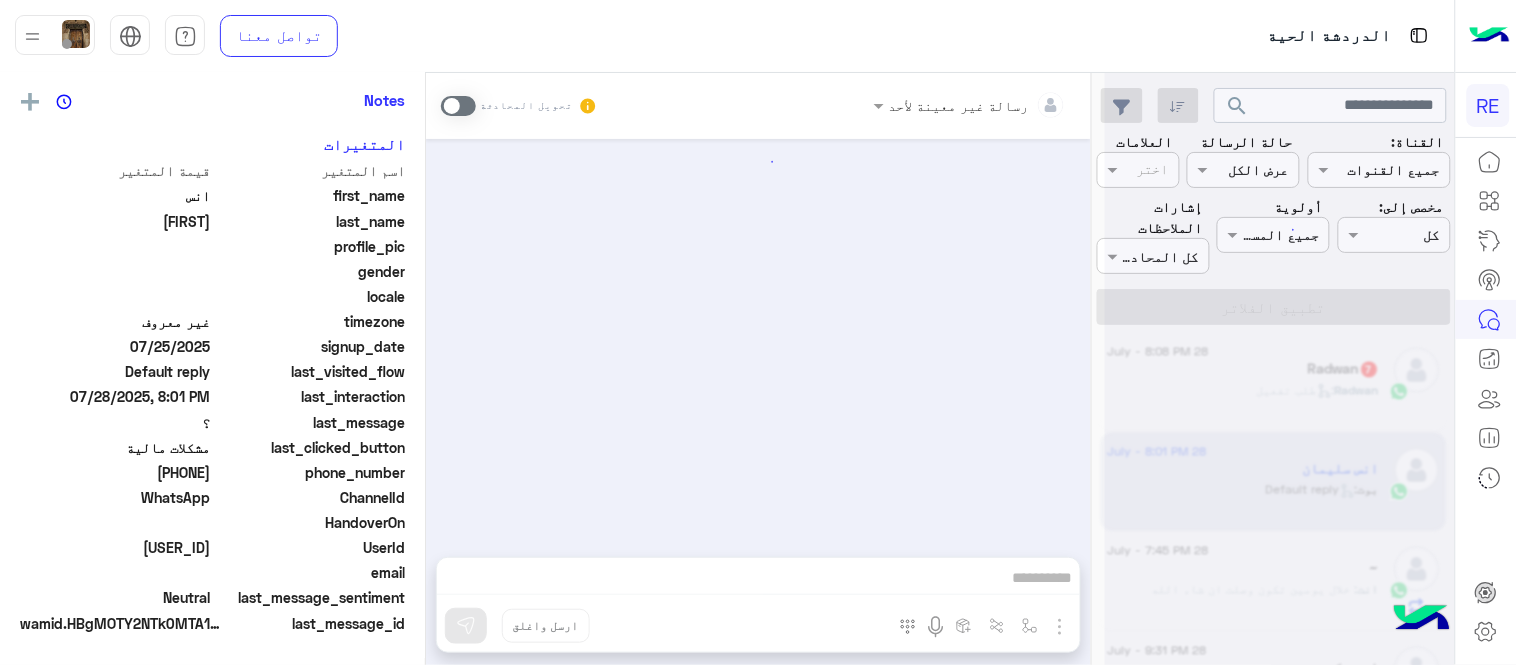 scroll, scrollTop: 372, scrollLeft: 0, axis: vertical 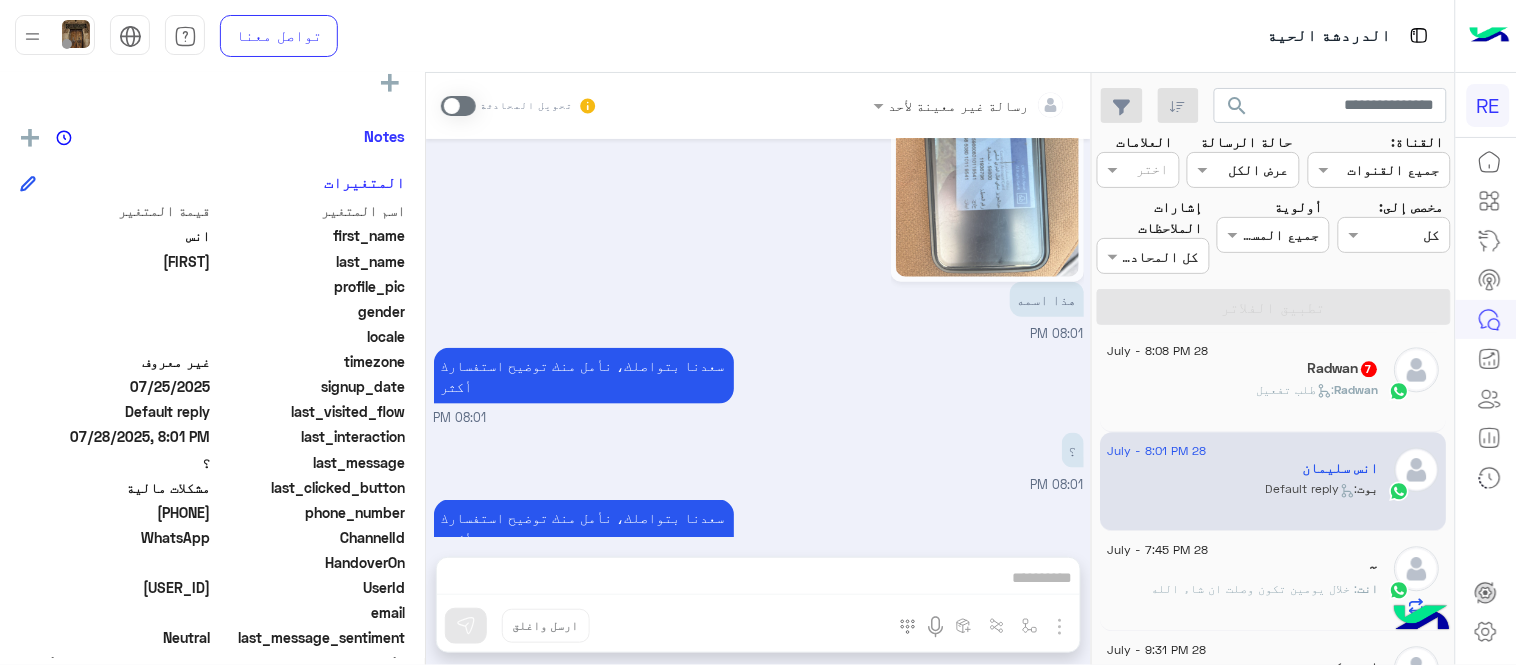 click on "[DATE]  تم تعيين المحادثة إلى [FIRST] [LAST]   09:31 PM       [FIRST] [LAST] طلب التحدث إلى مسؤول بشري   09:31 PM       [DATE]  مكن رقم الرحلة فضلا  [FIRST] [LAST] -  01:00 AM   [FIRST] [LAST] انضم إلى المحادثة   01:00 AM      ‏أنا أخذتها من المكتب ما في رقم ولا شي   03:48 AM   تم إلغاء التخصيص التلقائي للرد على المحادثة في   09:35 PM       [DATE]  هذا اسمه   08:01 PM  سعدنا بتواصلك، نأمل منك توضيح استفسارك أكثر    08:01 PM  ؟   08:01 PM  سعدنا بتواصلك، نأمل منك توضيح استفسارك أكثر    08:01 PM" at bounding box center (758, 338) 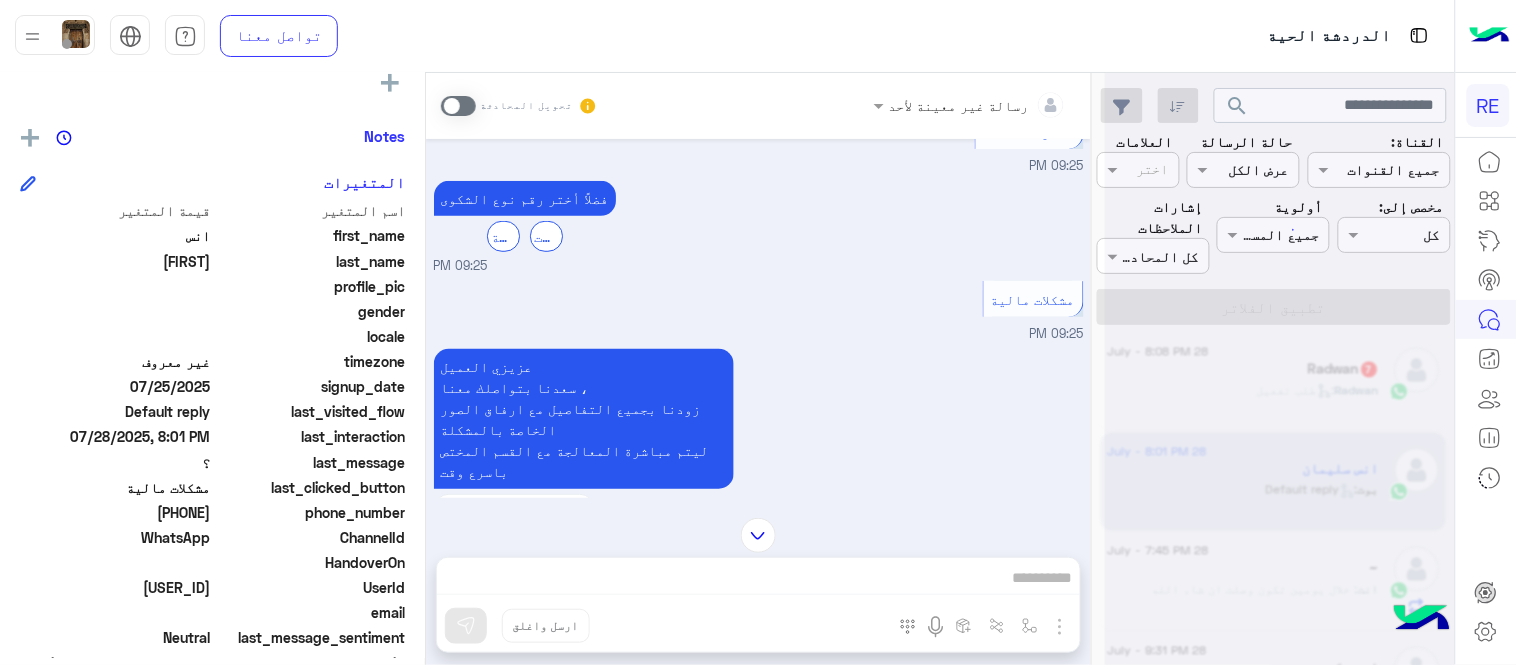scroll, scrollTop: 0, scrollLeft: 0, axis: both 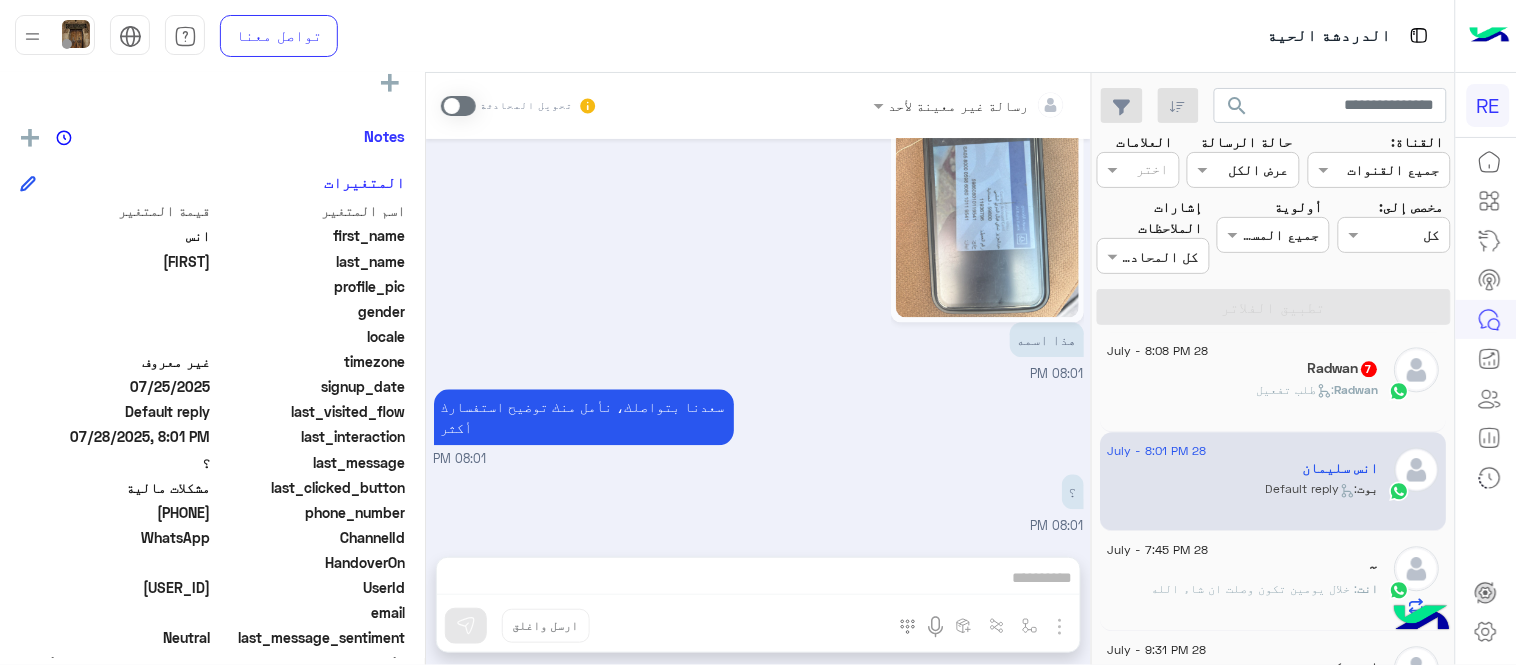 click at bounding box center (458, 106) 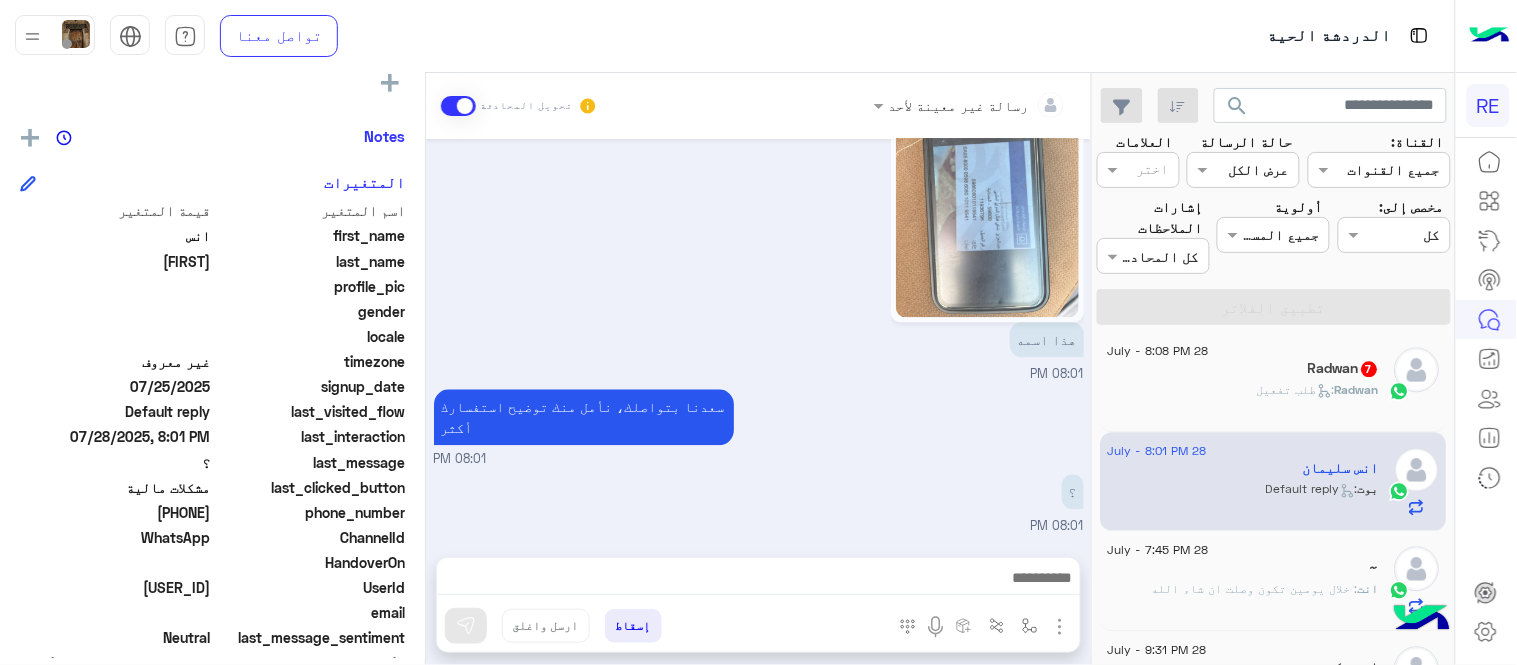 scroll, scrollTop: 3062, scrollLeft: 0, axis: vertical 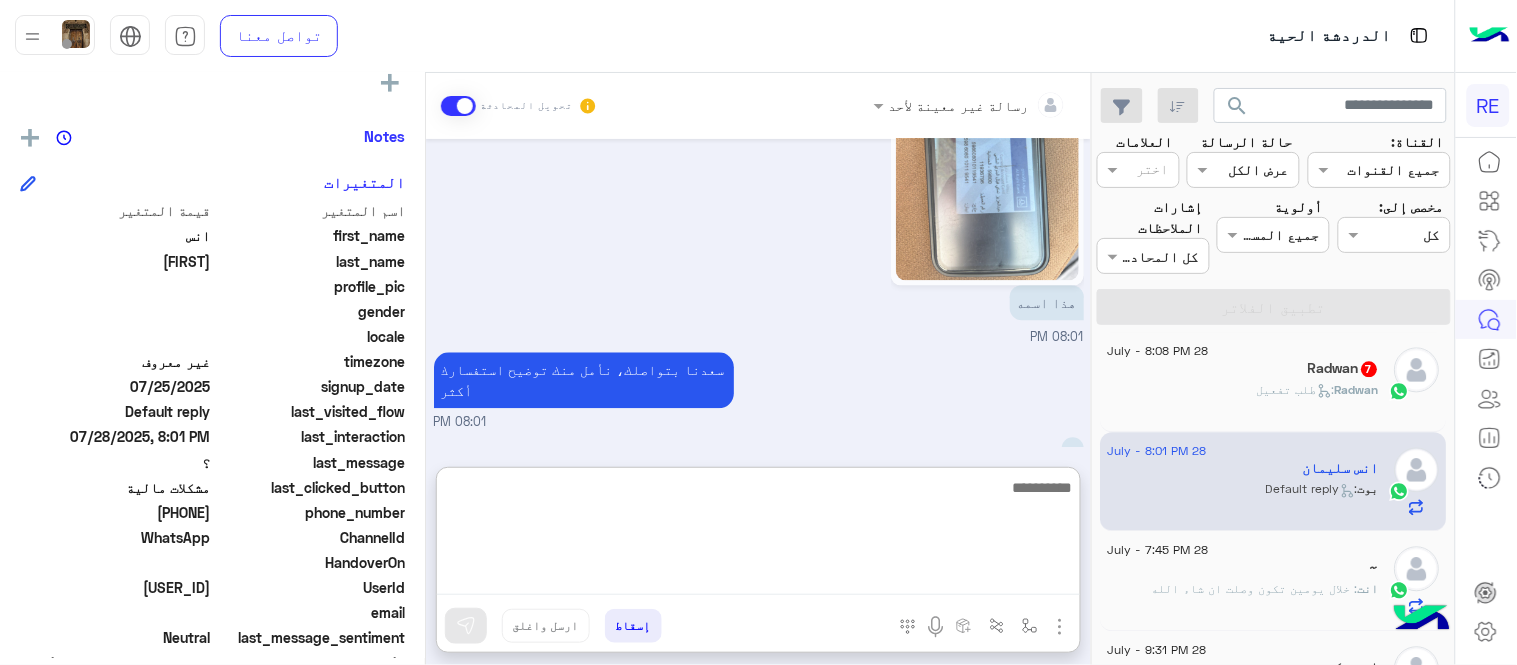 click at bounding box center [758, 535] 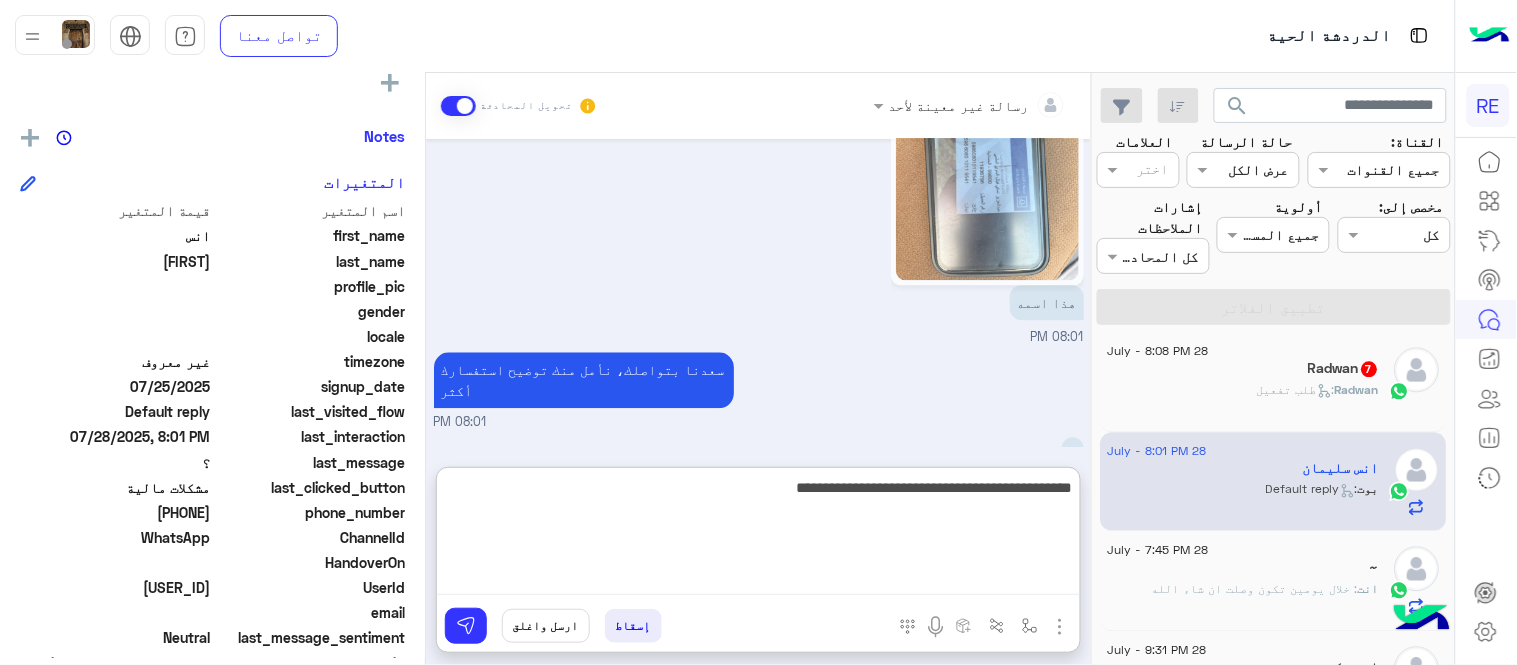 type on "**********" 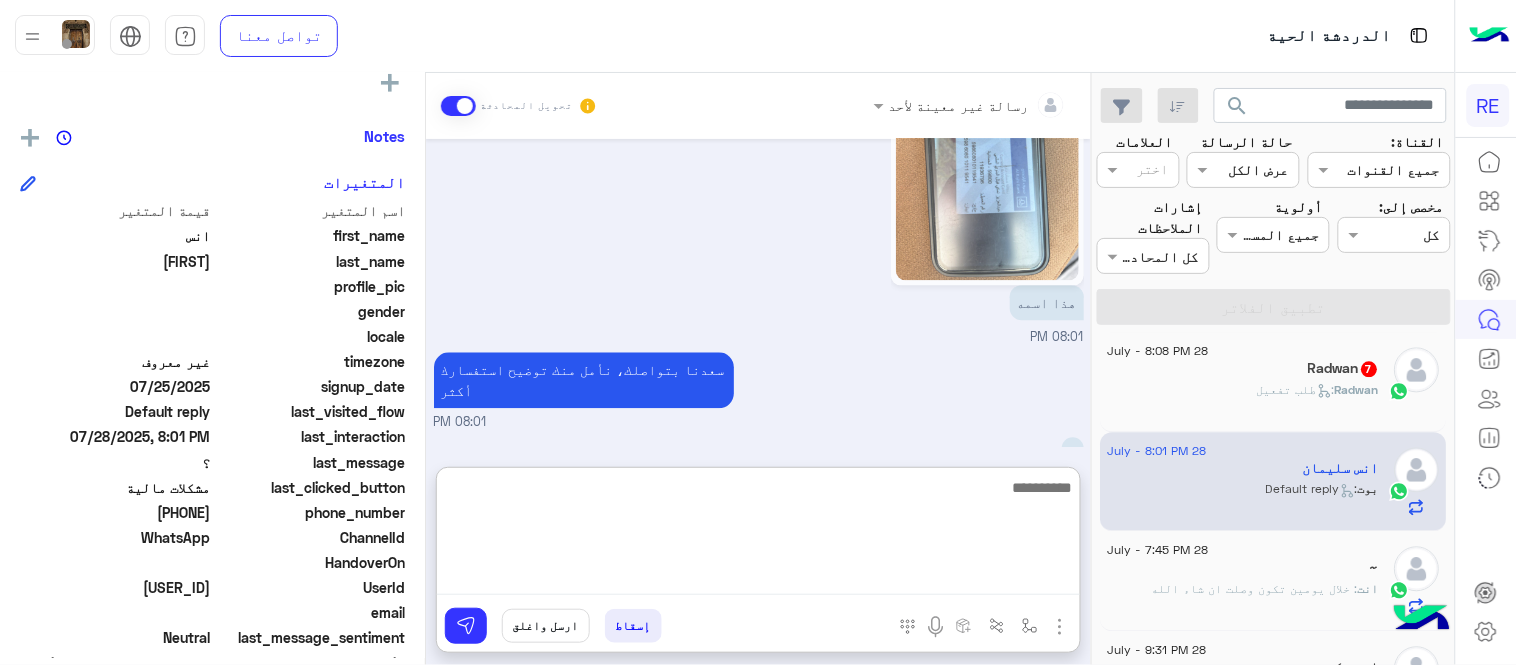 scroll, scrollTop: 3282, scrollLeft: 0, axis: vertical 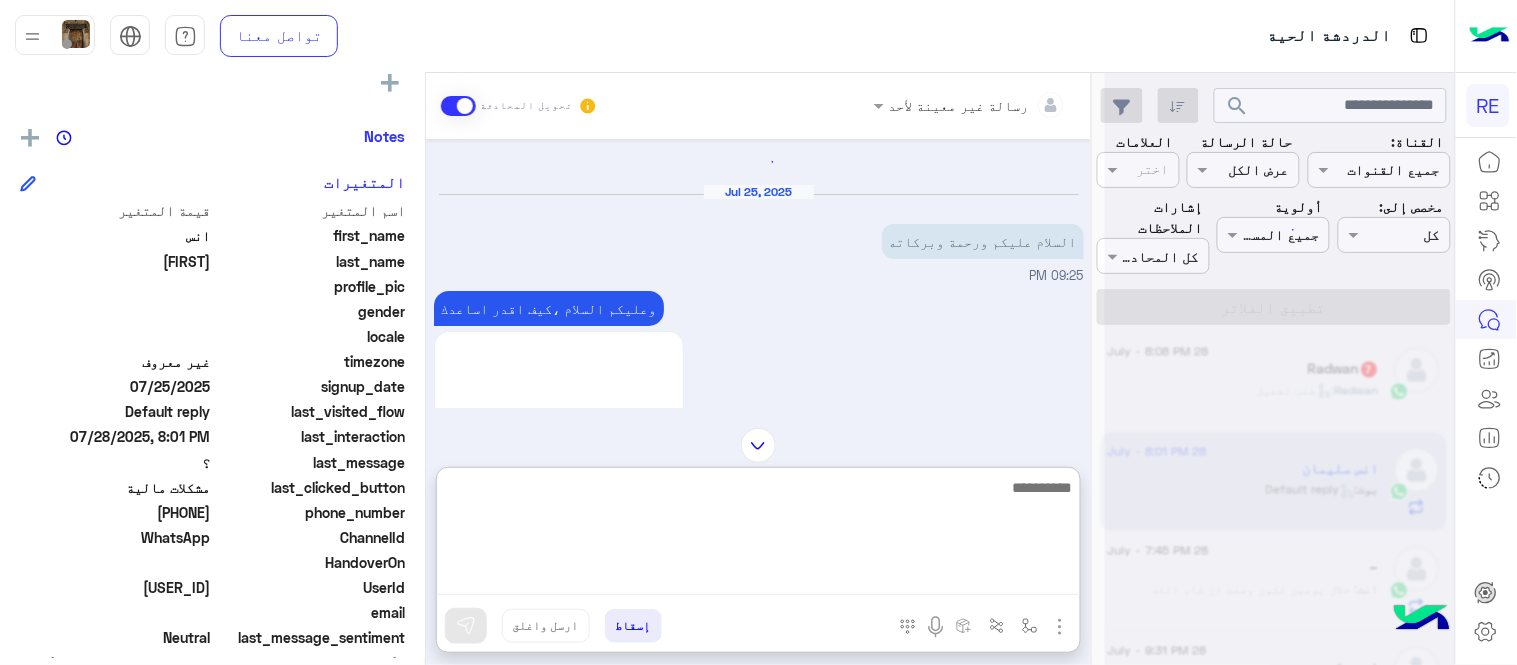 click at bounding box center (758, 535) 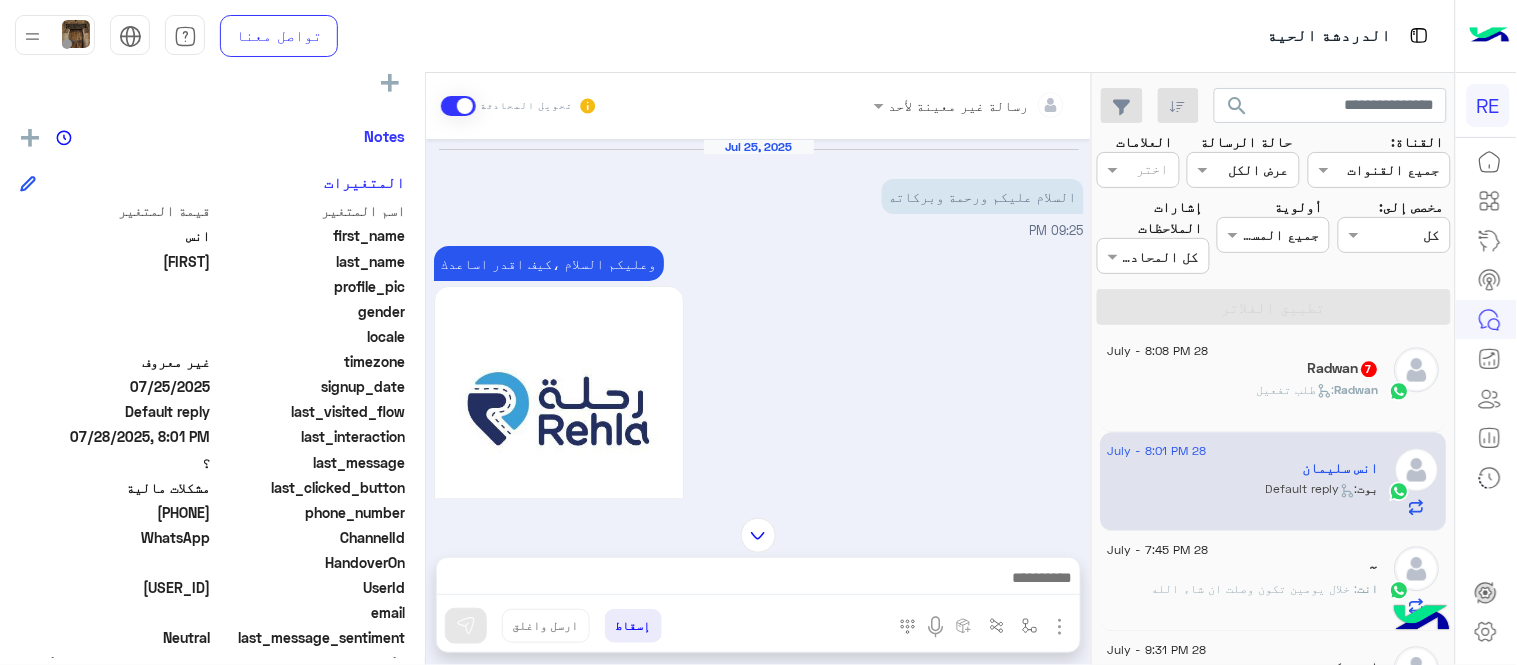 click on "وعليكم السلام ،كيف اقدر اساعدك
اهلًا بك في تطبيق رحلة 👋
Welcome to Rehla  👋
من فضلك أختر لغة التواصل
Please choose your preferred Language
English   عربي     09:25 PM" at bounding box center (759, 507) 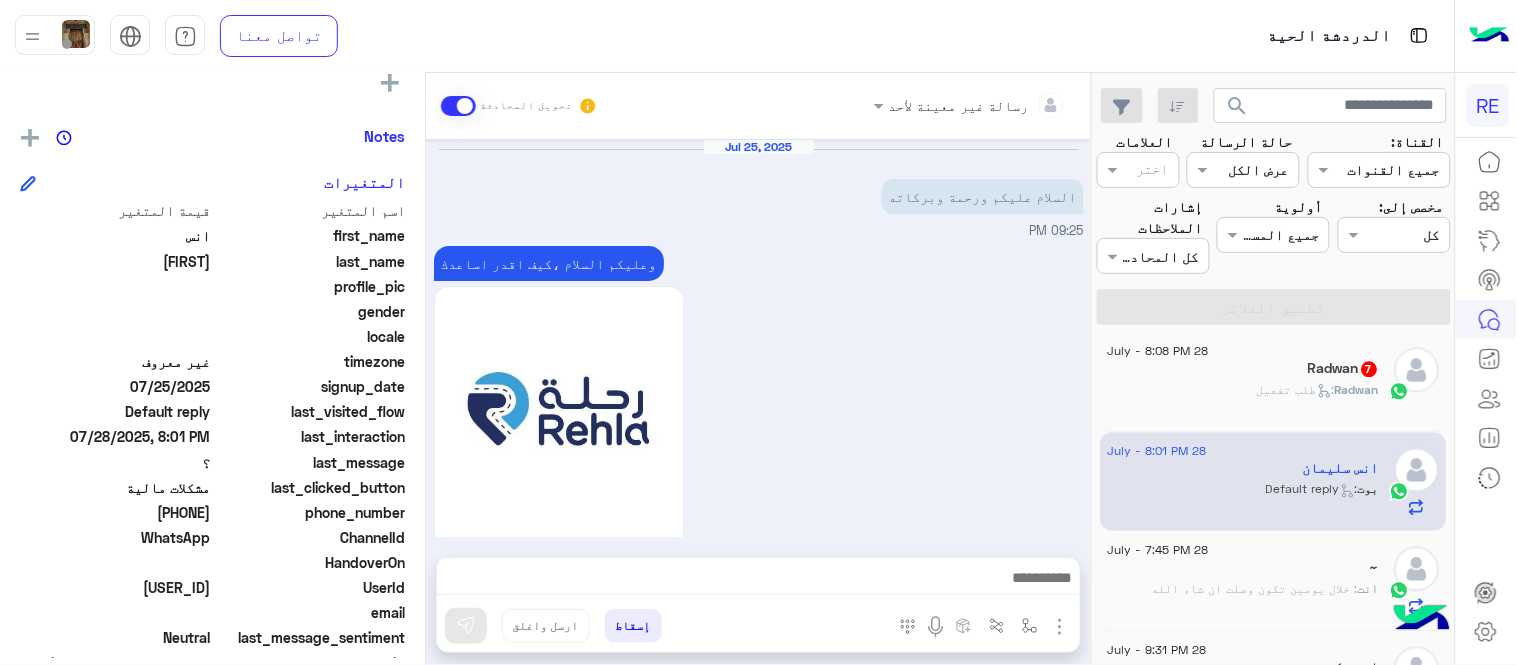 scroll, scrollTop: 3220, scrollLeft: 0, axis: vertical 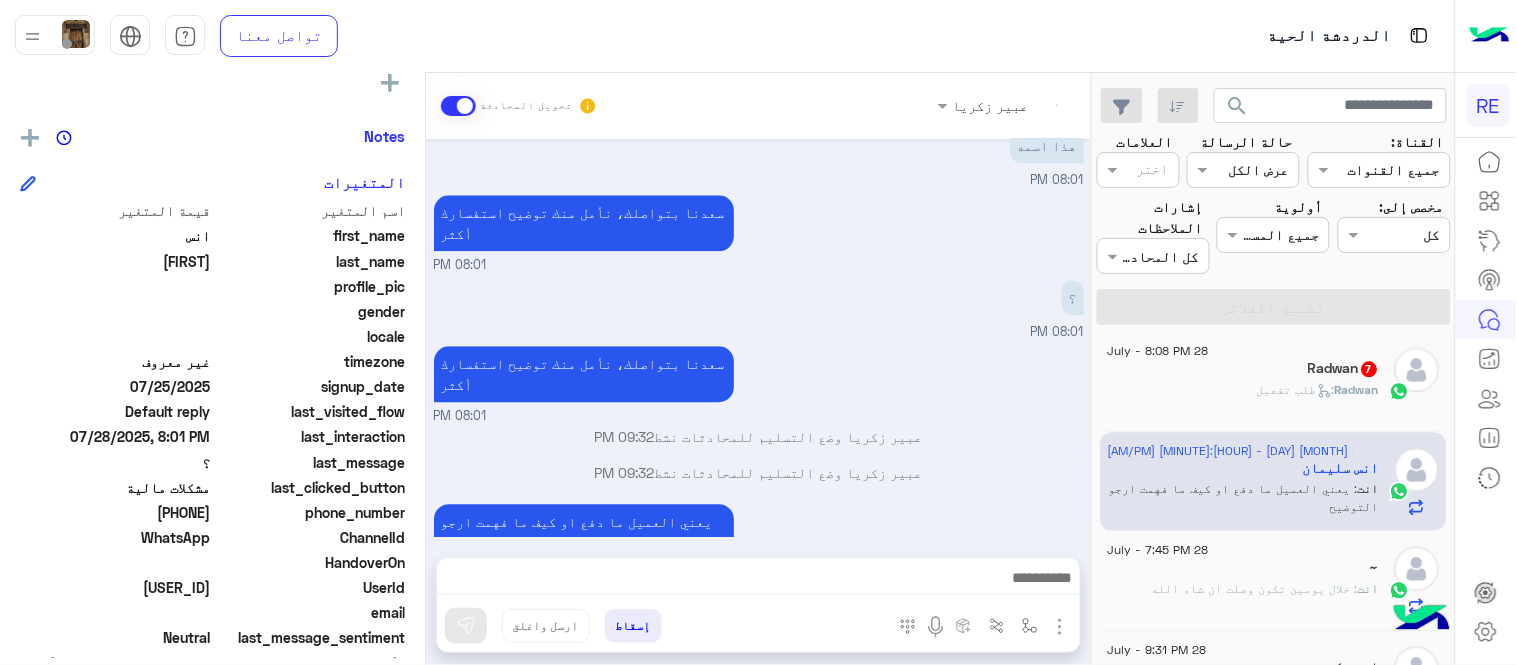 click on "[FIRST] :   طلب تفعيل" 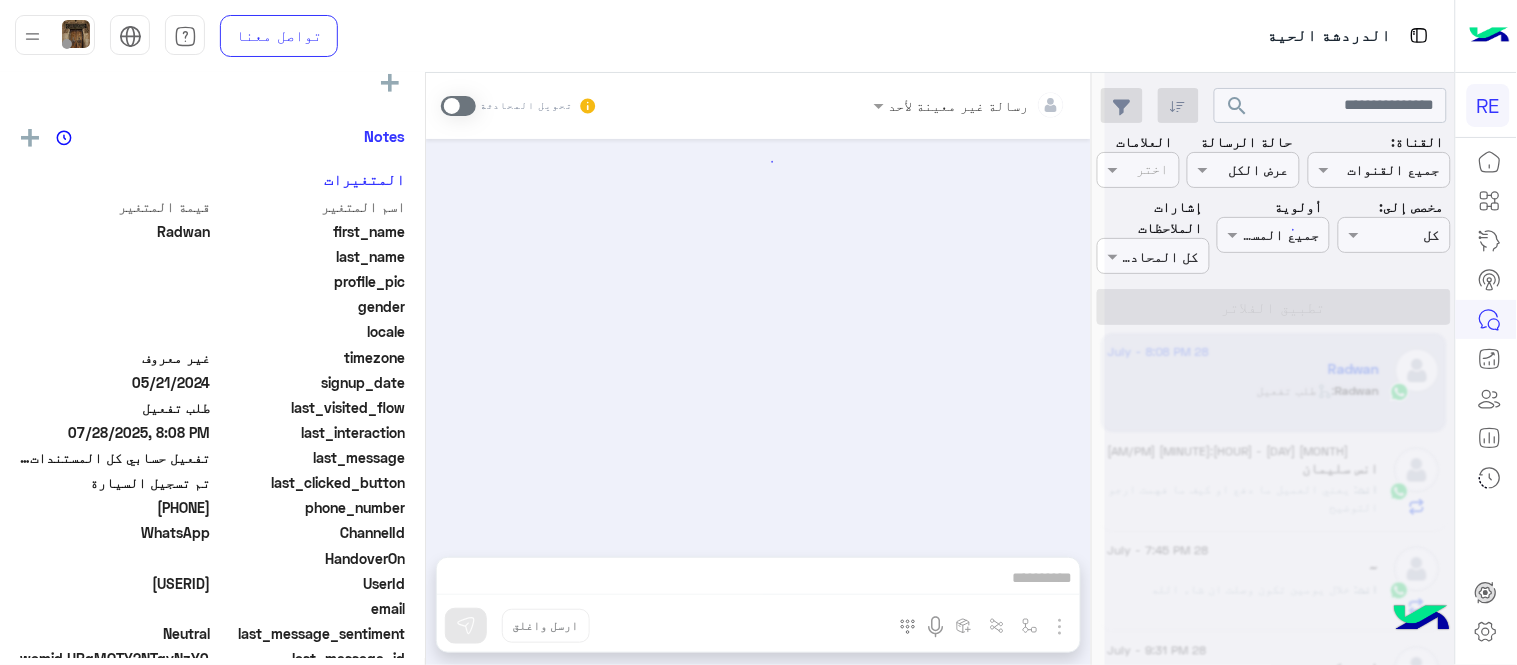 scroll, scrollTop: 1392, scrollLeft: 0, axis: vertical 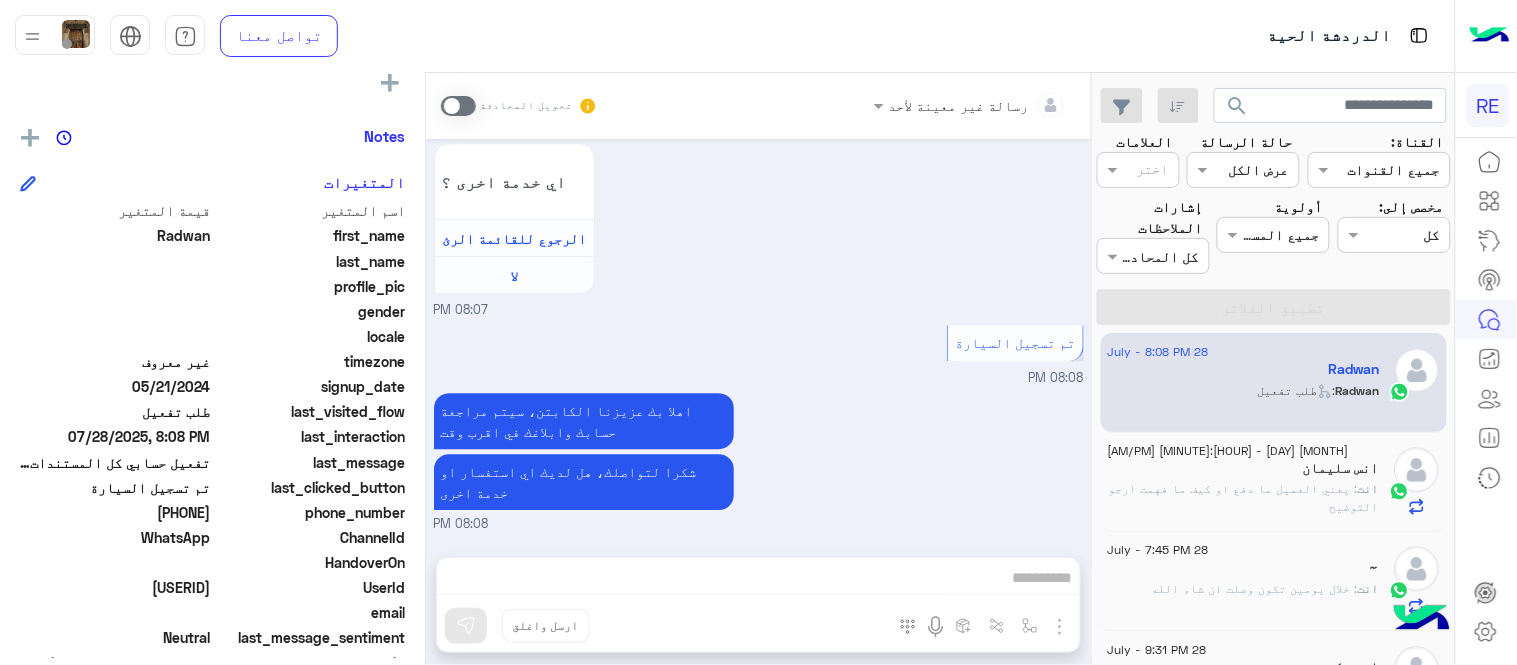 click on "تحويل المحادثة" at bounding box center (519, 106) 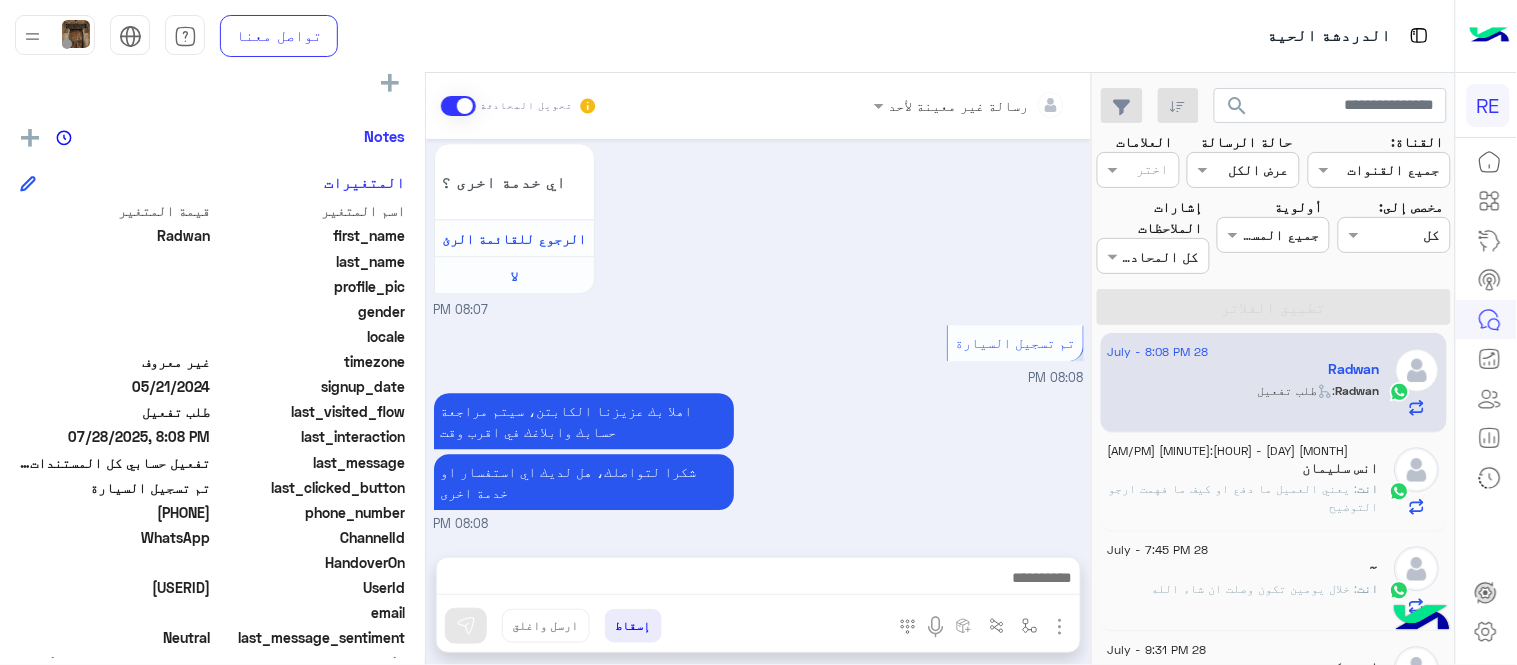 scroll, scrollTop: 1427, scrollLeft: 0, axis: vertical 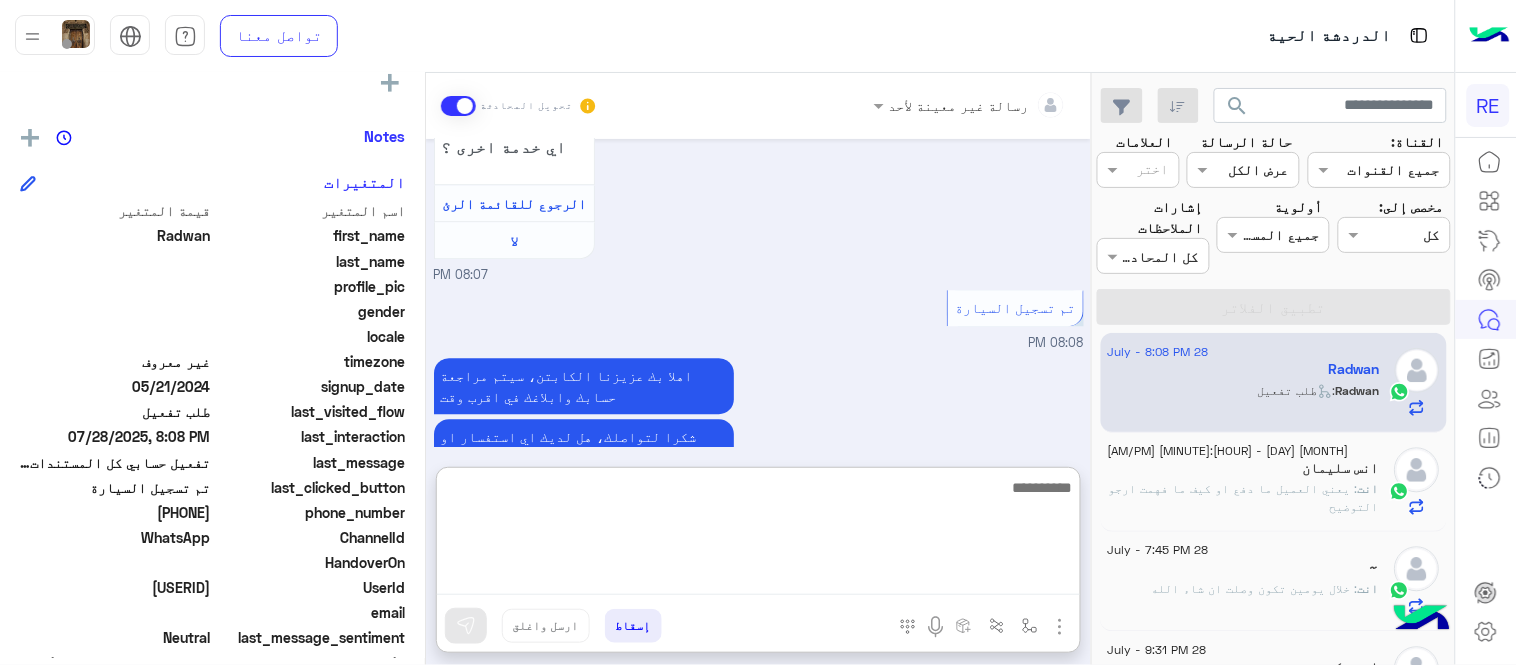 click at bounding box center [758, 535] 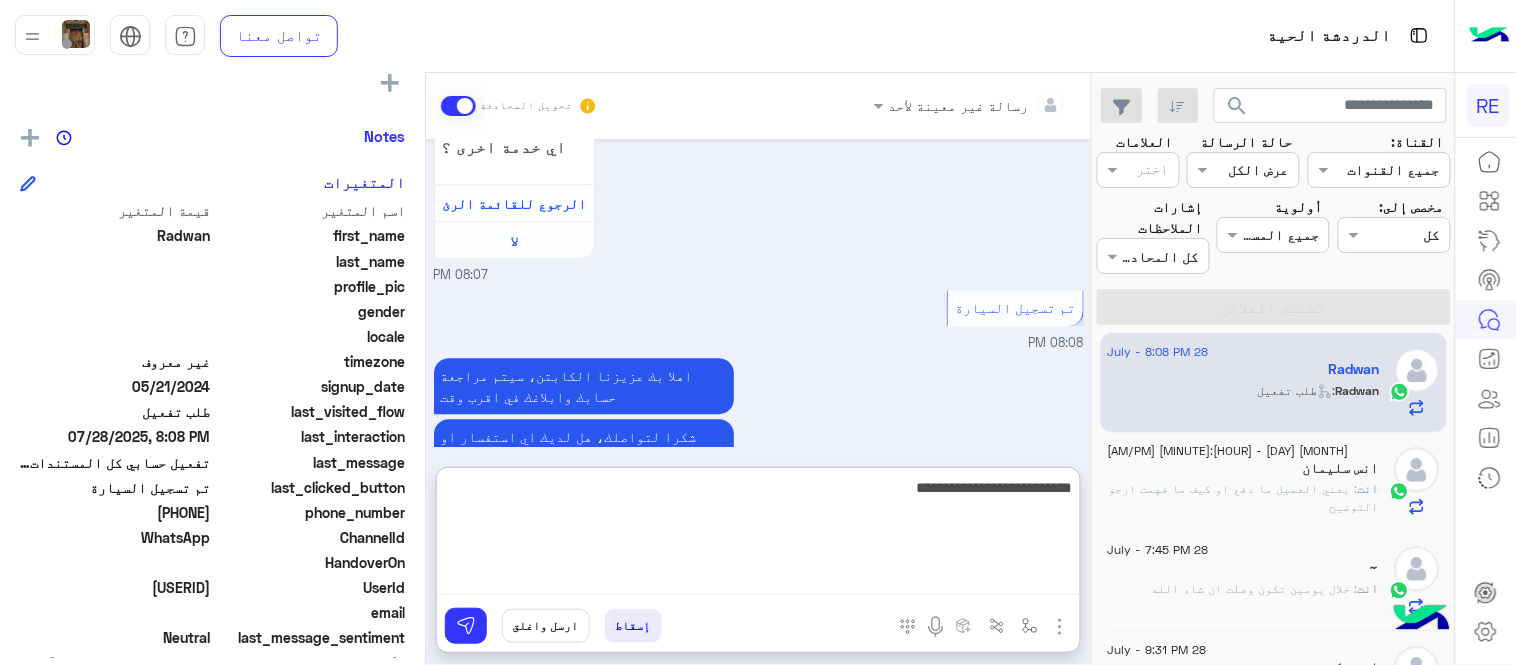 type on "**********" 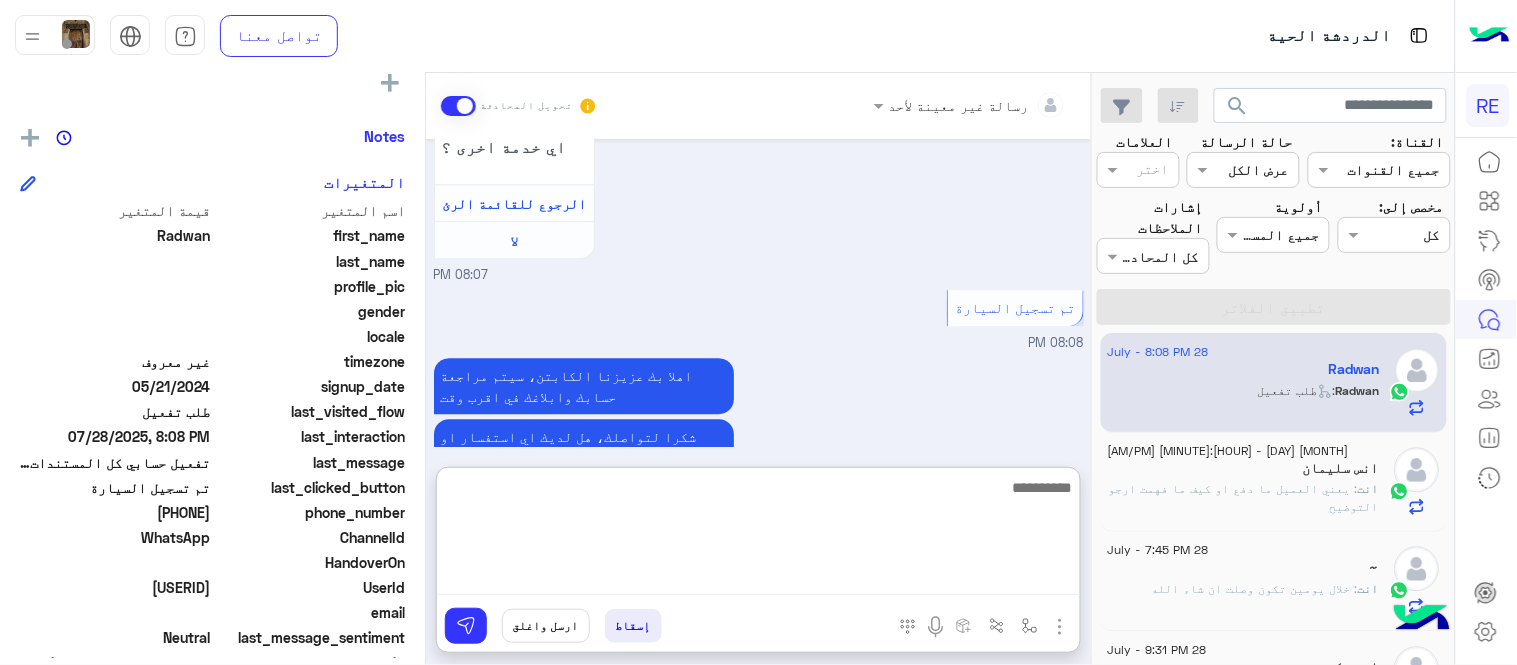 scroll, scrollTop: 1582, scrollLeft: 0, axis: vertical 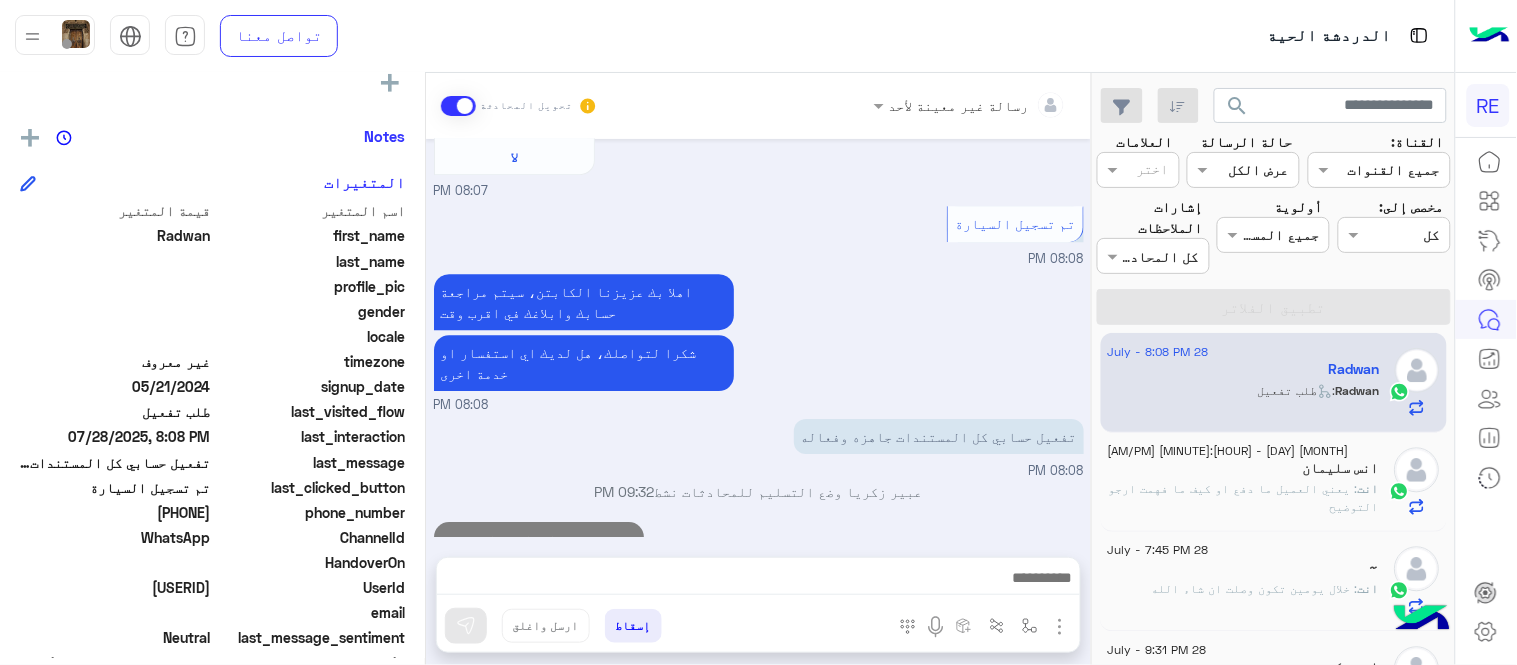 click on "[DATE]  سعدنا بتواصلك، نأمل منك توضيح استفسارك أكثر    08:07 PM   عربي    08:07 PM  هل أنت ؟   كابتن 👨🏻‍✈️   عميل 🧳   رحال (مرشد مرخص) 🏖️     08:07 PM   كابتن     08:07 PM  اختر احد الخدمات التالية:    08:07 PM   تفعيل حساب    08:07 PM  يمكنك الاطلاع على شروط الانضمام لرحلة ك (كابتن ) الموجودة بالصورة أعلاه،
لتحميل التطبيق عبر الرابط التالي : 📲
http://onelink.to/Rehla    يسعدنا انضمامك لتطبيق رحلة يمكنك اتباع الخطوات الموضحة لتسجيل بيانات سيارتك بالفيديو التالي  : عزيزي الكابتن، فضلًا ، للرغبة بتفعيل الحساب قم برفع البيانات عبر التطبيق والتواصل معنا  تم تسجيل السيارة   اواجه صعوبة بالتسجيل   لا     08:07 PM" at bounding box center (758, 338) 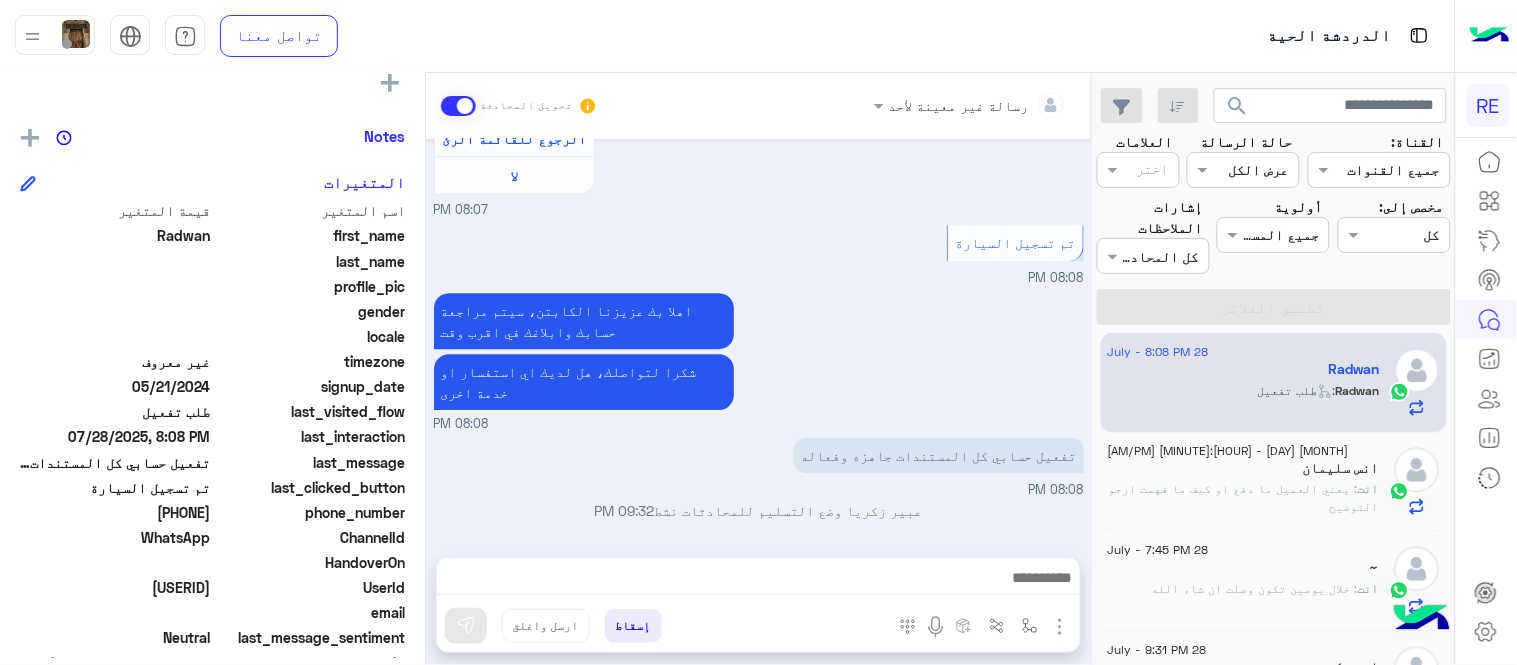 scroll, scrollTop: 1527, scrollLeft: 0, axis: vertical 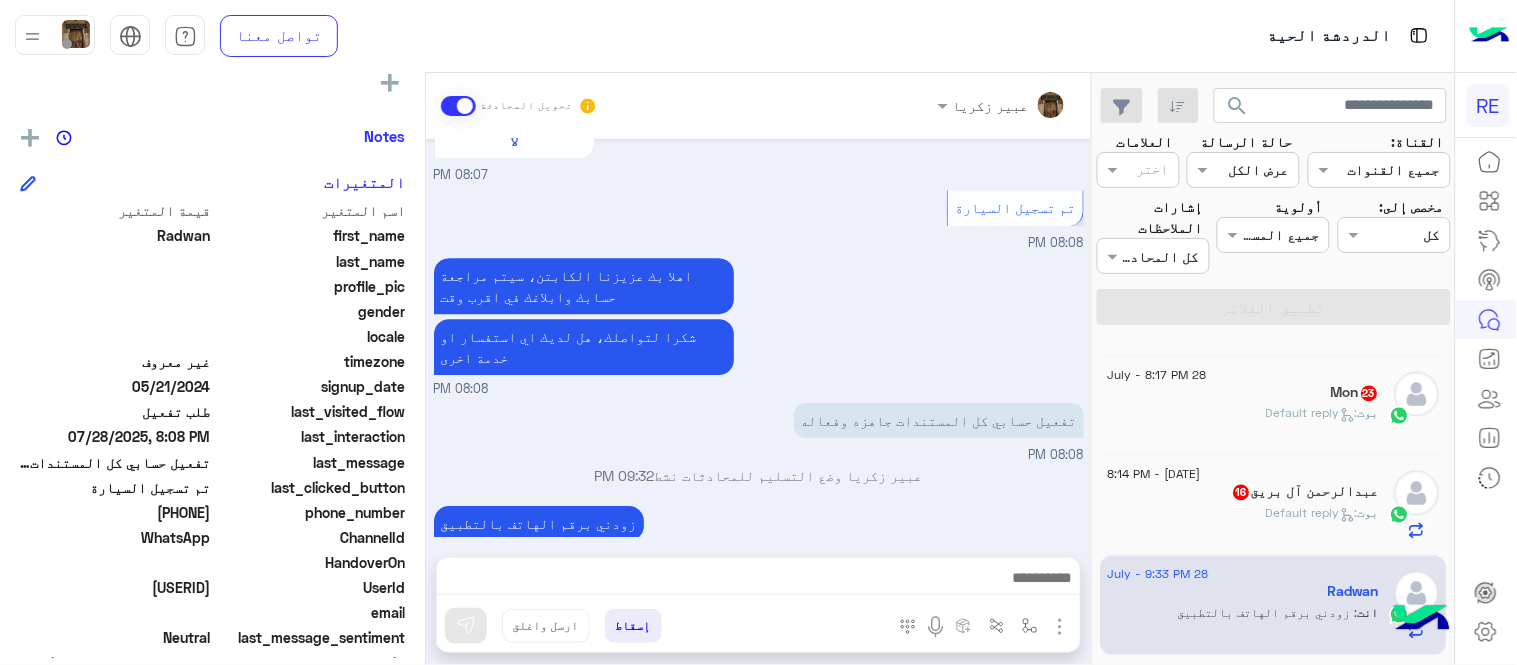 click on "بوت :   Default reply" 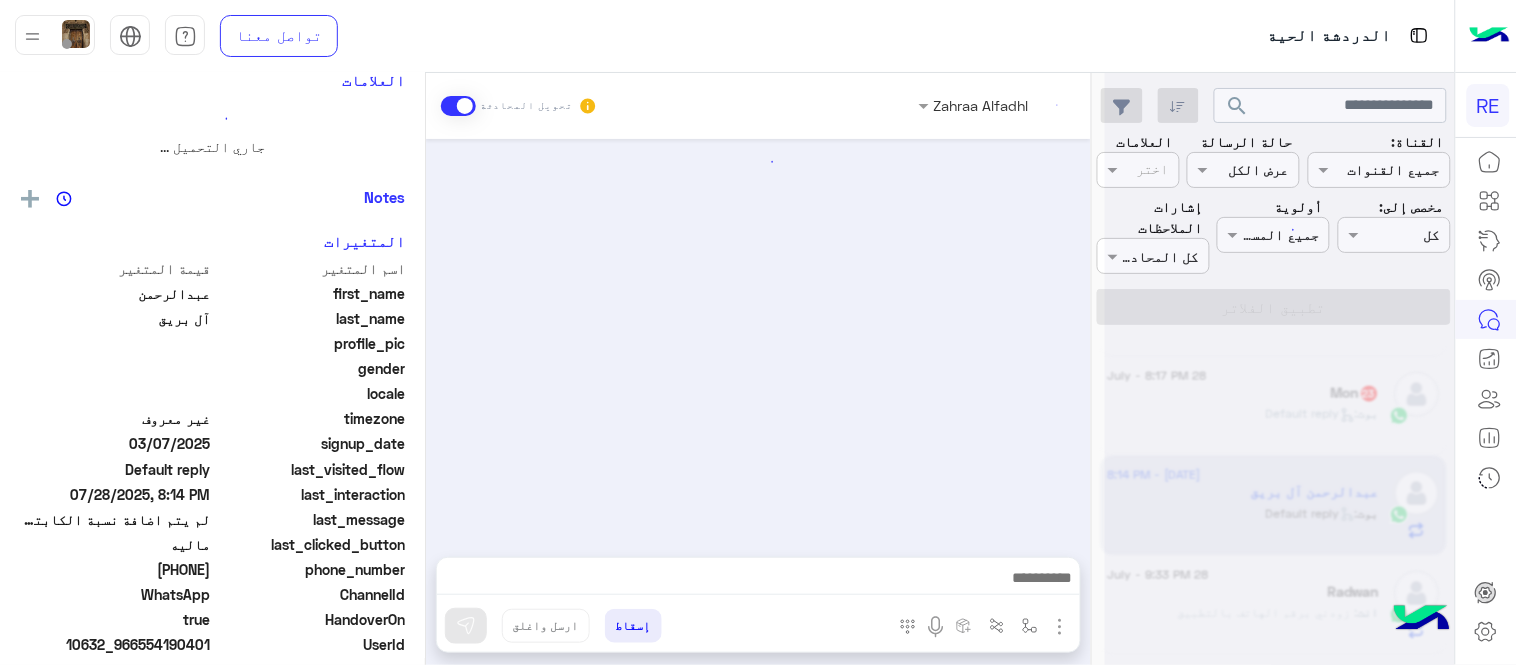scroll, scrollTop: 0, scrollLeft: 0, axis: both 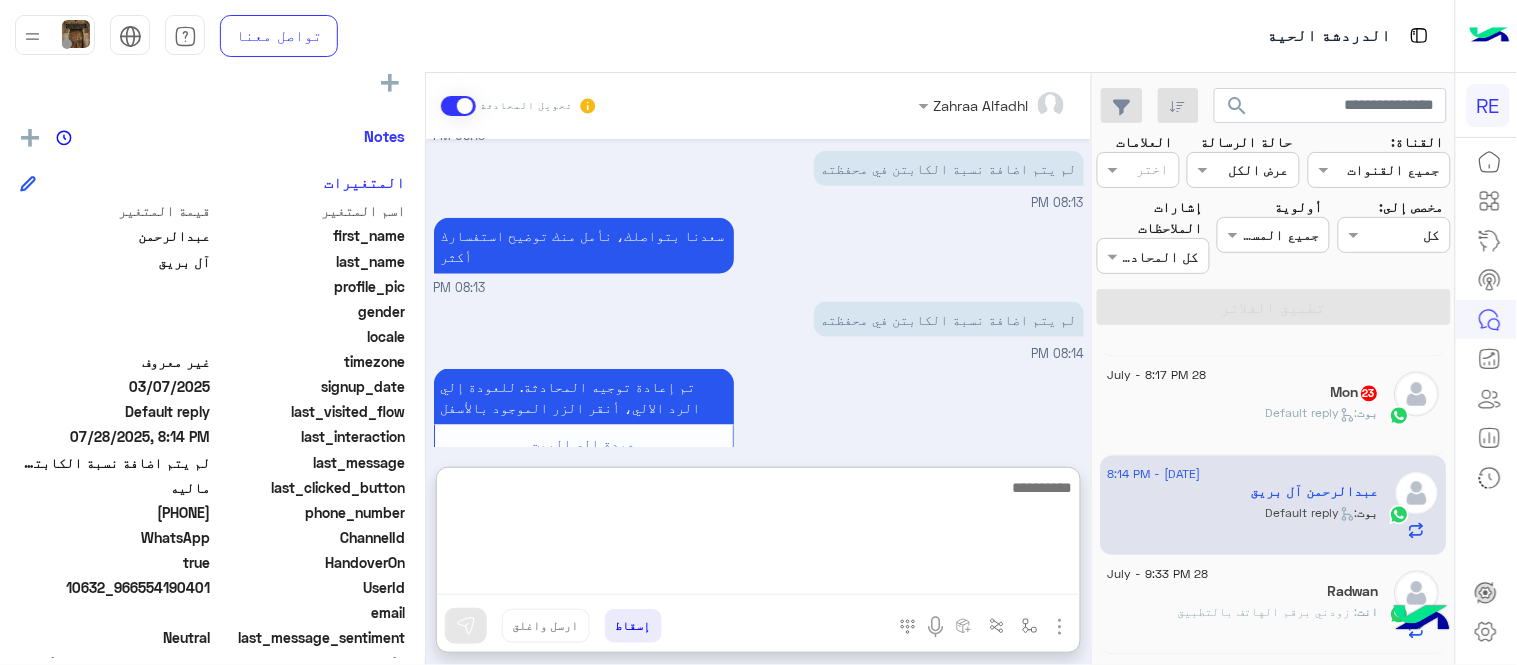 click at bounding box center [758, 535] 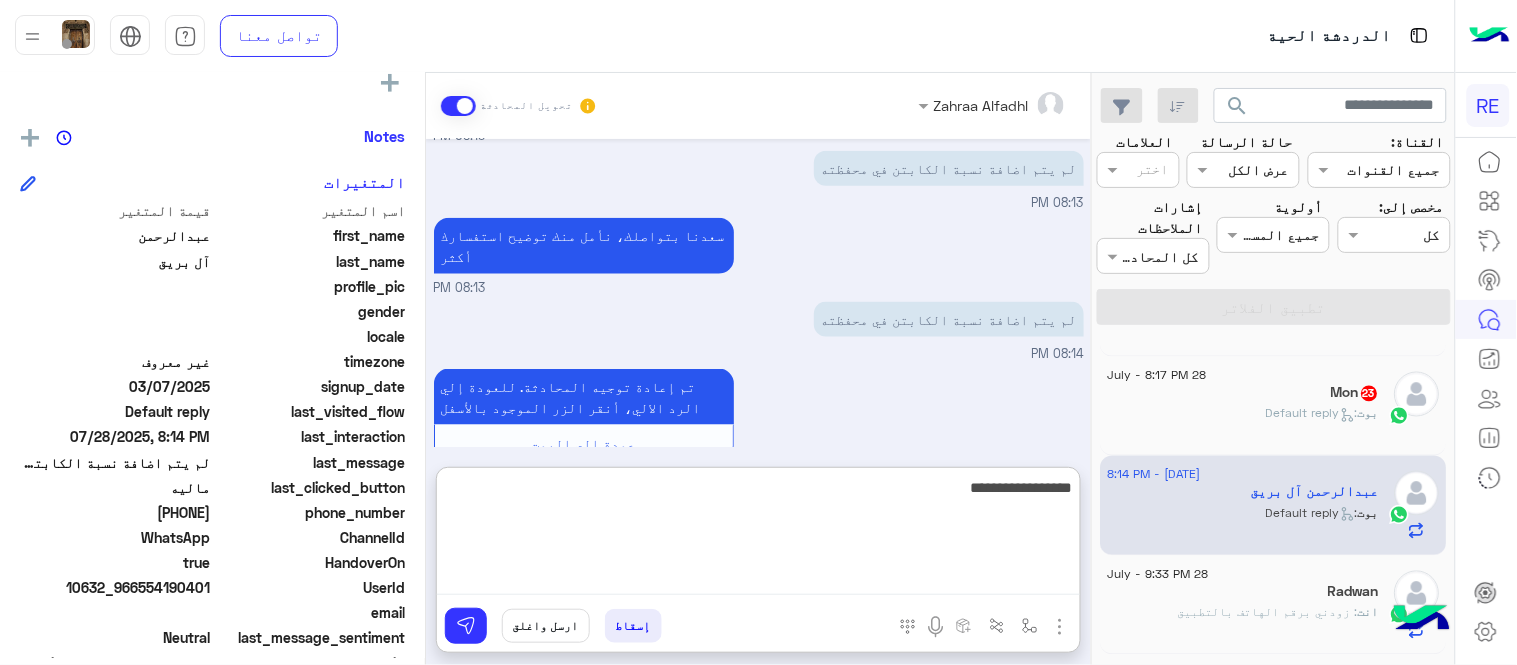 type on "**********" 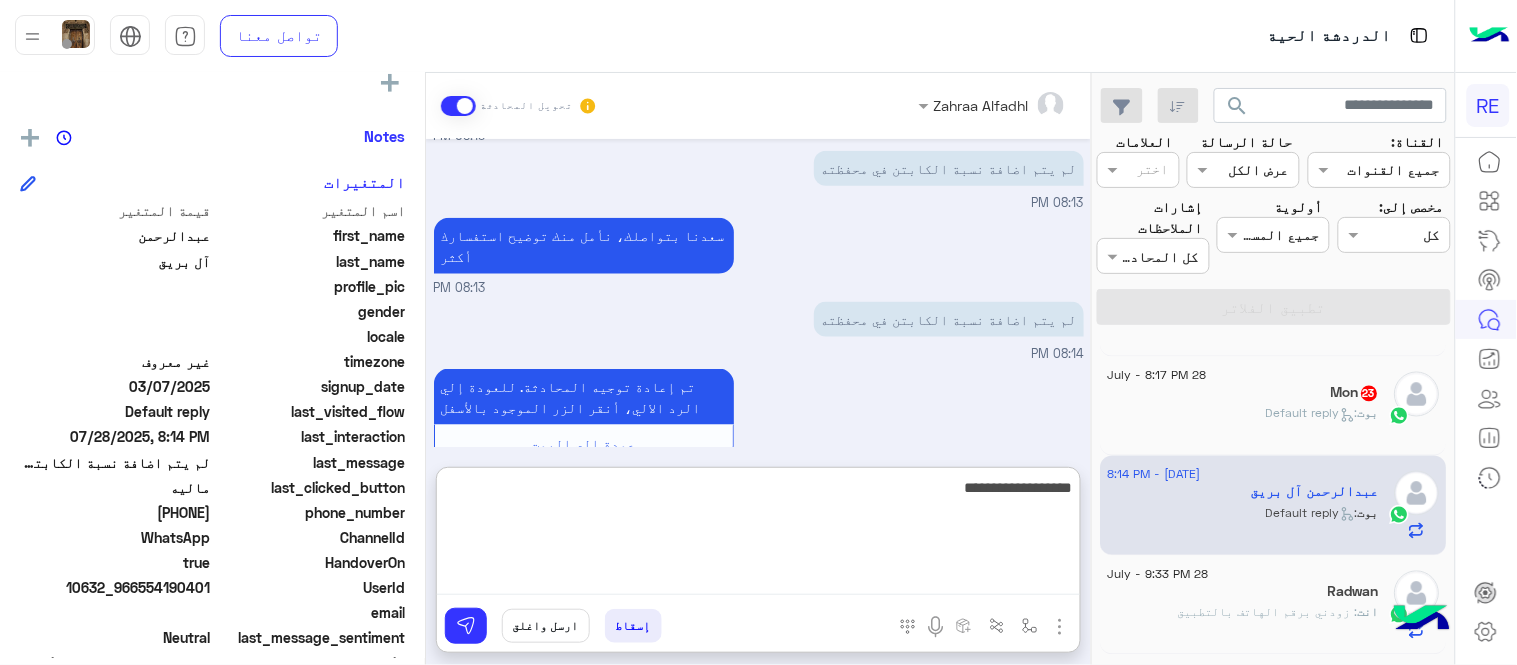 type 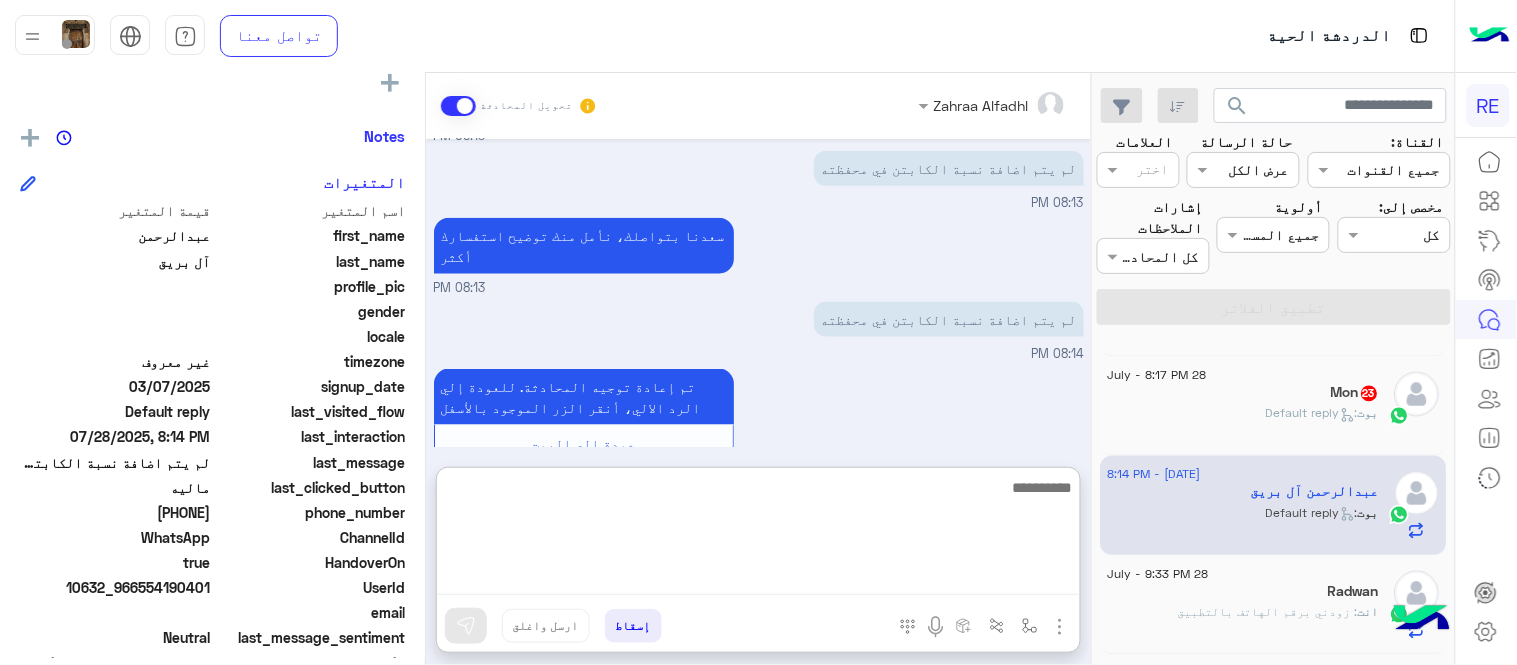 scroll, scrollTop: 743, scrollLeft: 0, axis: vertical 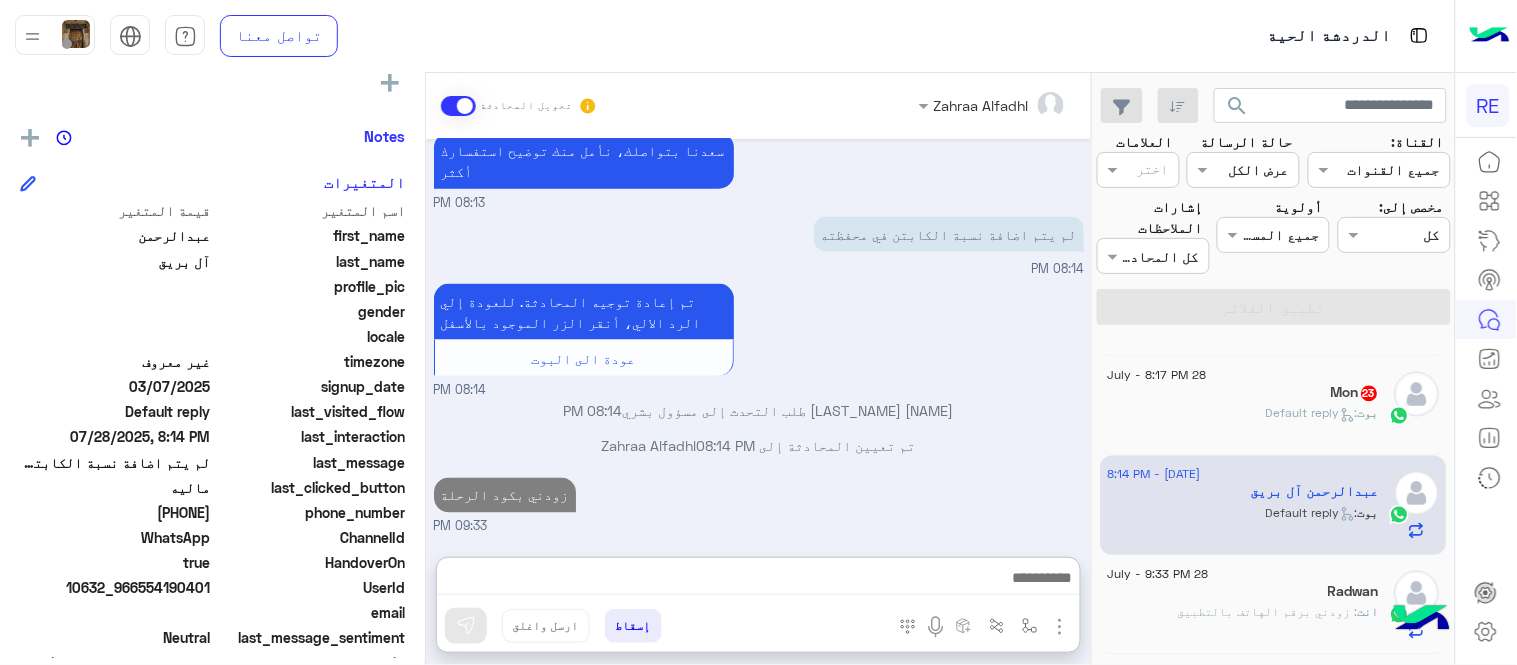 click on "[DATE]   شكاوى    08:13 PM  فضلا اختر نوع الشكوى  ماليه   تقنية   اخرى     08:13 PM   ماليه    08:13 PM  عزيزي العميل  سعدنا بتواصلك معنا ، زودنا بجميع  التفاصيل مع ارفاق الصور الخاصة بالمشكلة  ليتم مباشرة المعالجة مع القسم المختص باسرع وقت اي خدمة اخرى ؟  الرجوع للقائمة الرئ   لا     08:13 PM  لم يتم اضافة نسبة الكابتن في محفظته   08:13 PM  سعدنا بتواصلك، نأمل منك توضيح استفسارك أكثر    08:13 PM  لم يتم اضافة نسبة الكابتن في محفظته   08:14 PM  تم إعادة توجيه المحادثة. للعودة إلي الرد الالي، أنقر الزر الموجود بالأسفل  عودة الى البوت     08:14 PM   [FIRST] [LAST] طلب التحدث إلى مسؤول بشري   08:14 PM       08:14 PM" at bounding box center [758, 338] 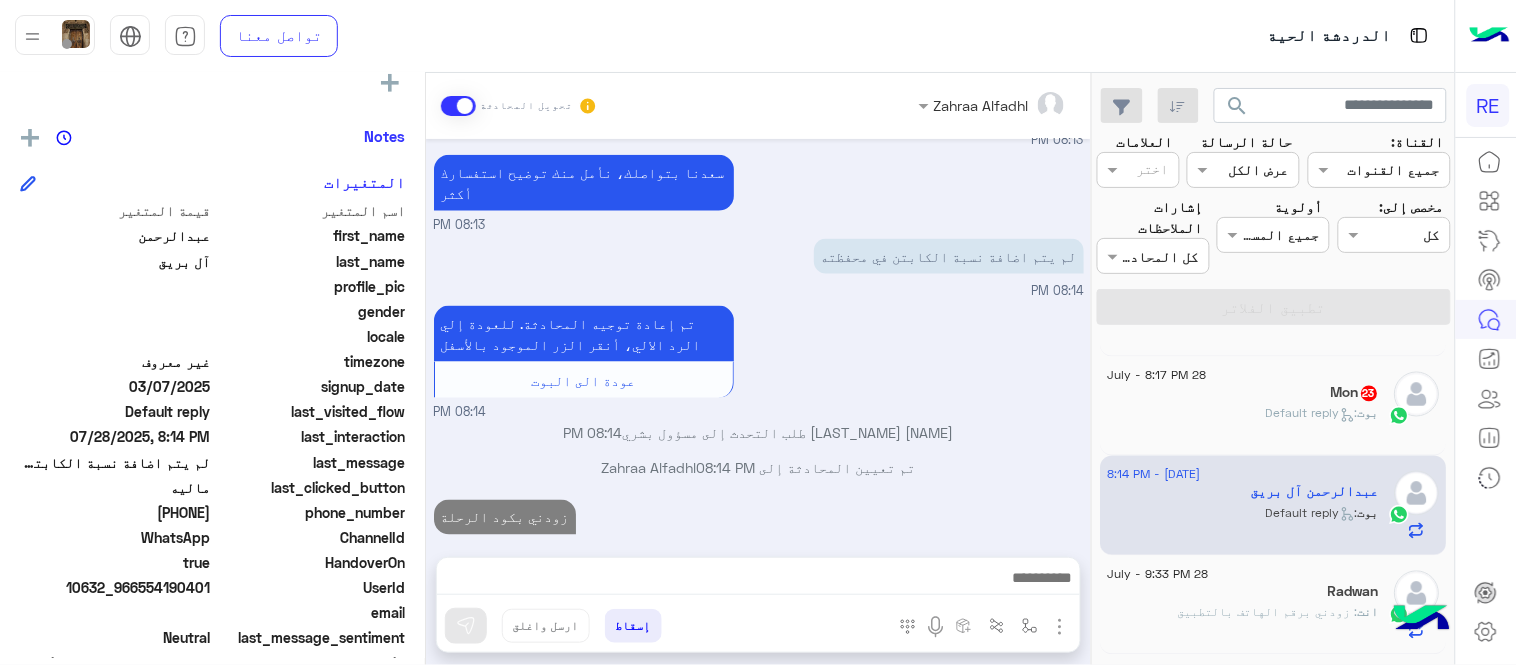 scroll, scrollTop: 690, scrollLeft: 0, axis: vertical 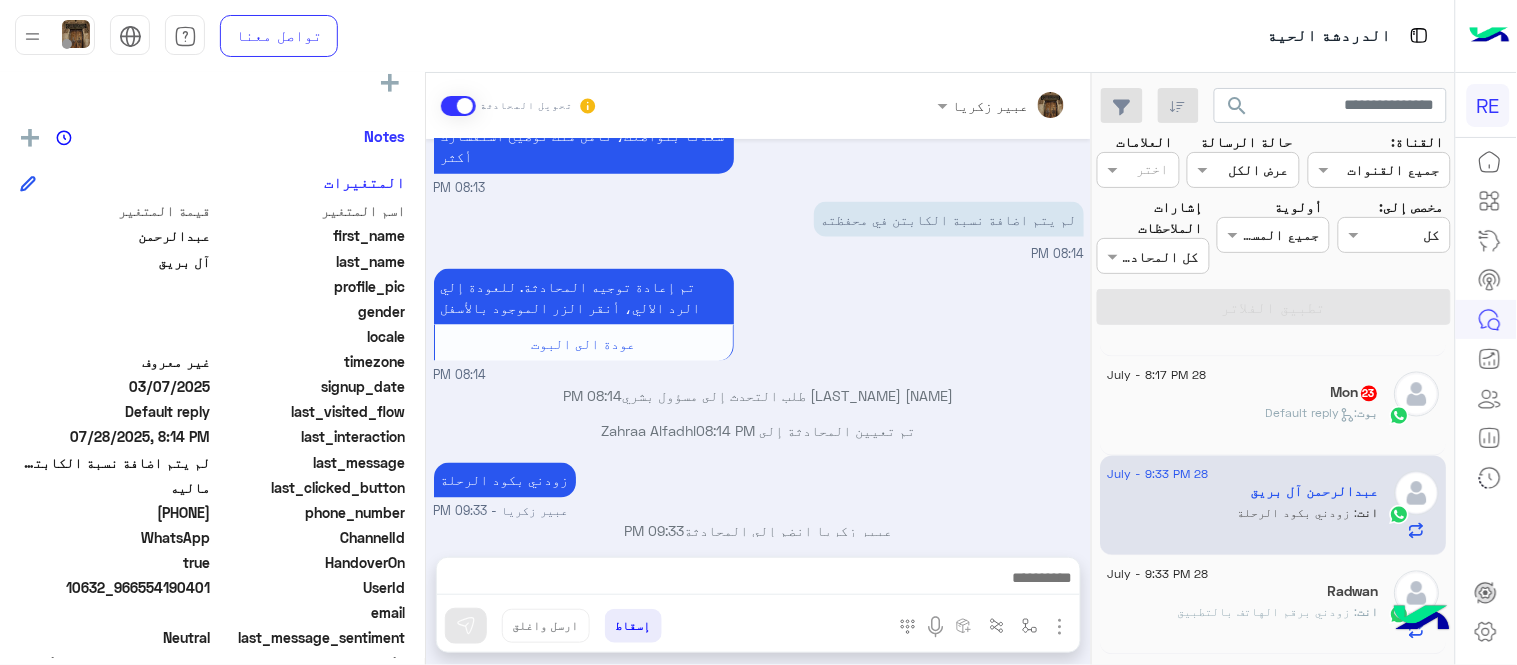 click on "[DAY]   [NUMBER]" 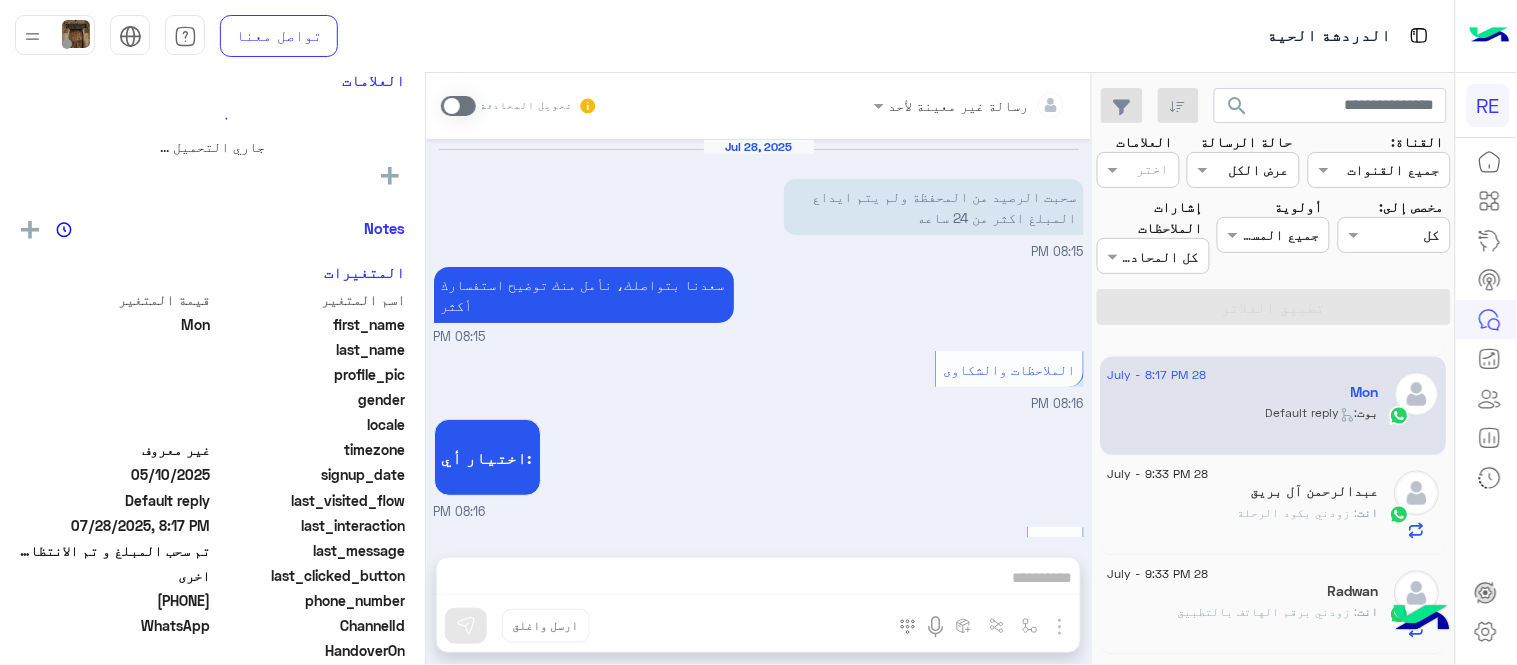 scroll, scrollTop: 1008, scrollLeft: 0, axis: vertical 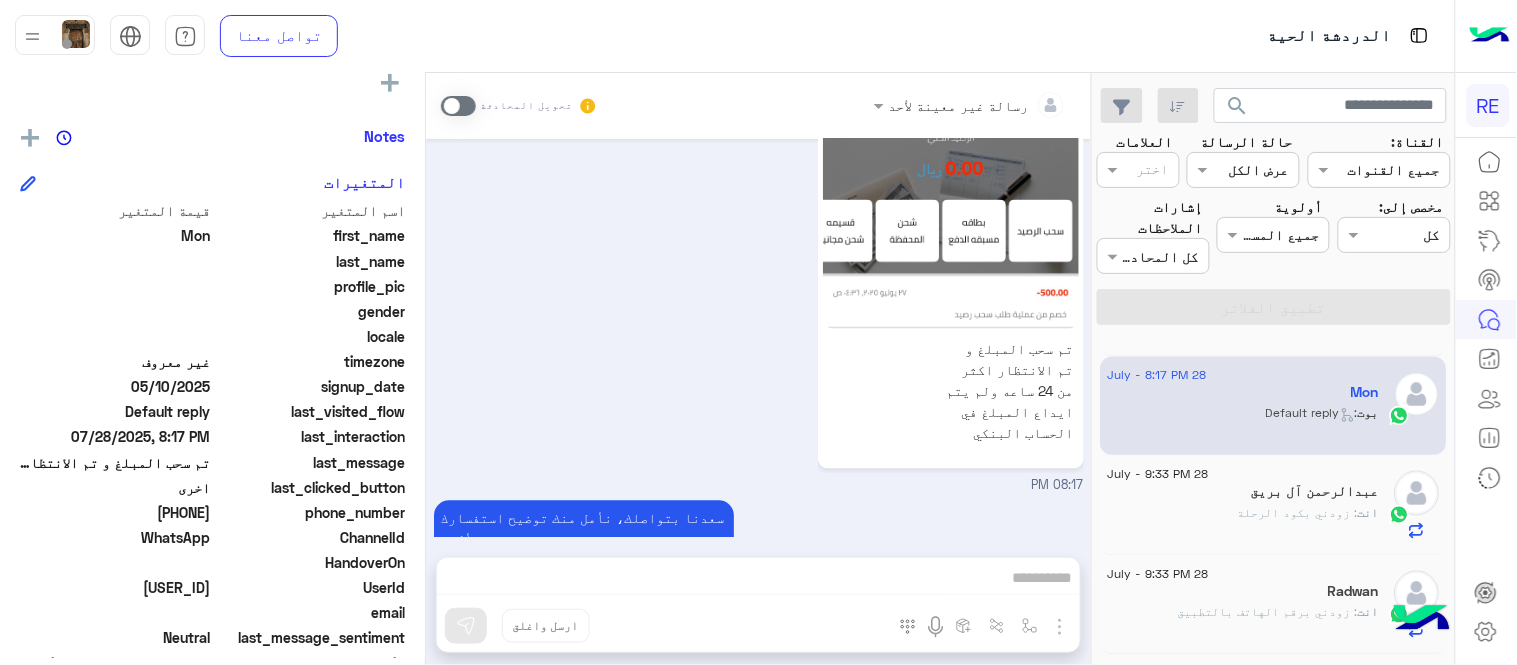 drag, startPoint x: 140, startPoint y: 512, endPoint x: 213, endPoint y: 512, distance: 73 